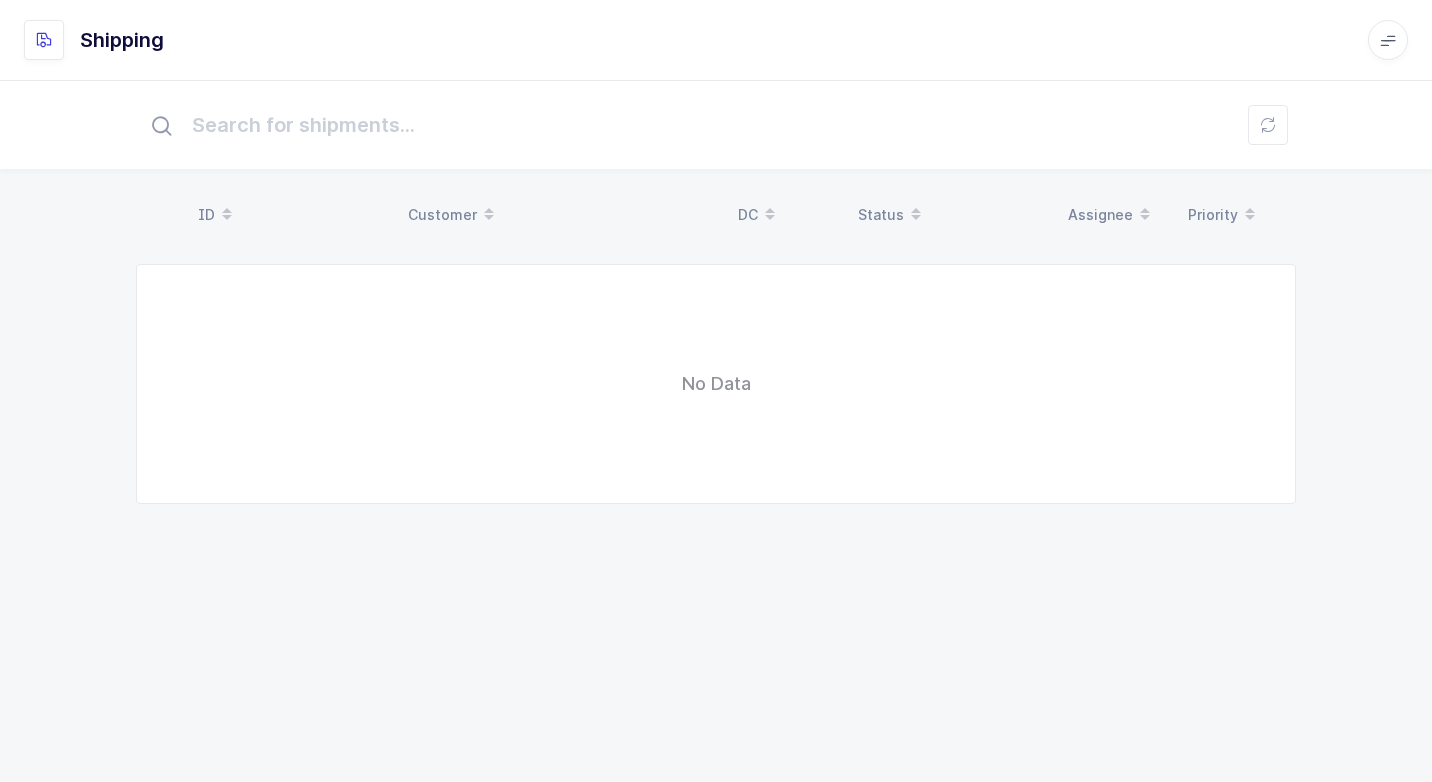 scroll, scrollTop: 0, scrollLeft: 0, axis: both 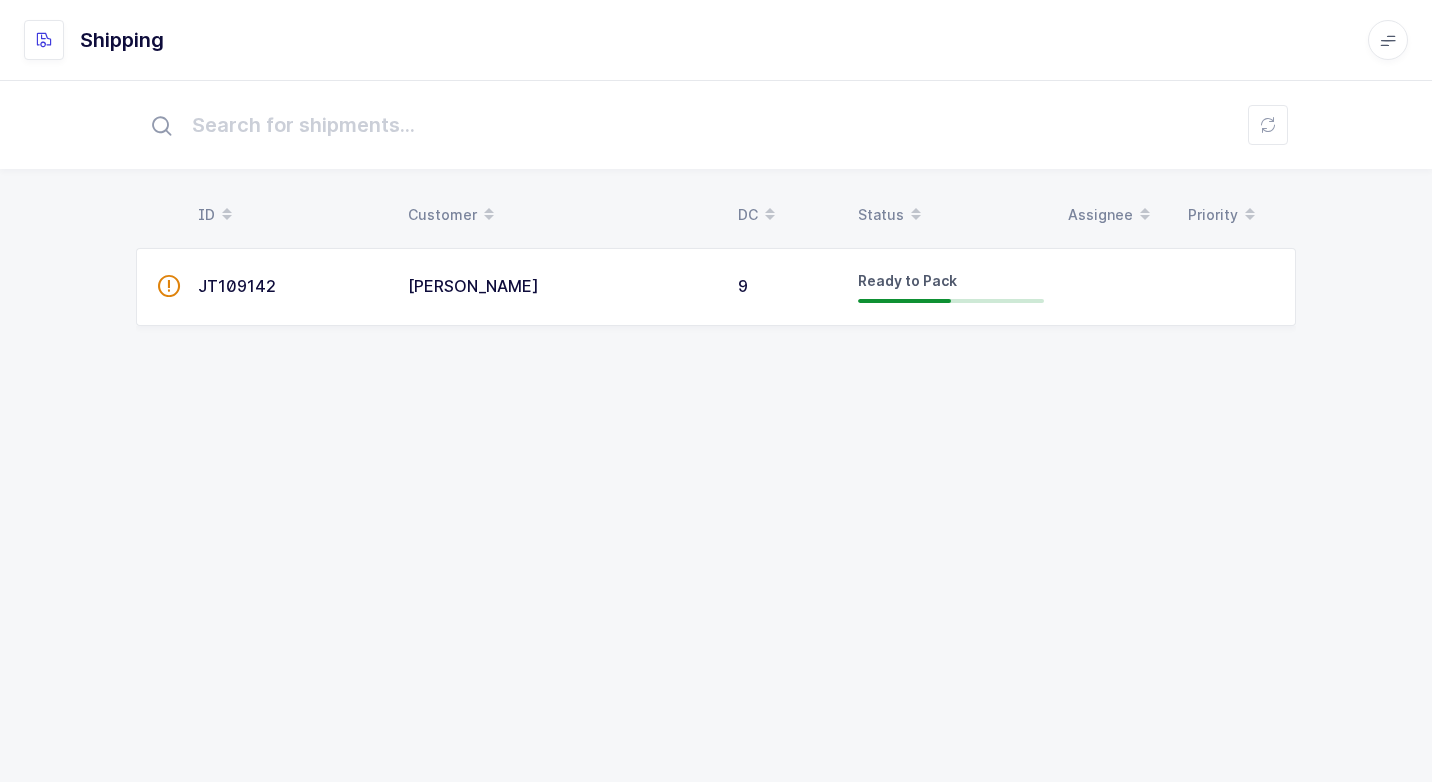click on "[PERSON_NAME]" at bounding box center [561, 287] 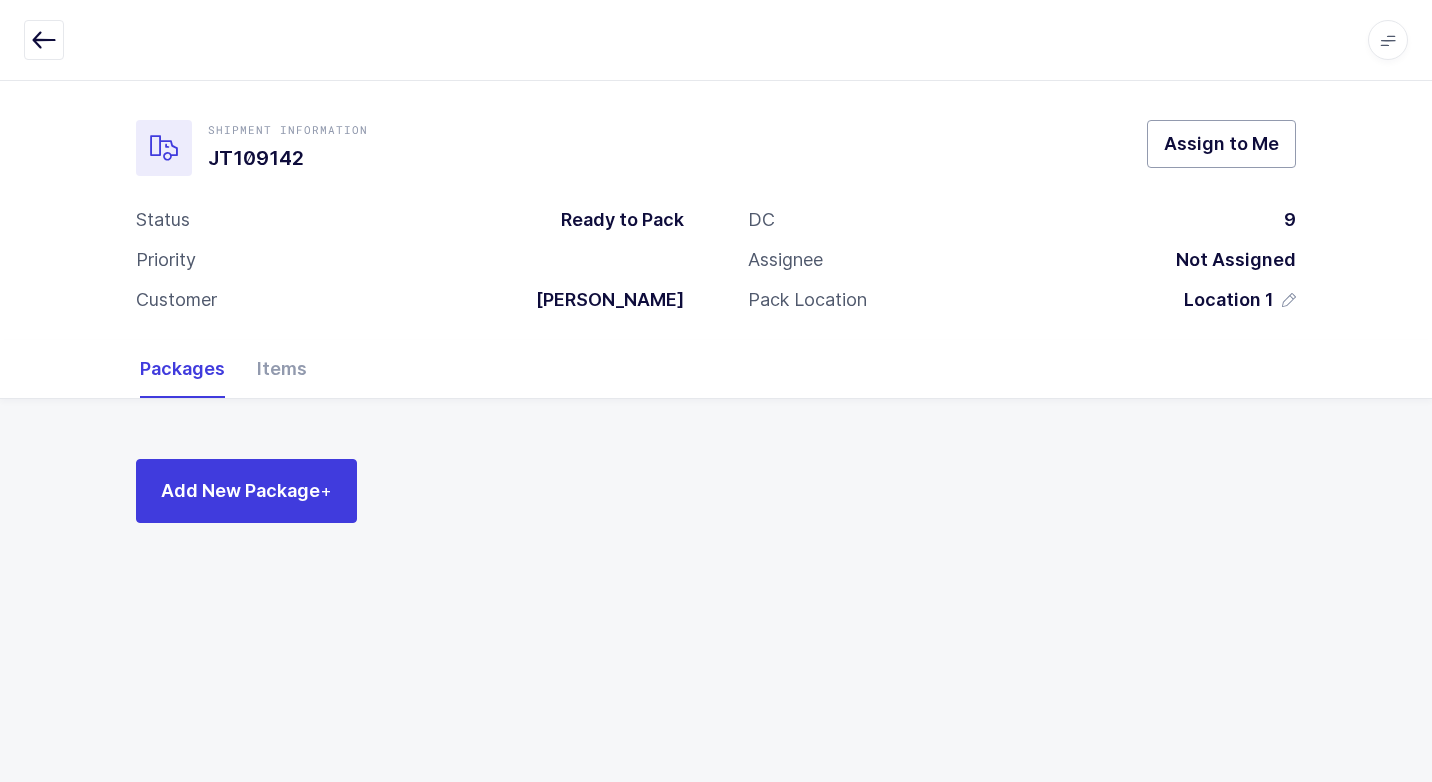 click on "Assign to Me" at bounding box center [1221, 143] 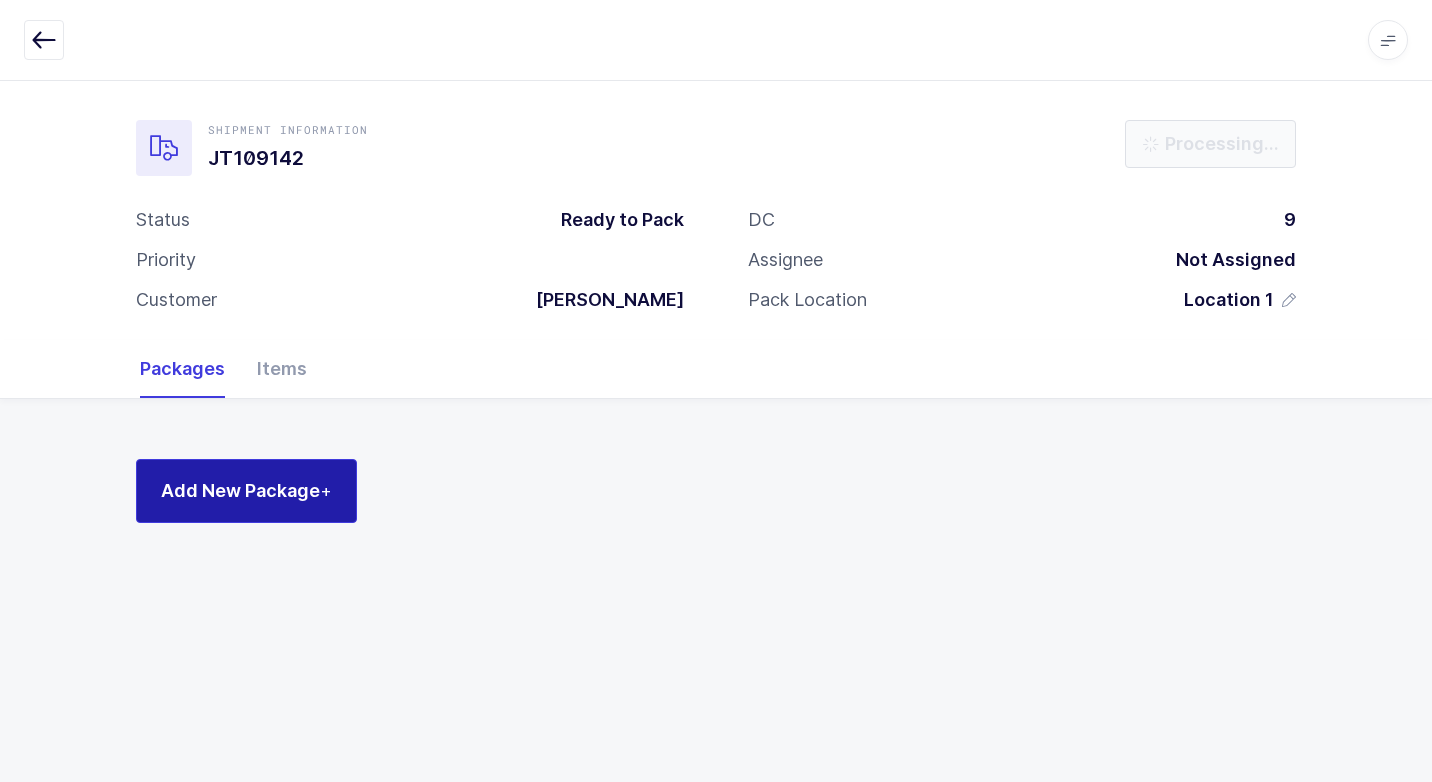 click on "Add New Package  +" at bounding box center (246, 490) 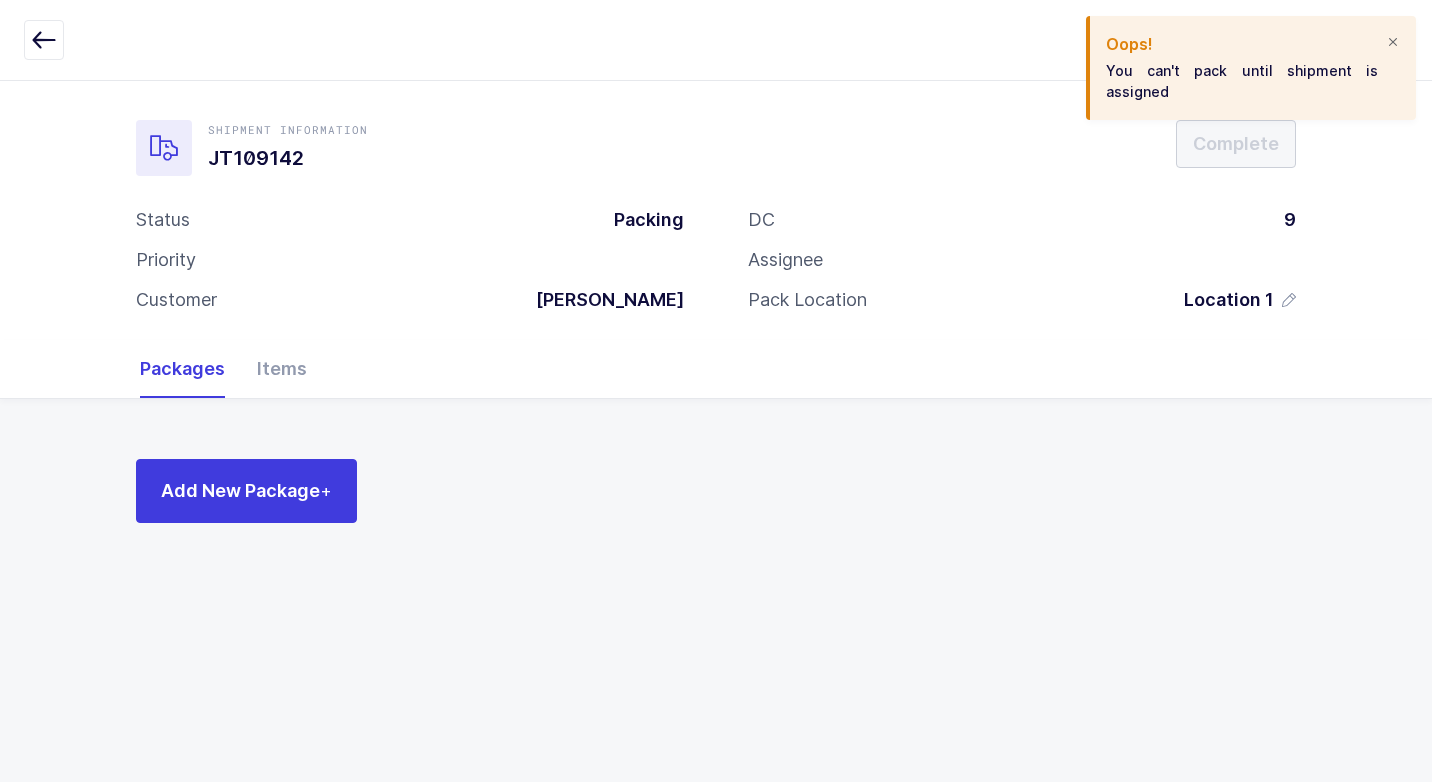 click at bounding box center (1393, 43) 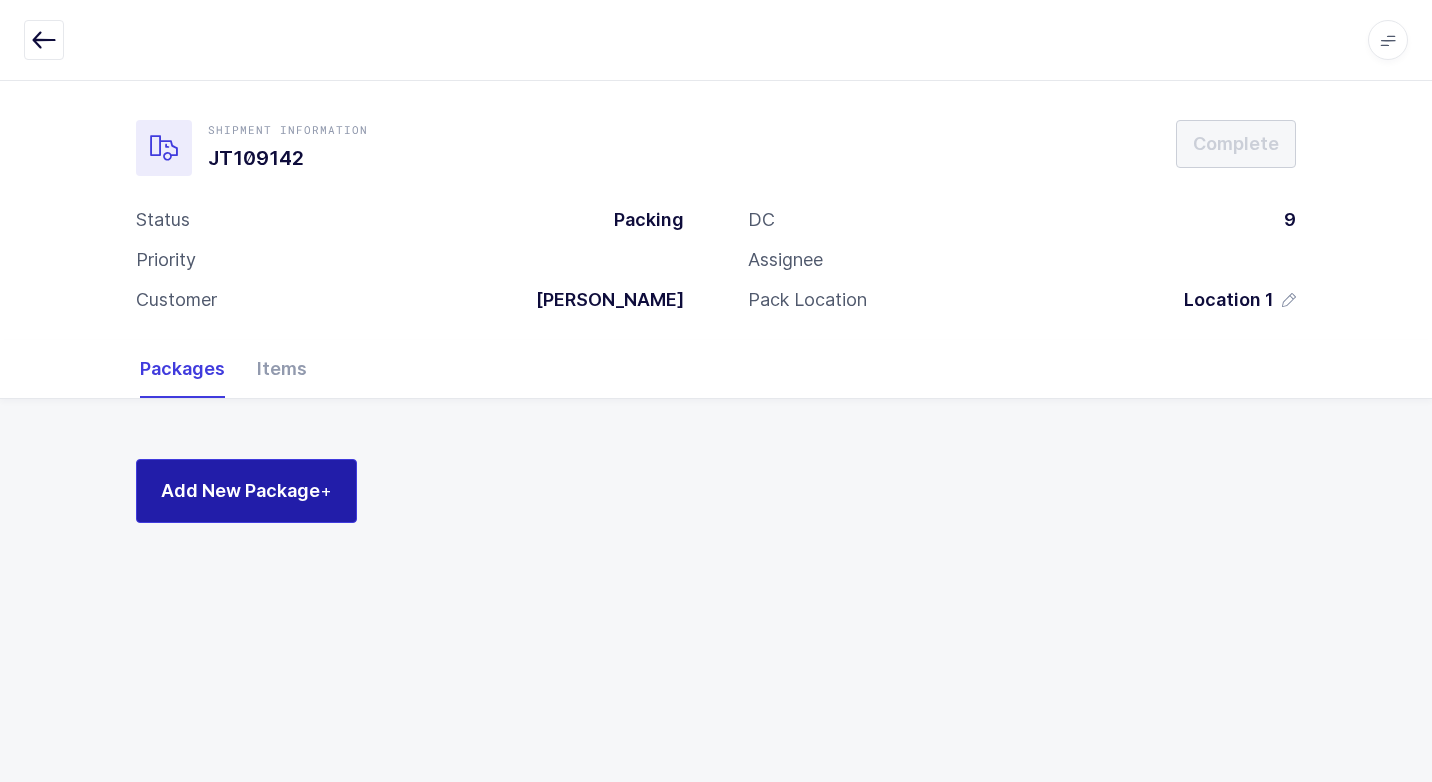 click on "Add New Package  +" at bounding box center [246, 490] 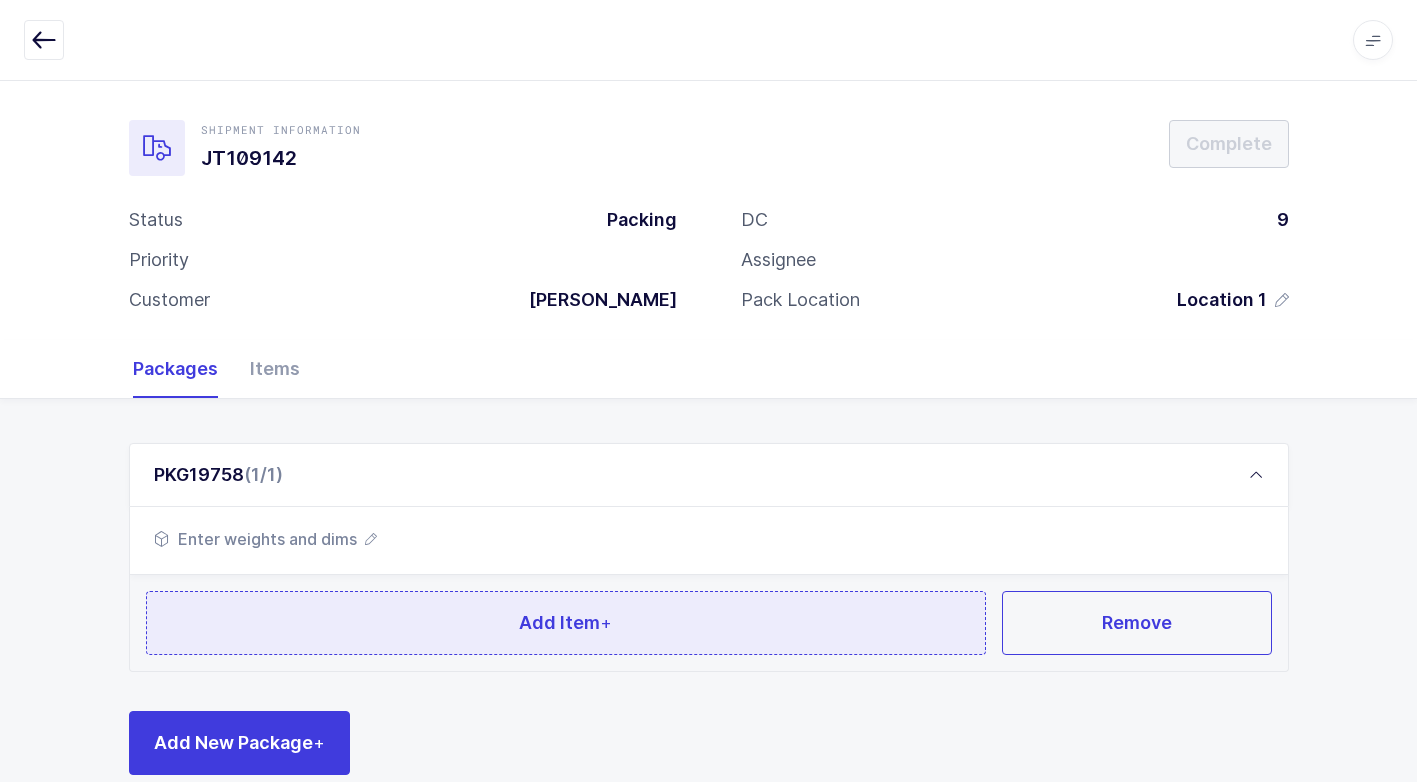 click on "Add Item  +" at bounding box center [566, 623] 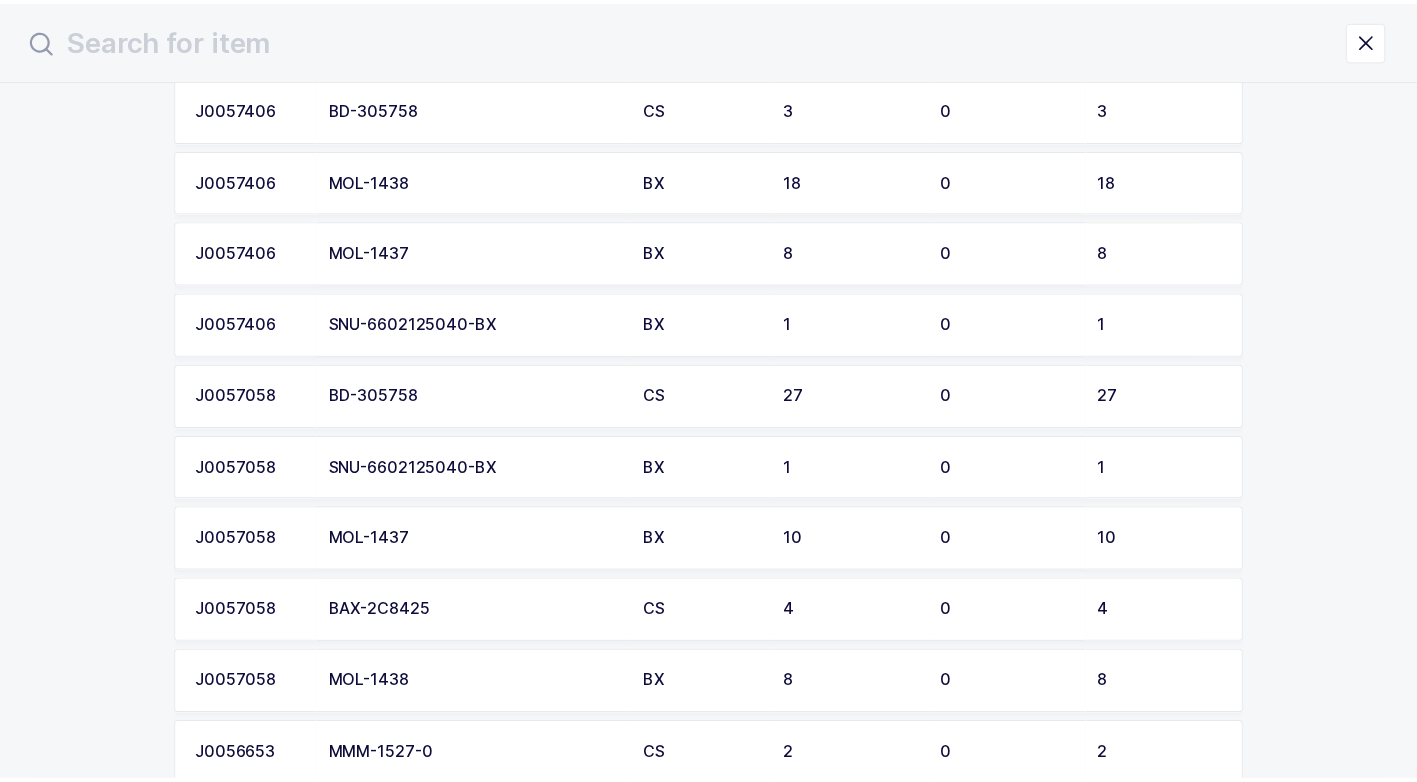 scroll, scrollTop: 1100, scrollLeft: 0, axis: vertical 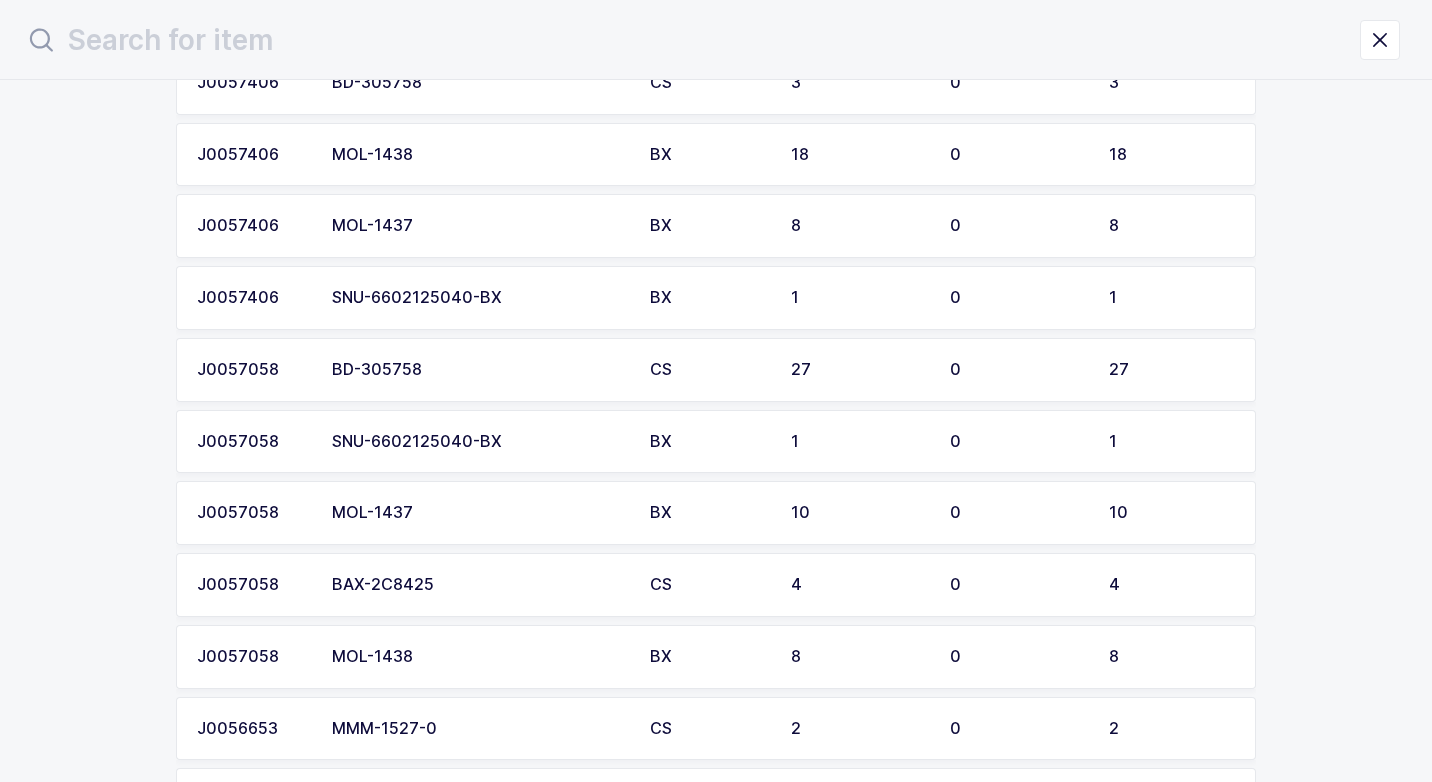 click on "BD-305758" at bounding box center (479, 370) 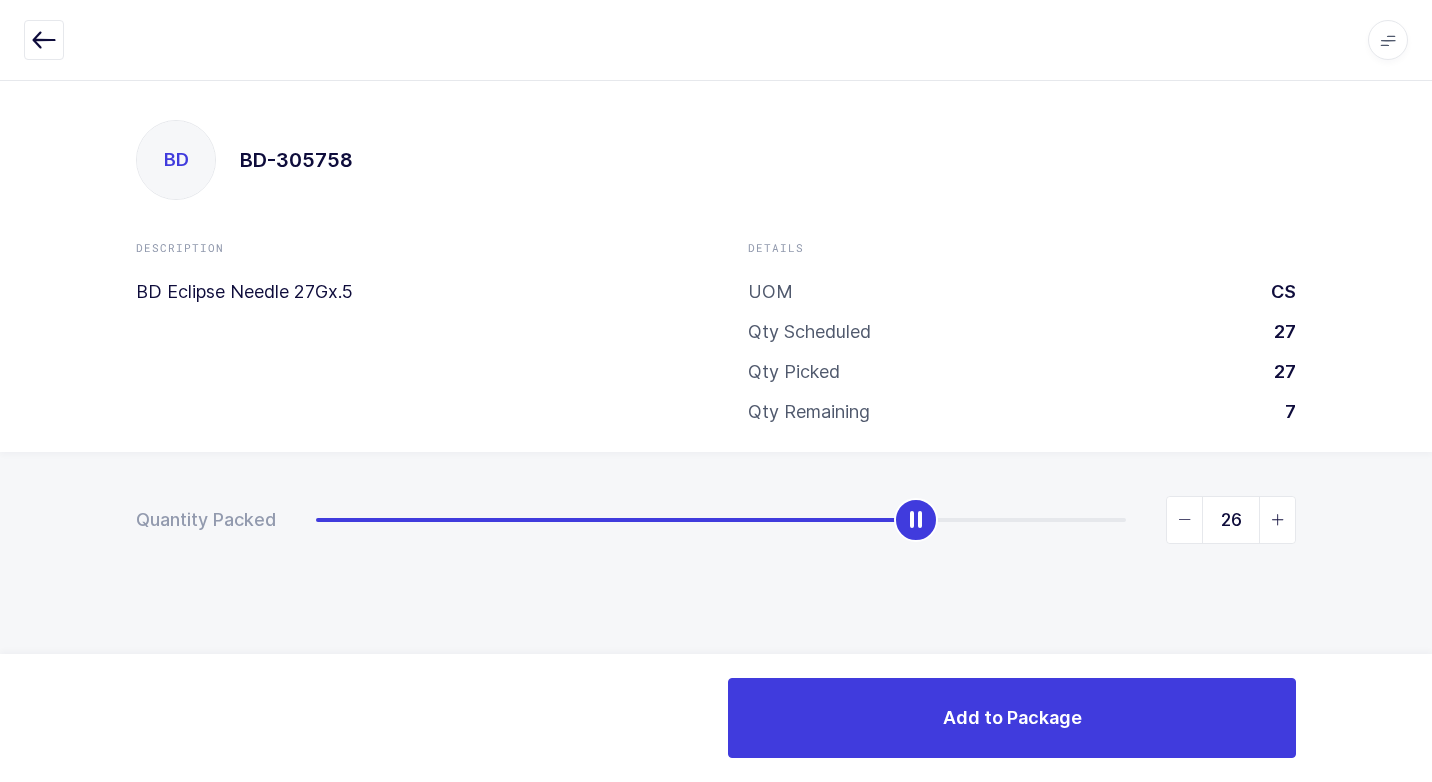type on "27" 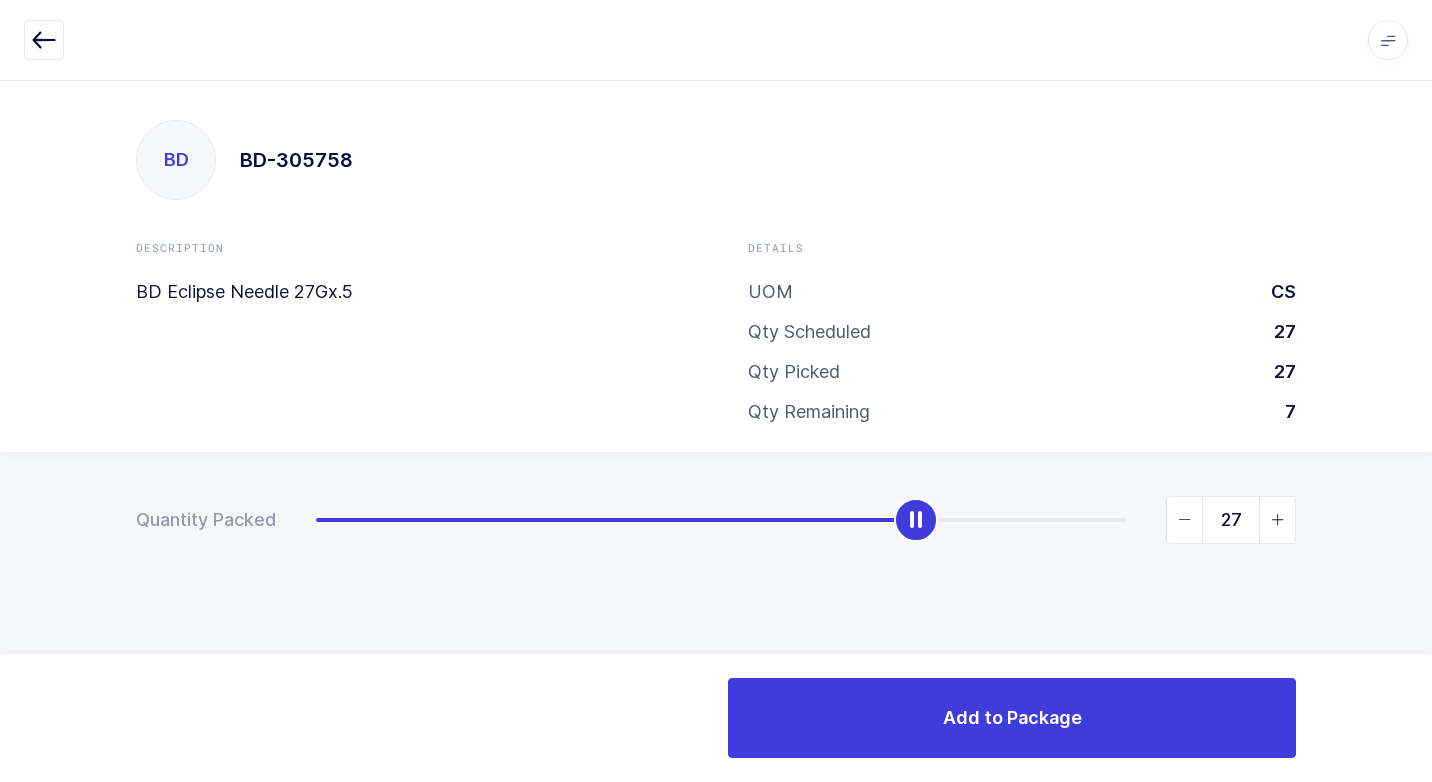 drag, startPoint x: 315, startPoint y: 521, endPoint x: 1371, endPoint y: 436, distance: 1059.4154 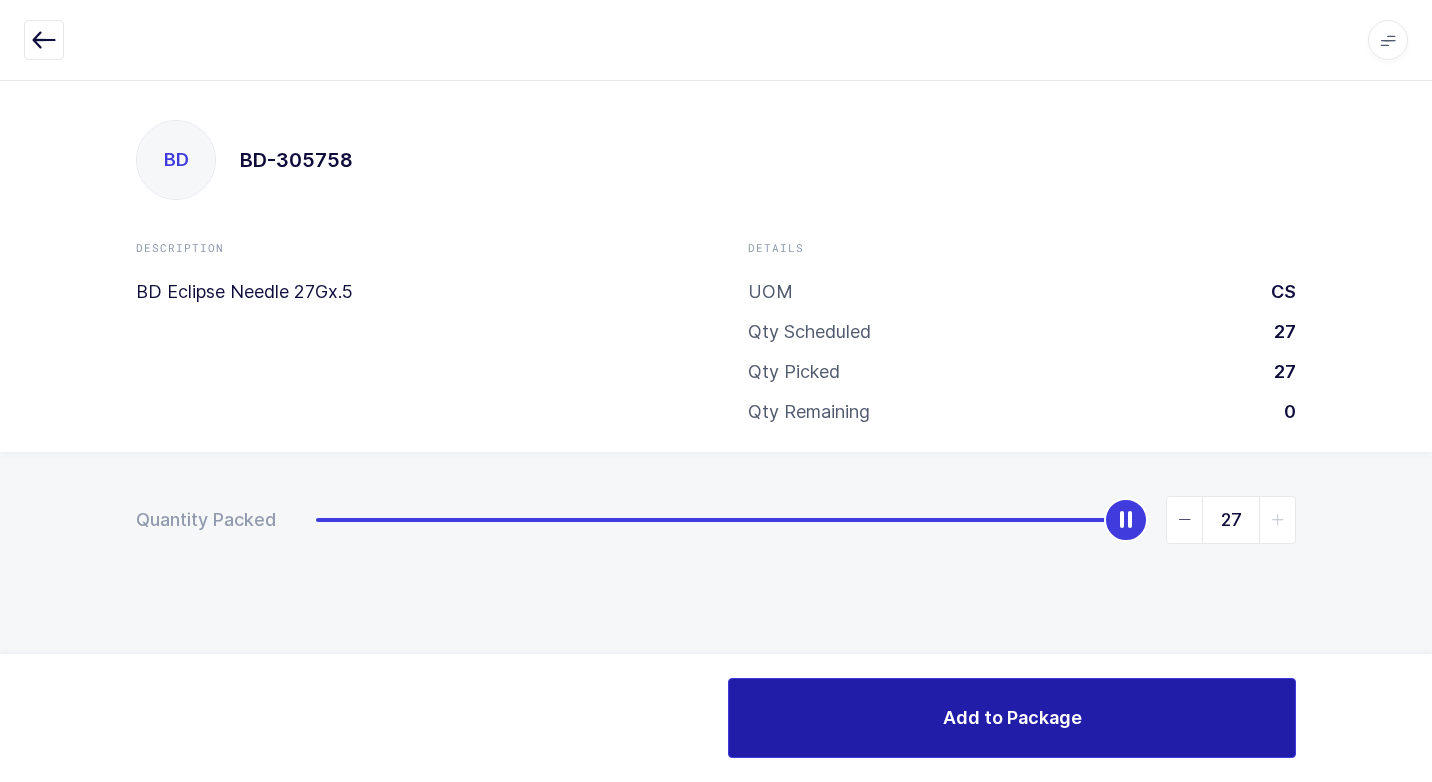drag, startPoint x: 882, startPoint y: 732, endPoint x: 845, endPoint y: 708, distance: 44.102154 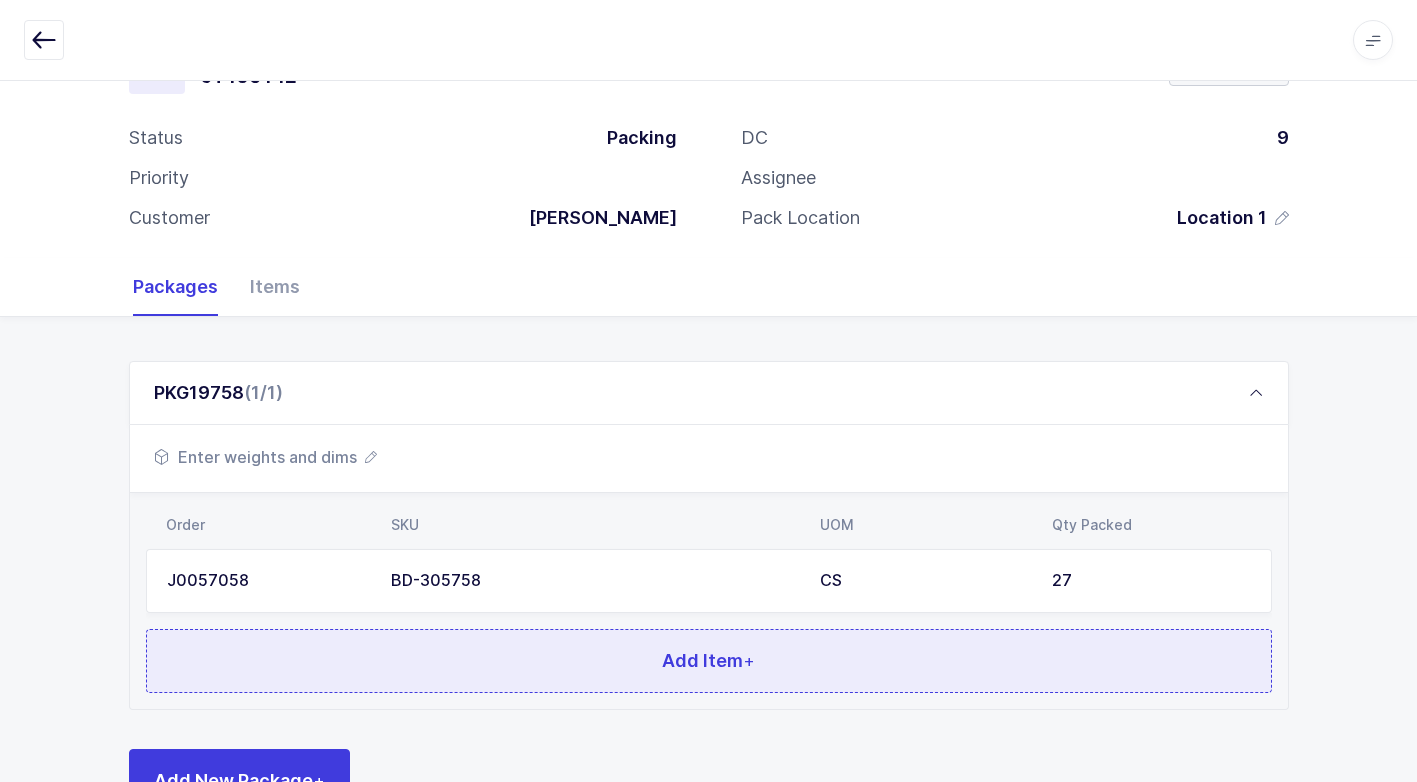 scroll, scrollTop: 153, scrollLeft: 0, axis: vertical 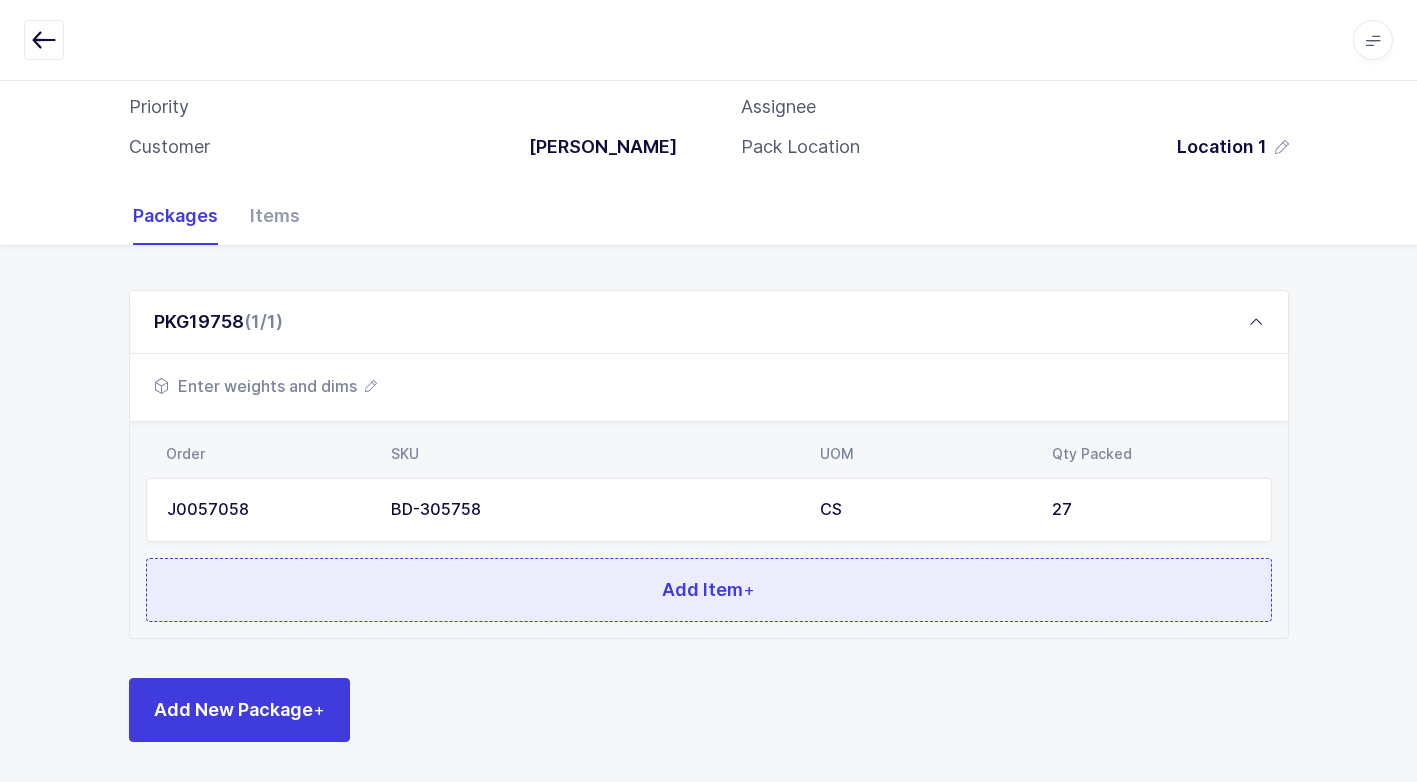 click on "Add Item  +" at bounding box center [708, 589] 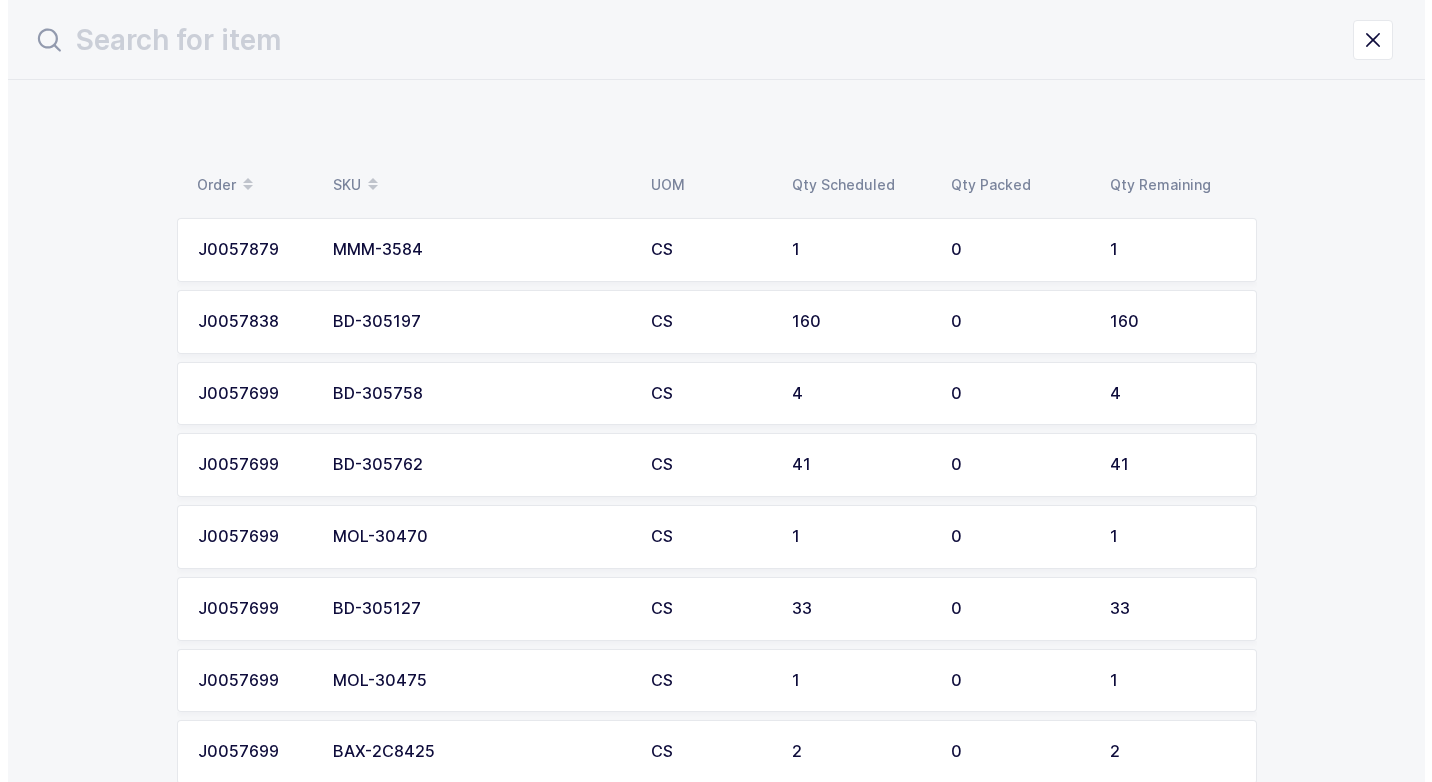 scroll, scrollTop: 0, scrollLeft: 0, axis: both 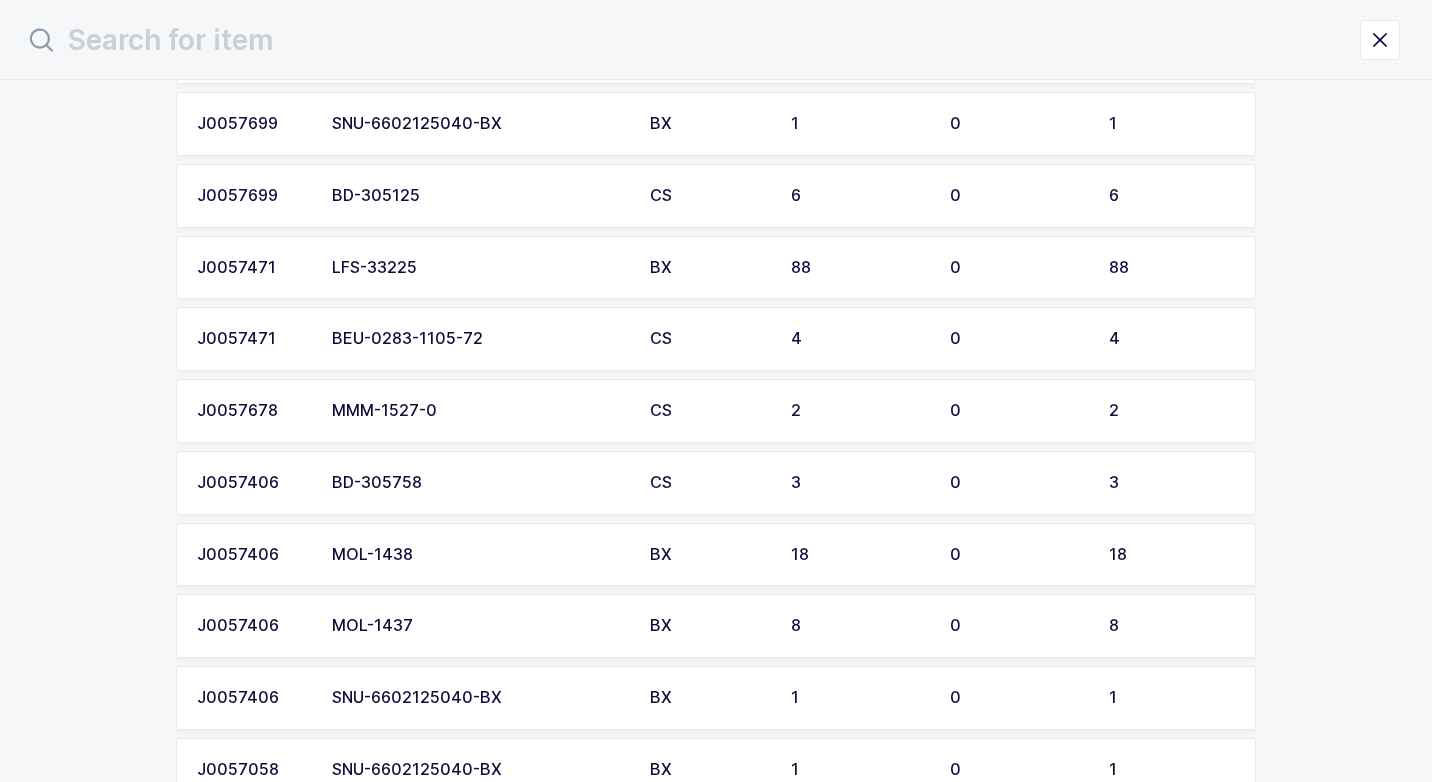 click on "BD-305758" at bounding box center [479, 483] 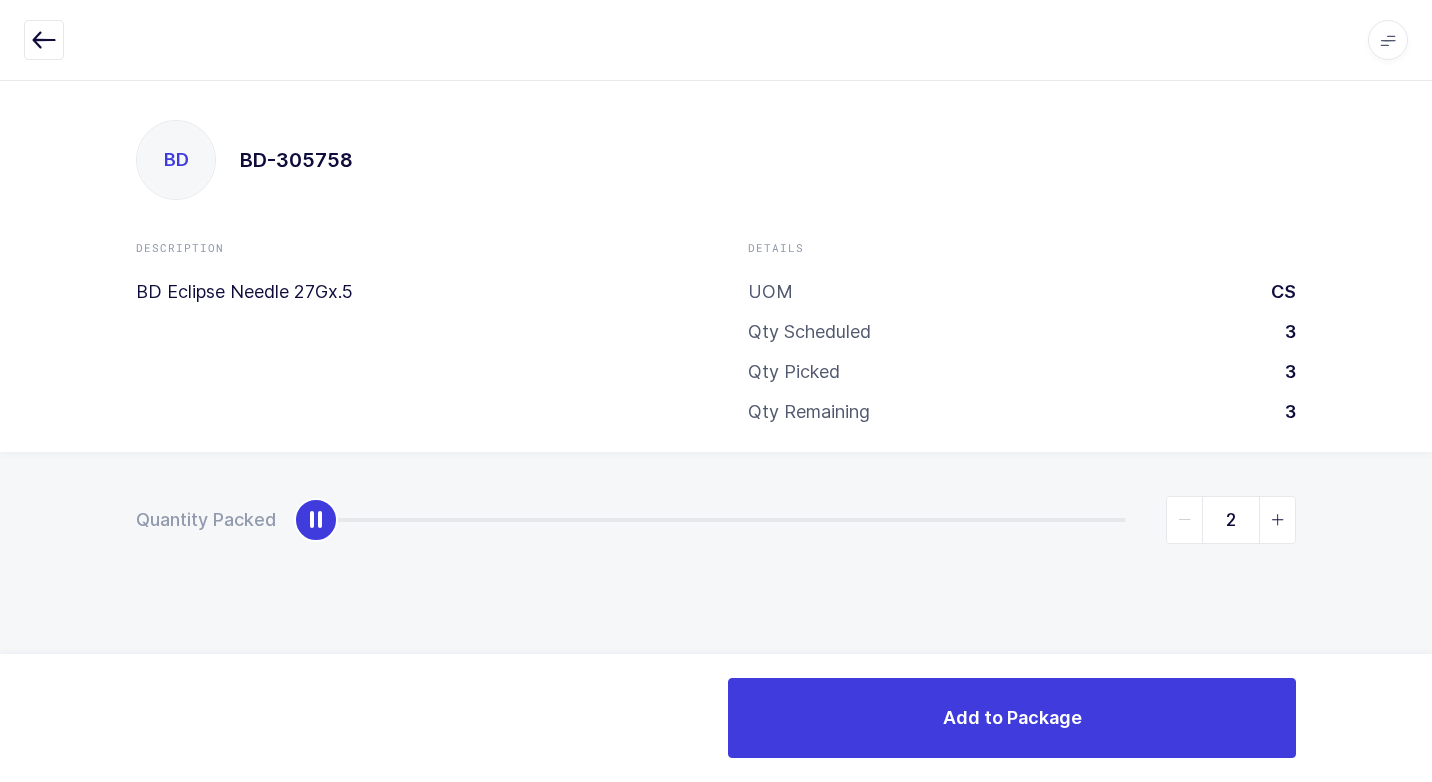 type on "3" 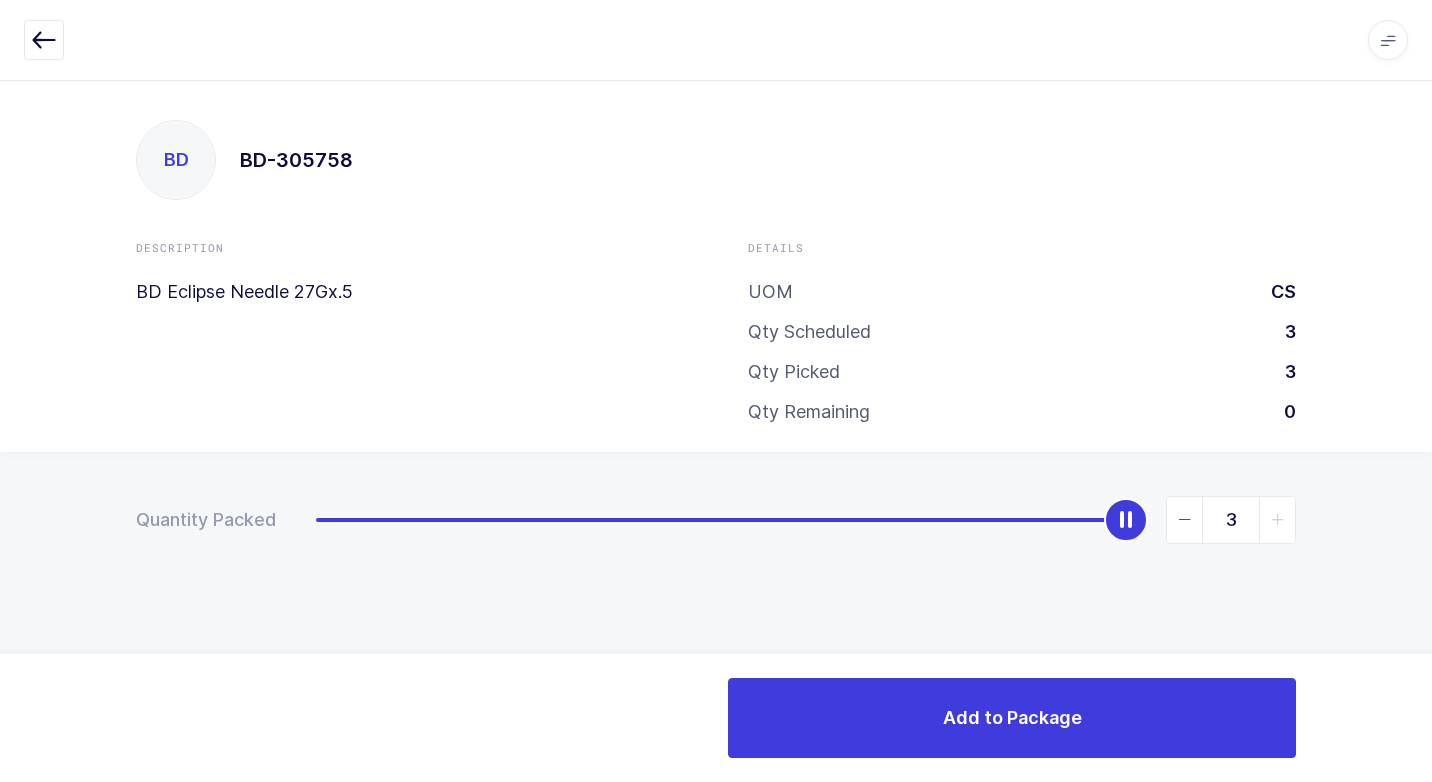drag, startPoint x: 324, startPoint y: 535, endPoint x: 1435, endPoint y: 300, distance: 1135.5818 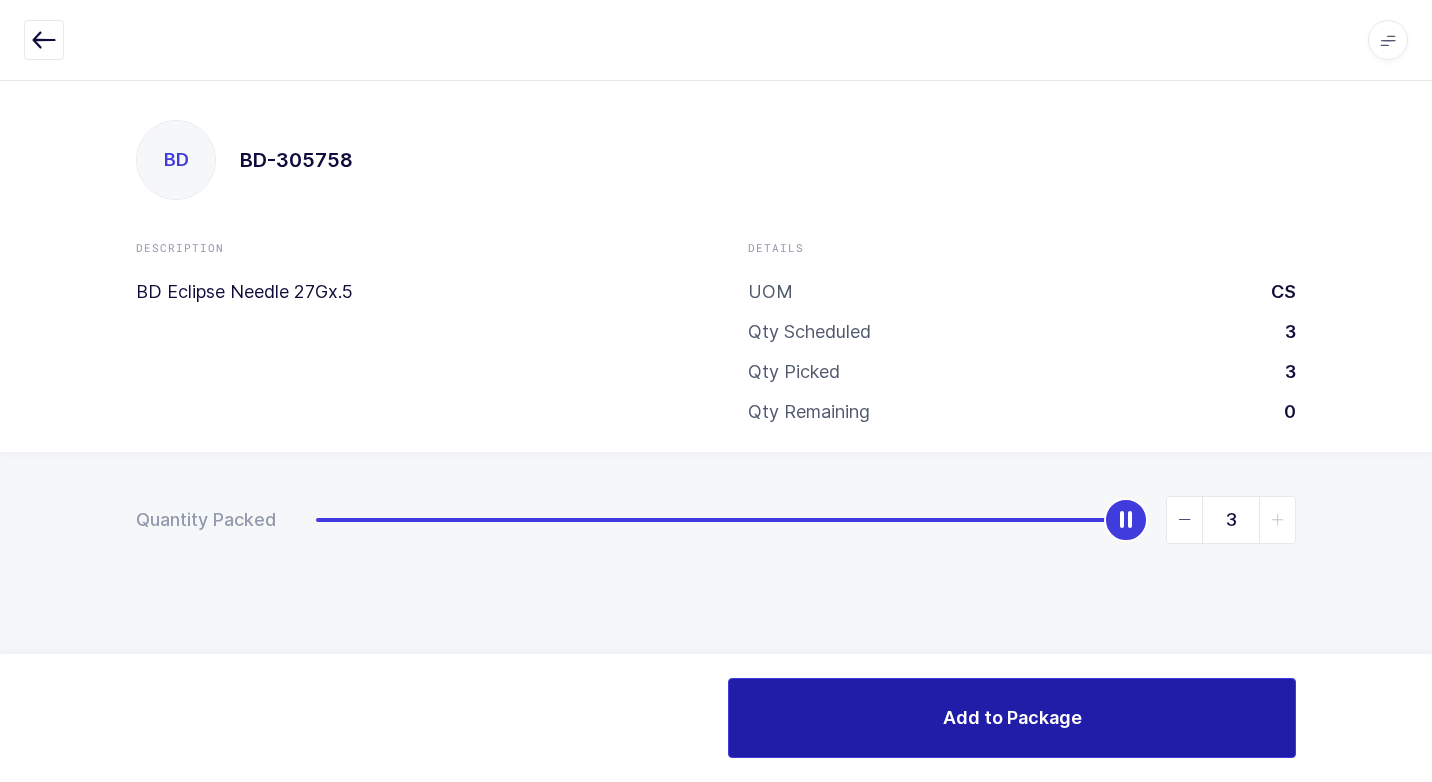click on "Add to Package" at bounding box center (1012, 718) 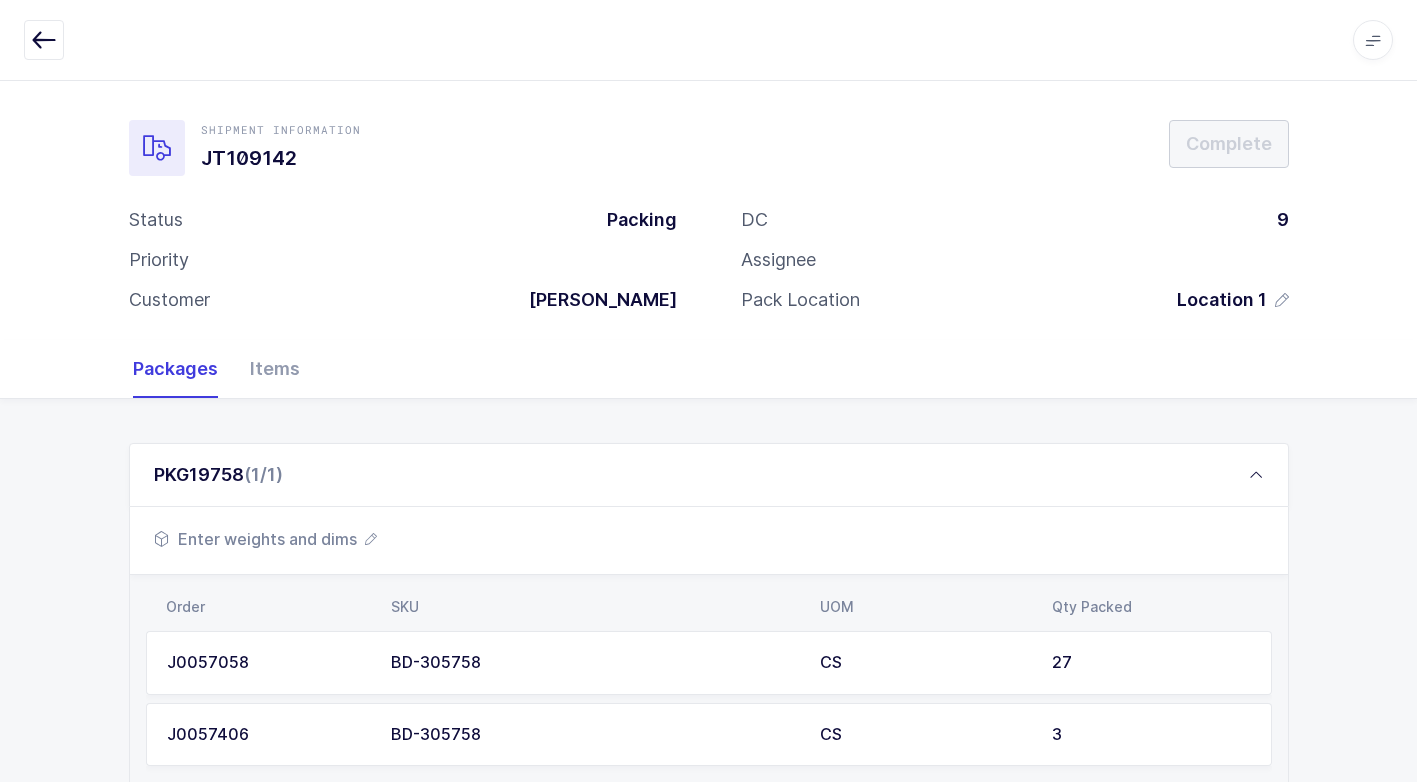 click on "Enter weights and dims" at bounding box center [265, 539] 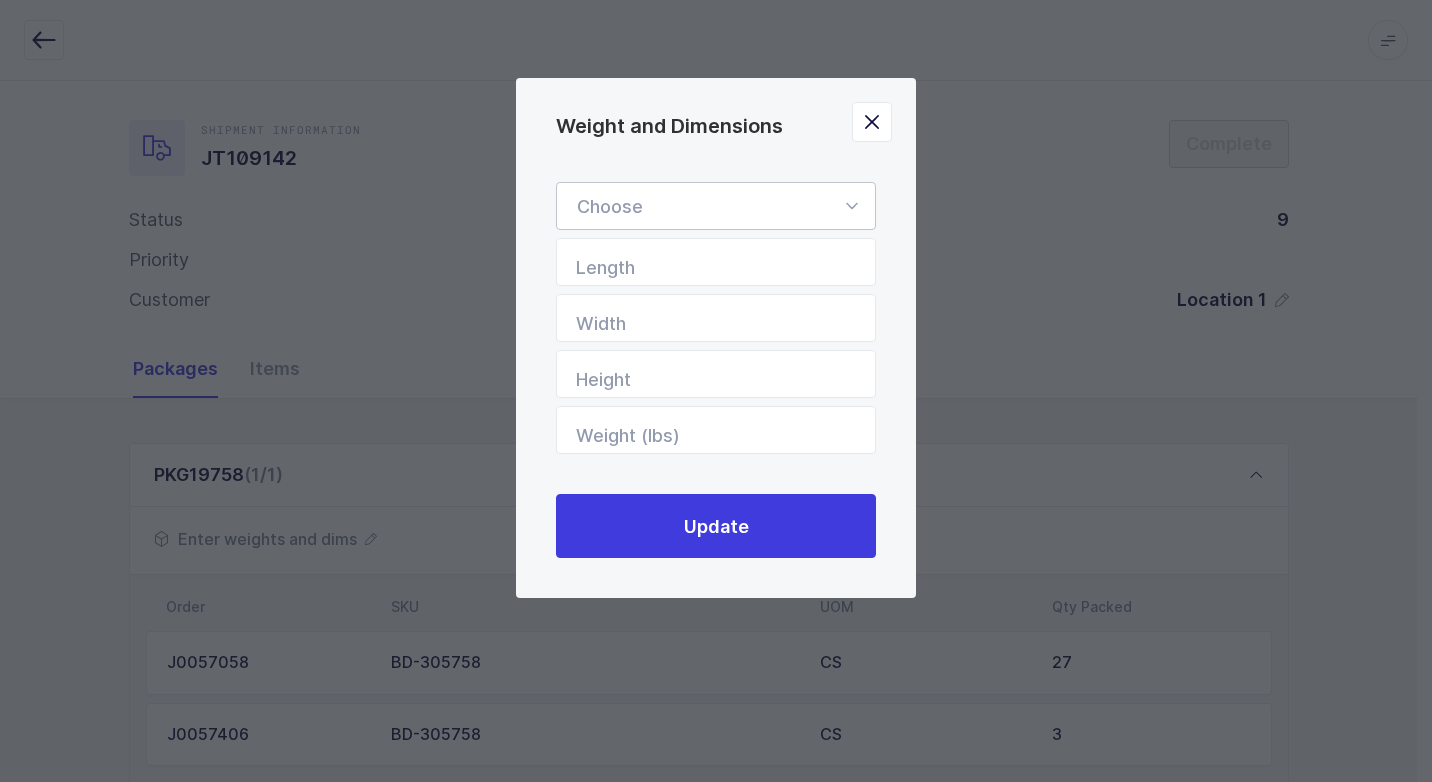 click at bounding box center (851, 206) 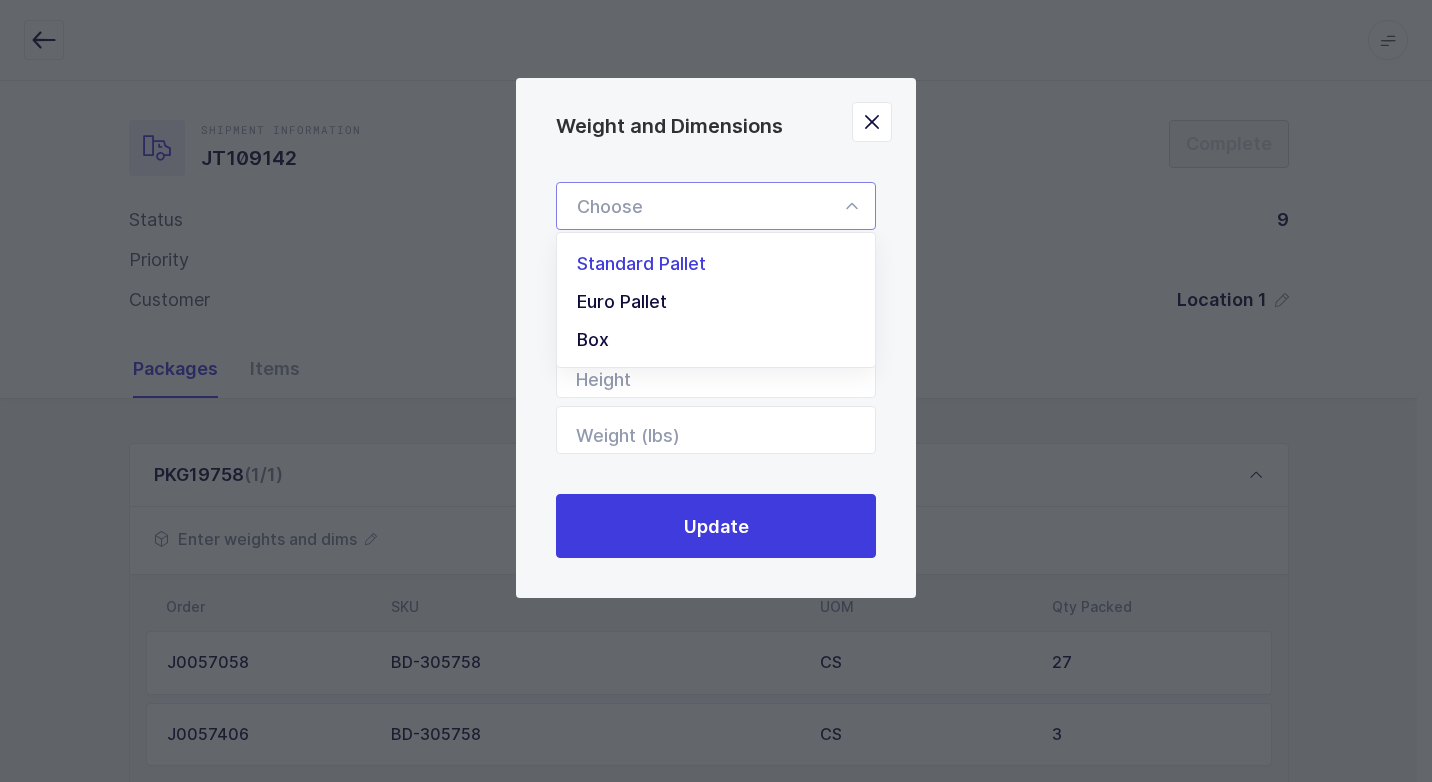 drag, startPoint x: 820, startPoint y: 260, endPoint x: 854, endPoint y: 326, distance: 74.24284 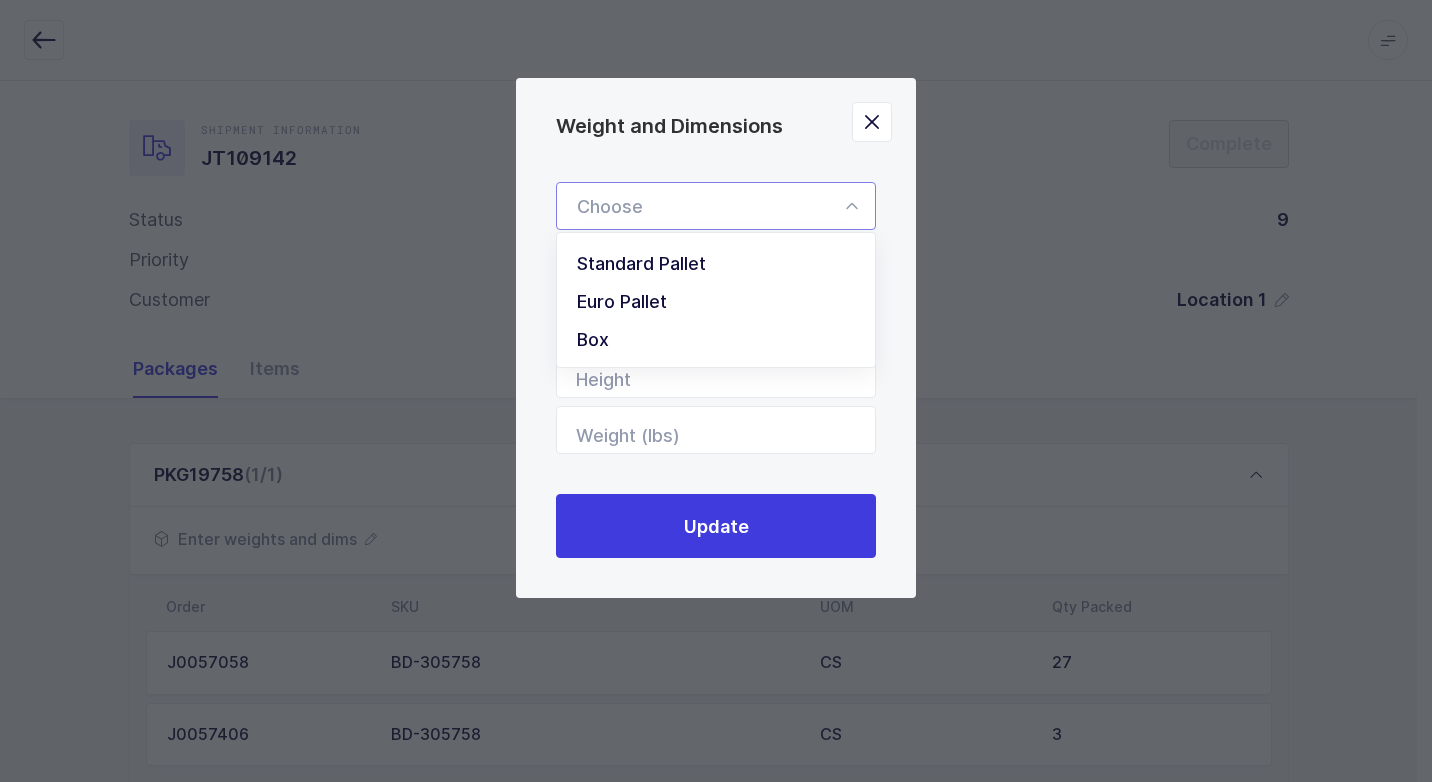 type on "Standard Pallet" 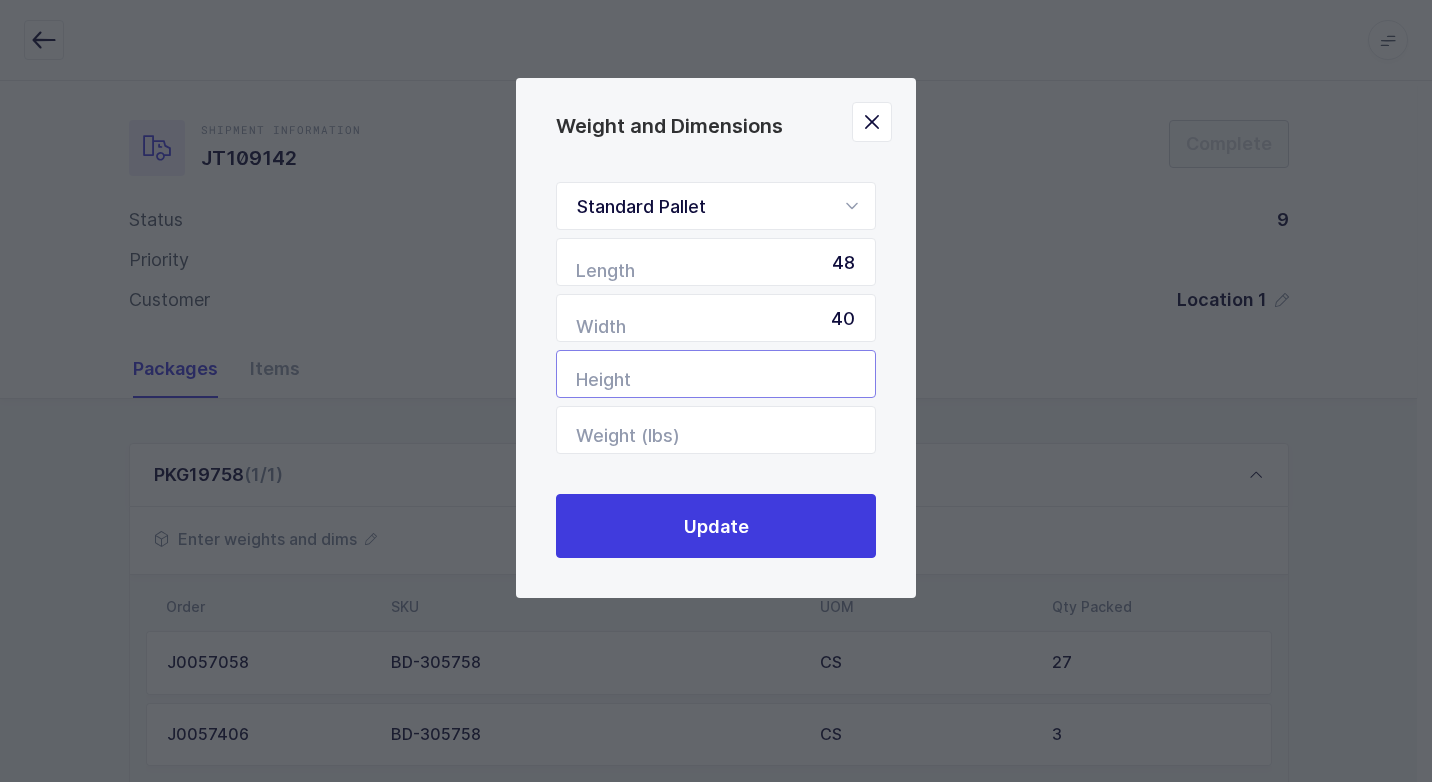 click at bounding box center [716, 374] 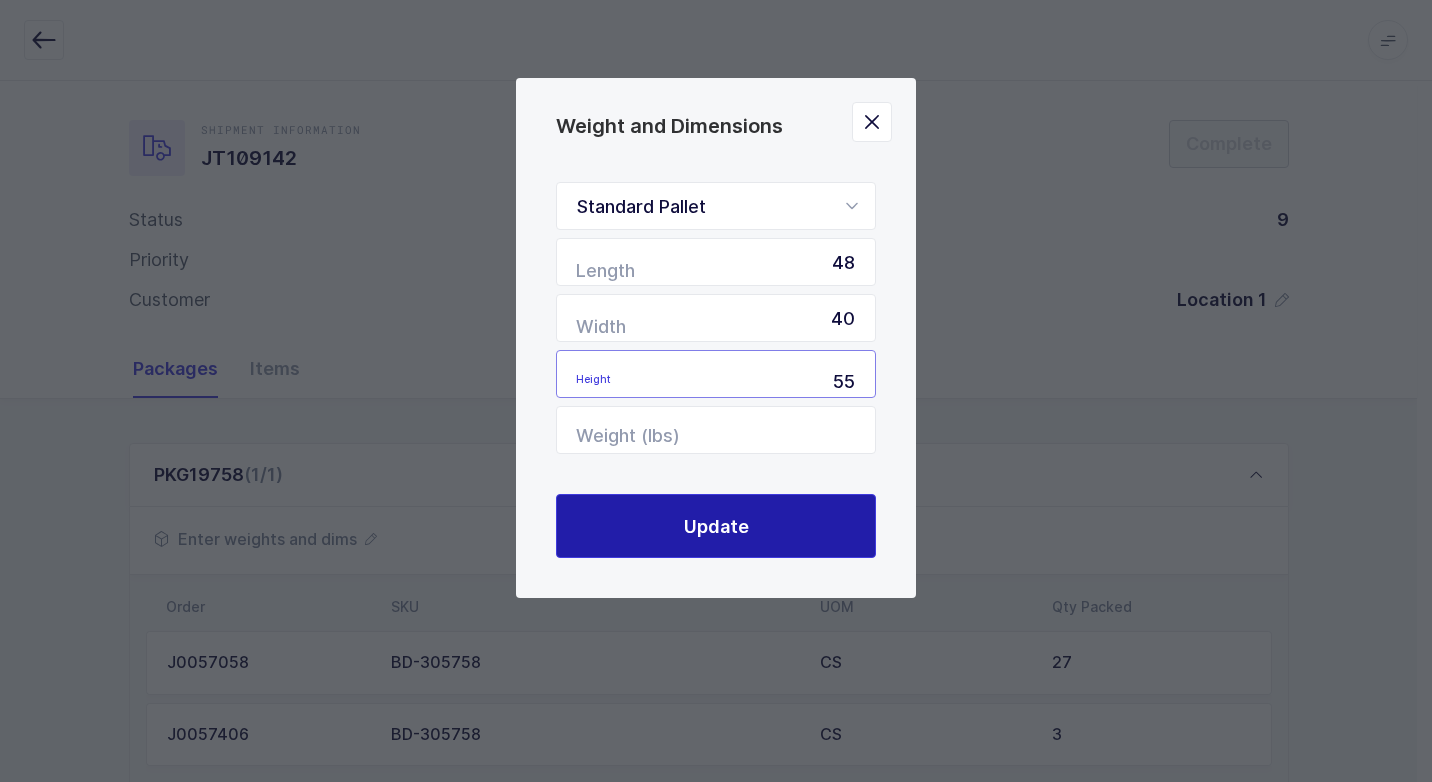 type on "55" 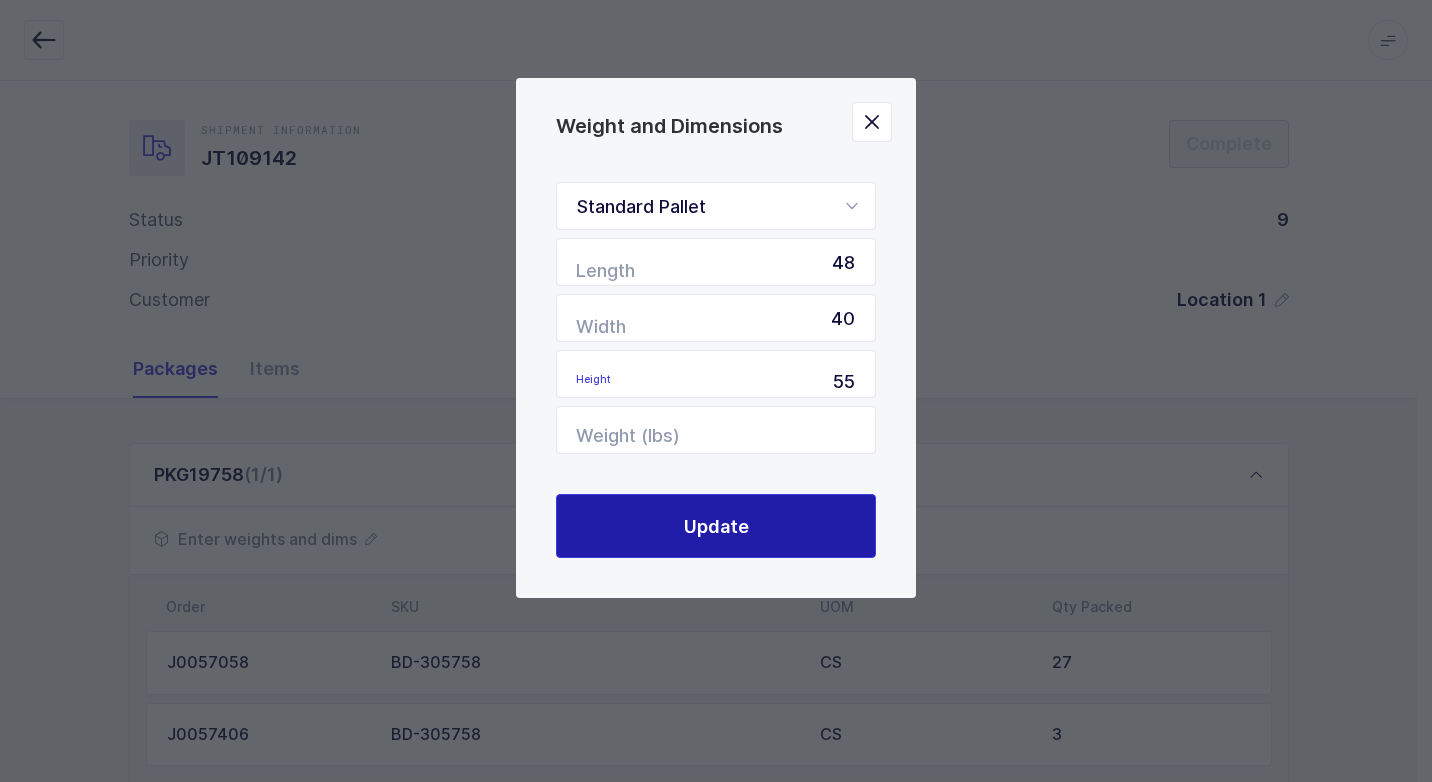 click on "Update" at bounding box center (716, 526) 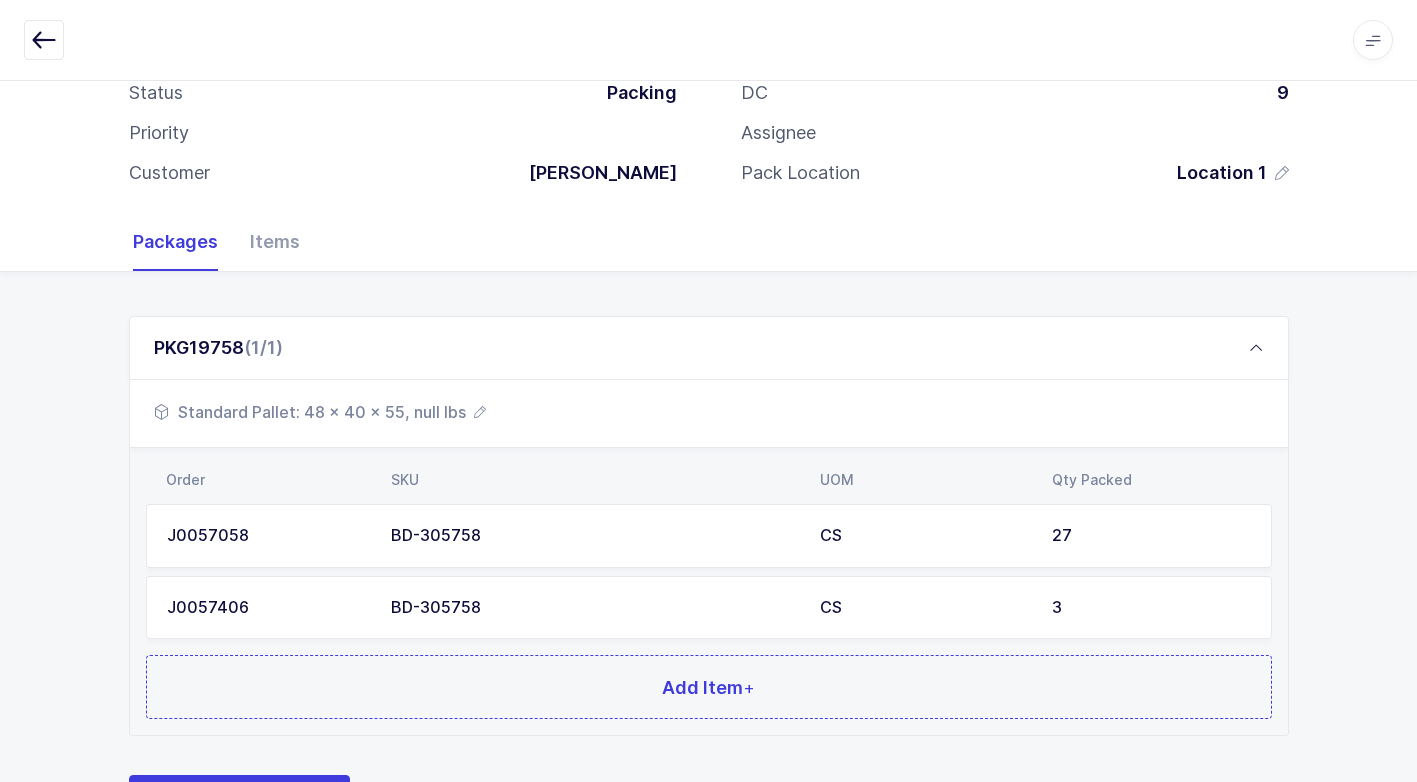 scroll, scrollTop: 224, scrollLeft: 0, axis: vertical 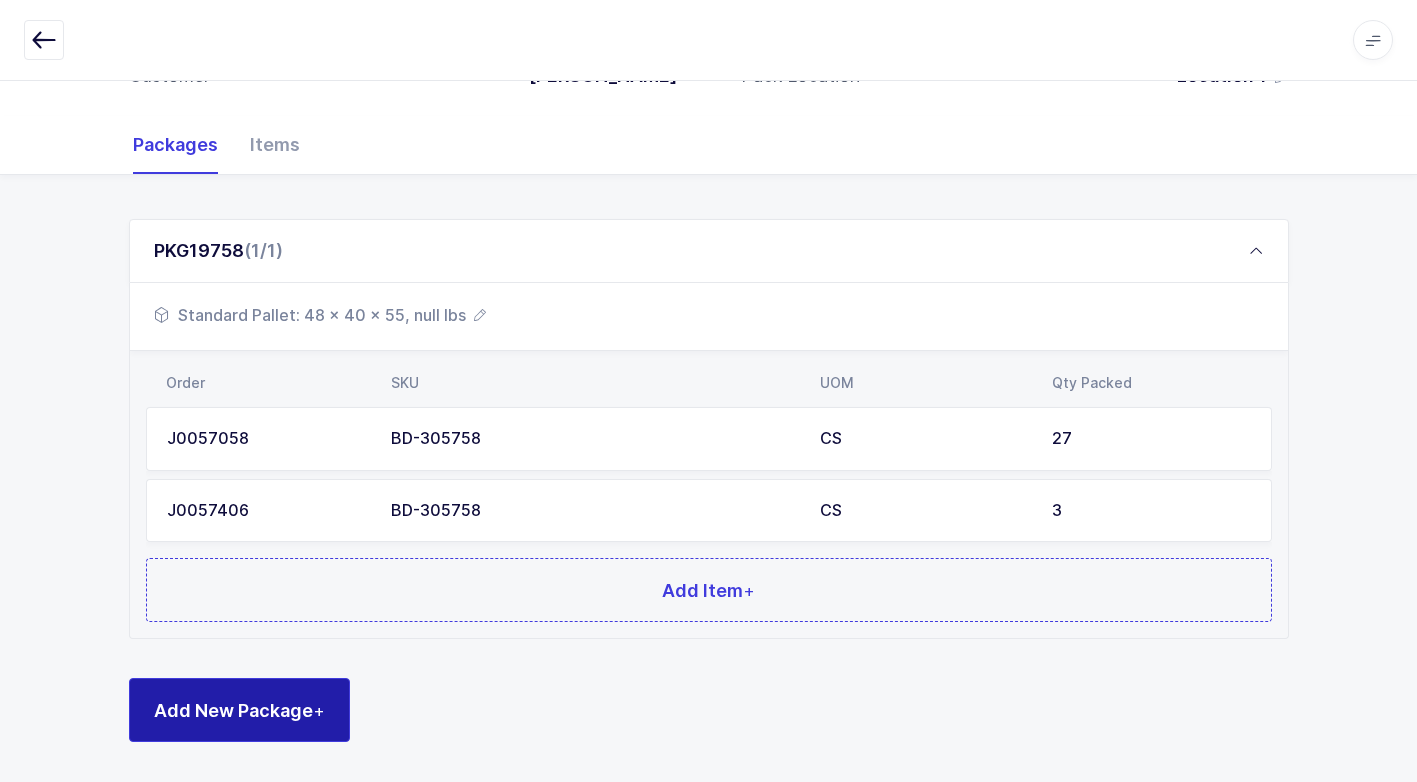 click on "Add New Package  +" at bounding box center (239, 710) 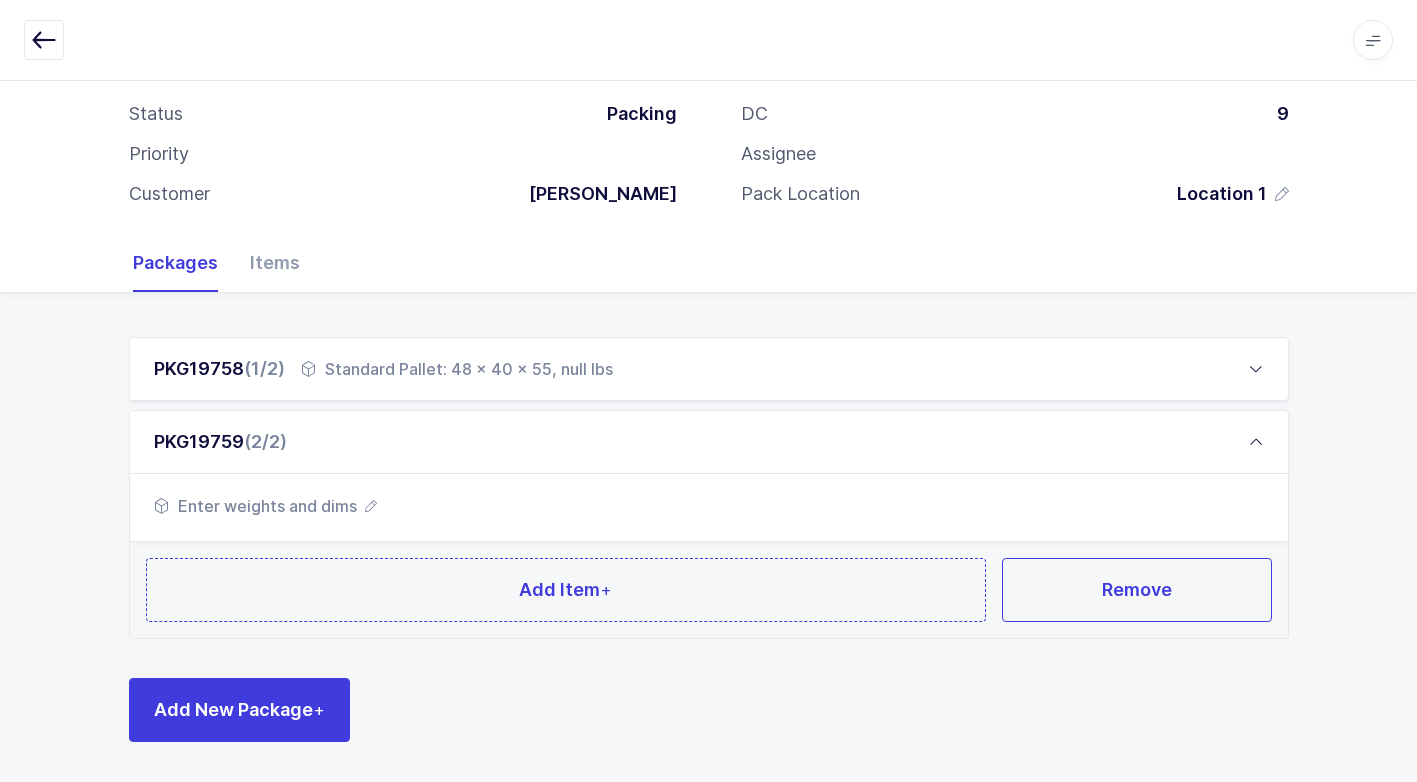 scroll, scrollTop: 105, scrollLeft: 0, axis: vertical 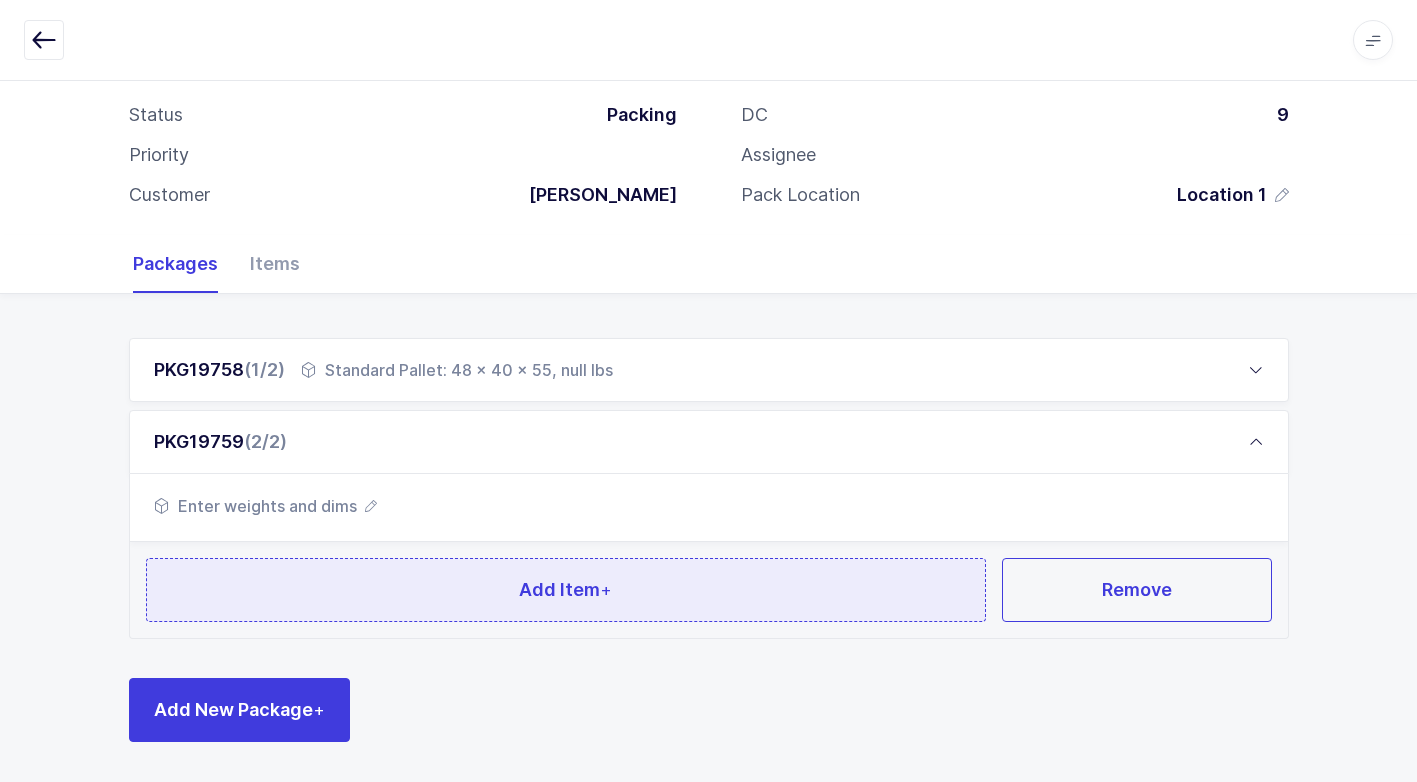 drag, startPoint x: 424, startPoint y: 622, endPoint x: 407, endPoint y: 610, distance: 20.808653 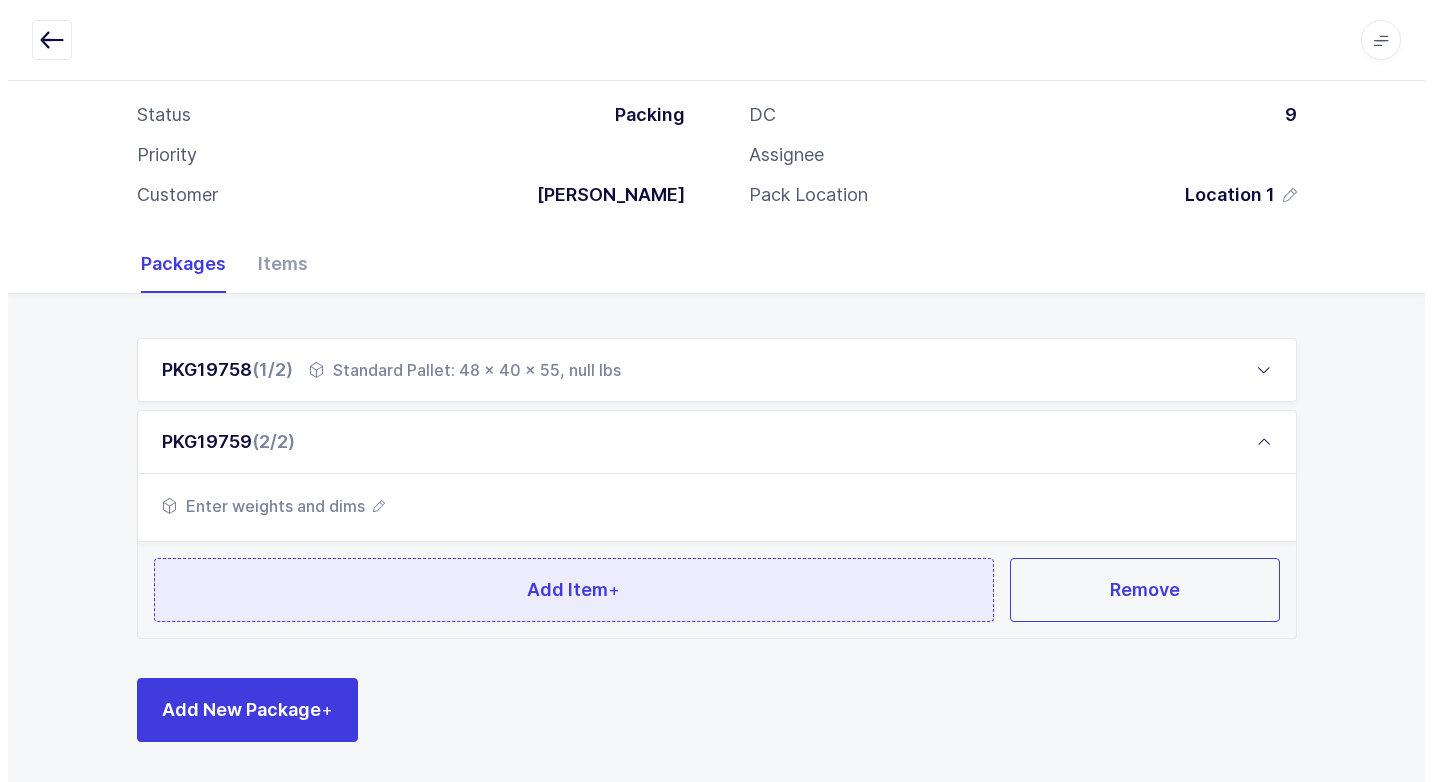 scroll, scrollTop: 0, scrollLeft: 0, axis: both 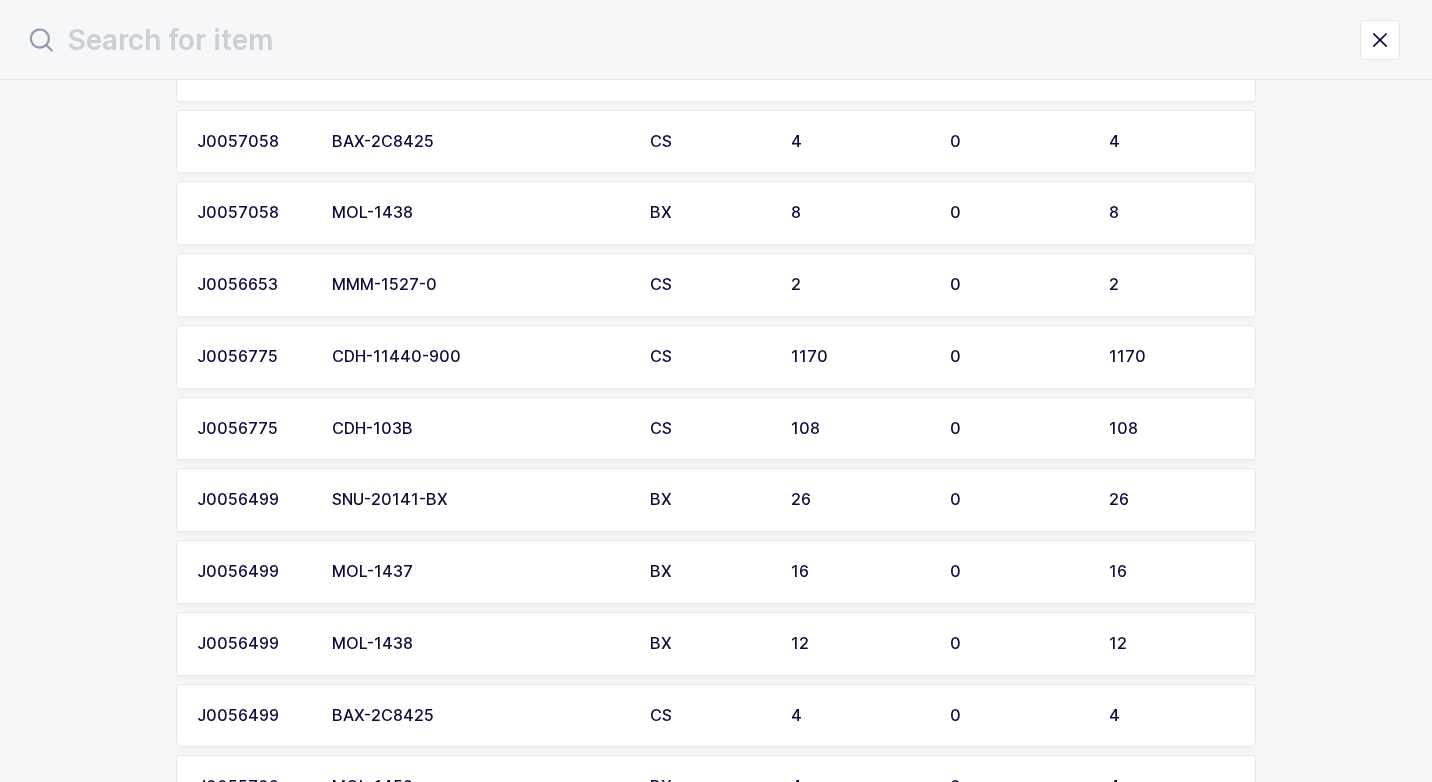 click on "CDH-11440-900" at bounding box center (479, 357) 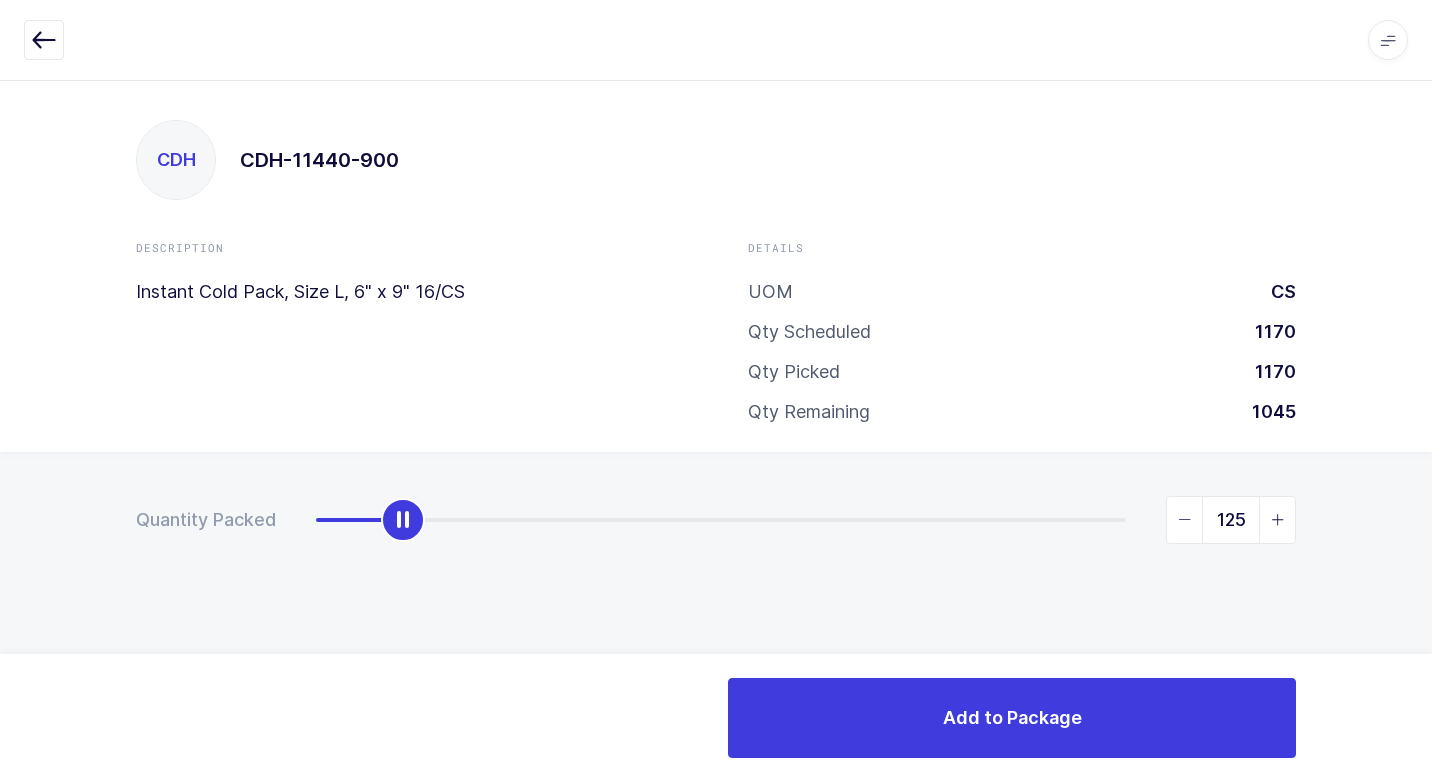 drag, startPoint x: 311, startPoint y: 522, endPoint x: 397, endPoint y: 530, distance: 86.37129 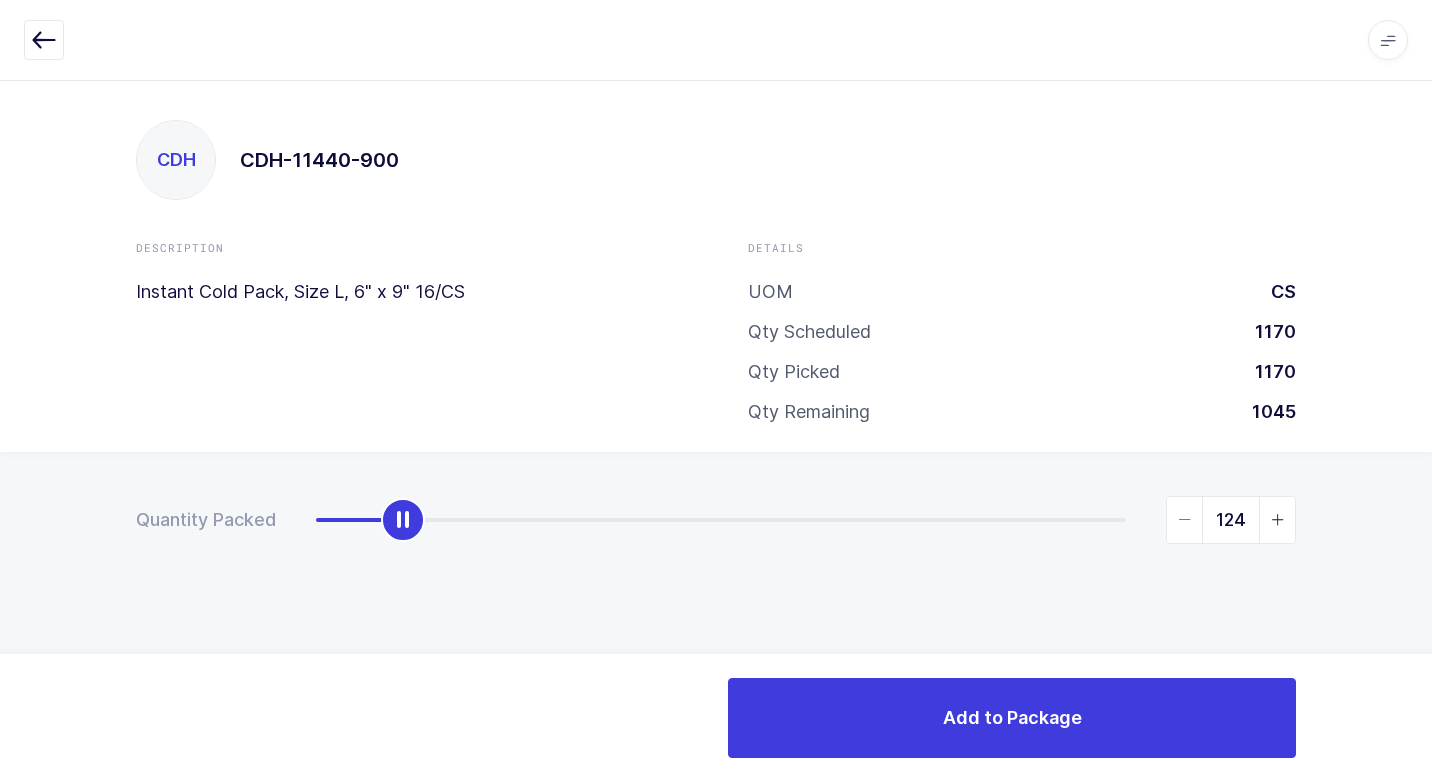 click at bounding box center [1185, 520] 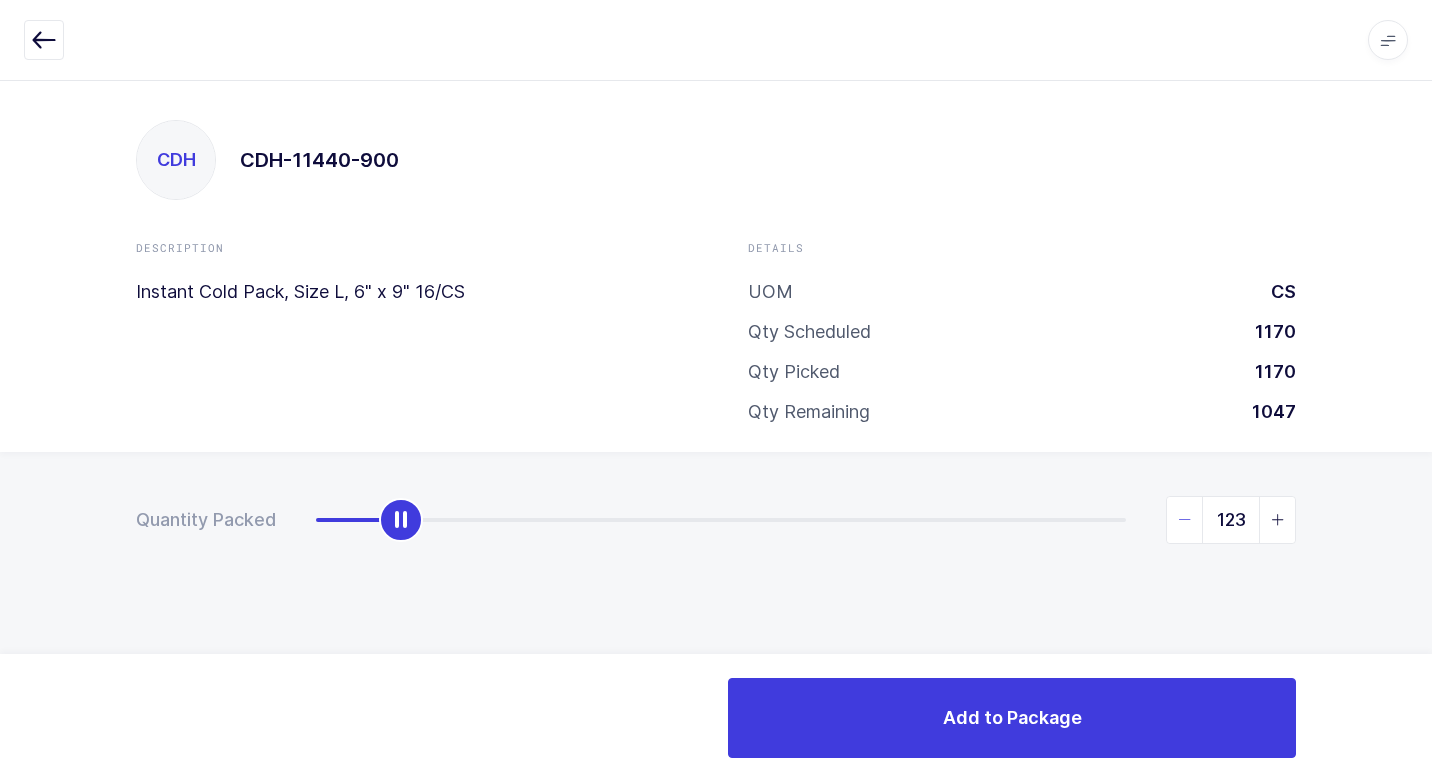 click at bounding box center [1185, 520] 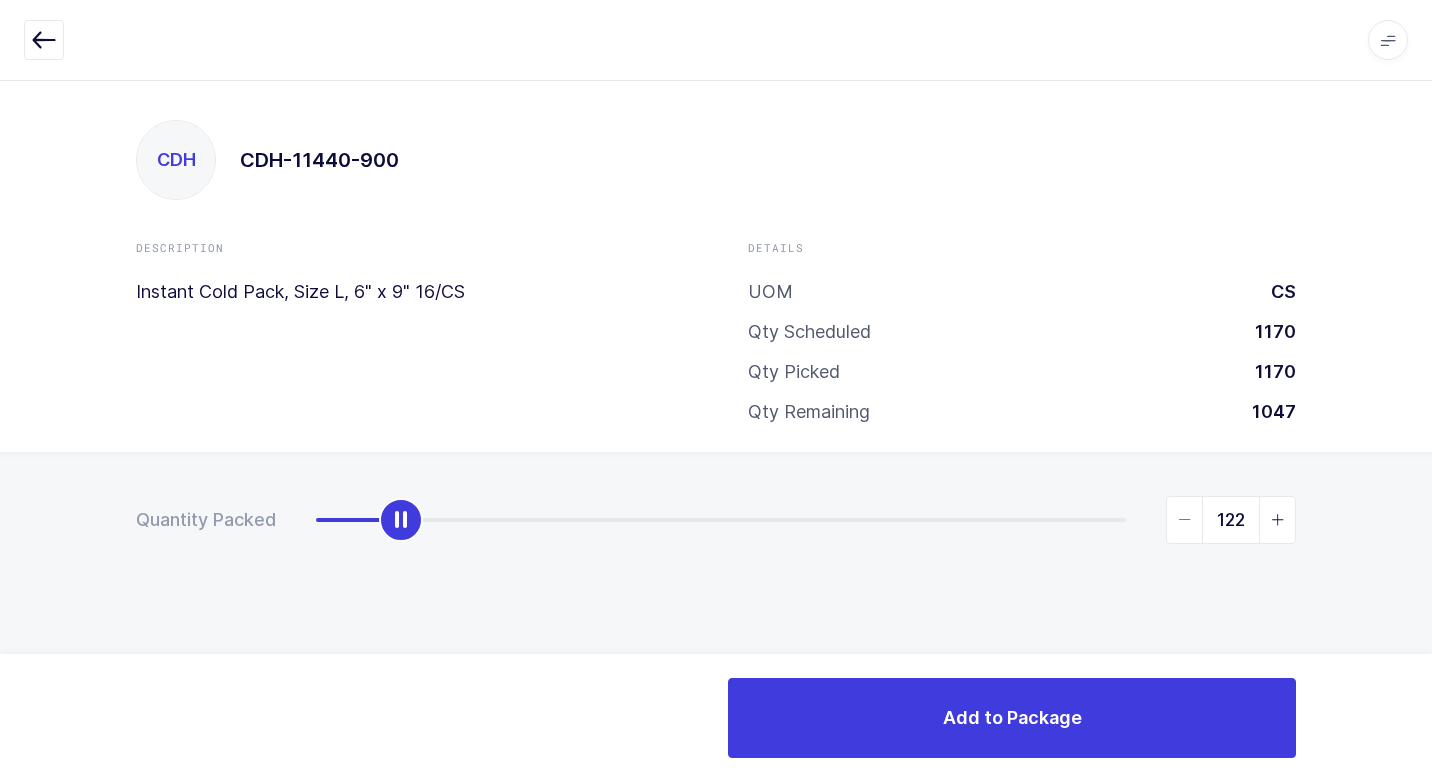 click at bounding box center (1185, 520) 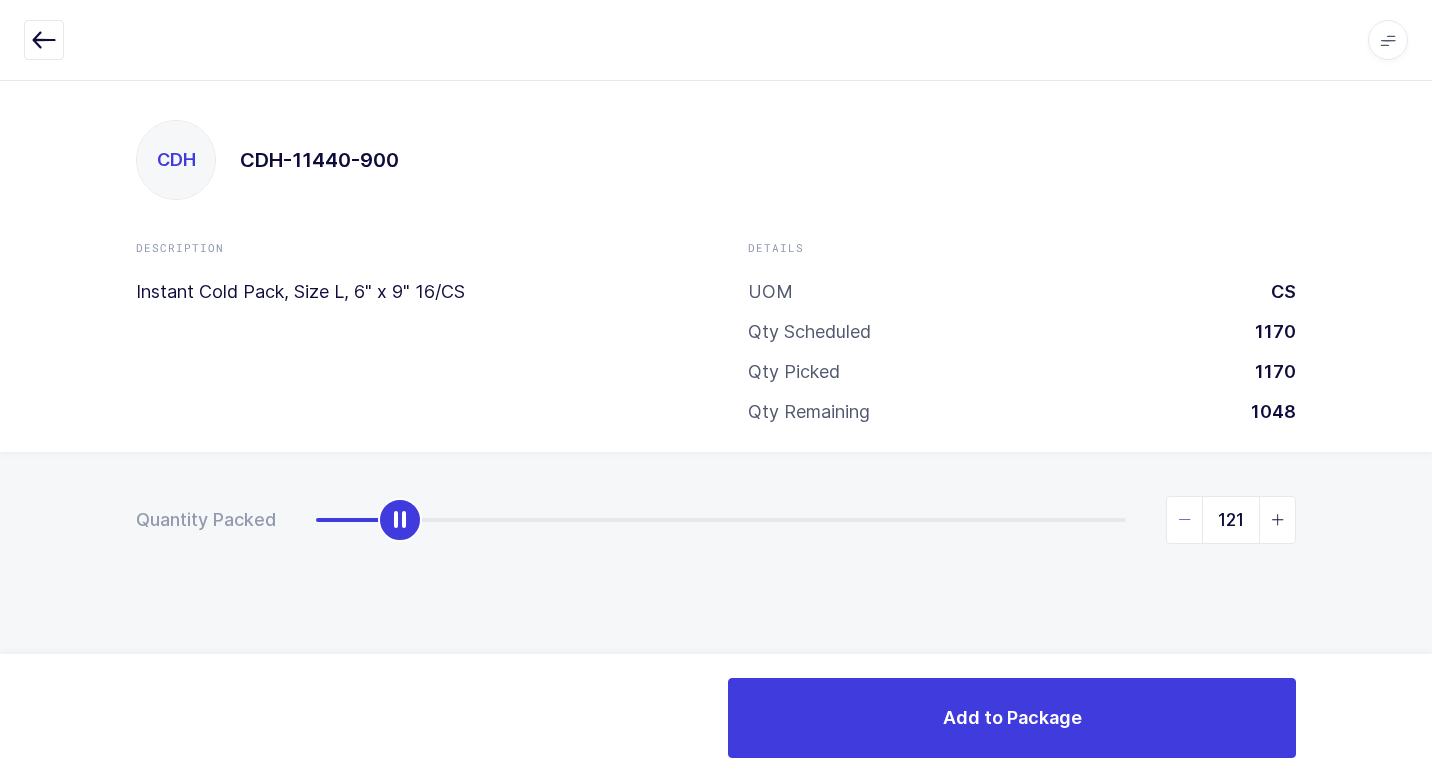 click at bounding box center (1185, 520) 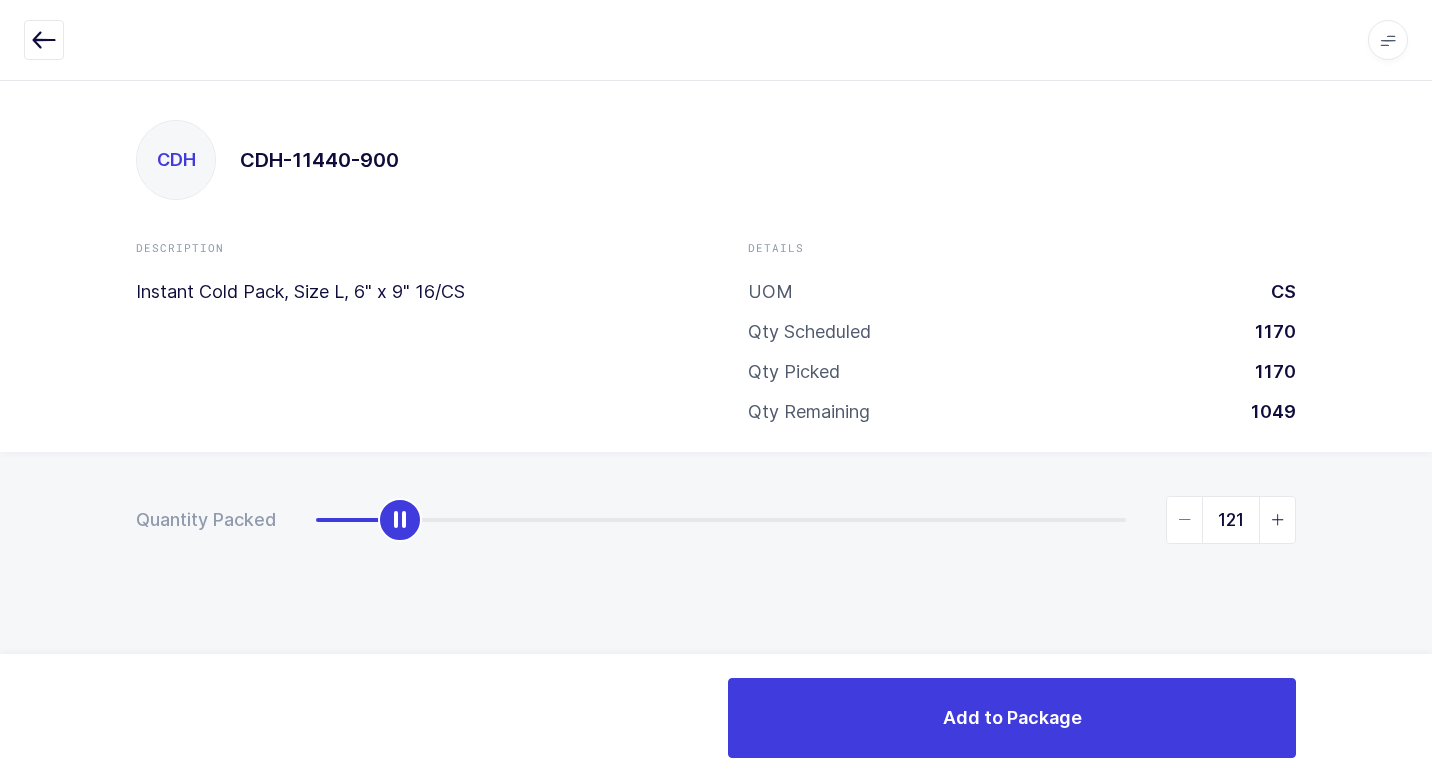 click at bounding box center (1185, 520) 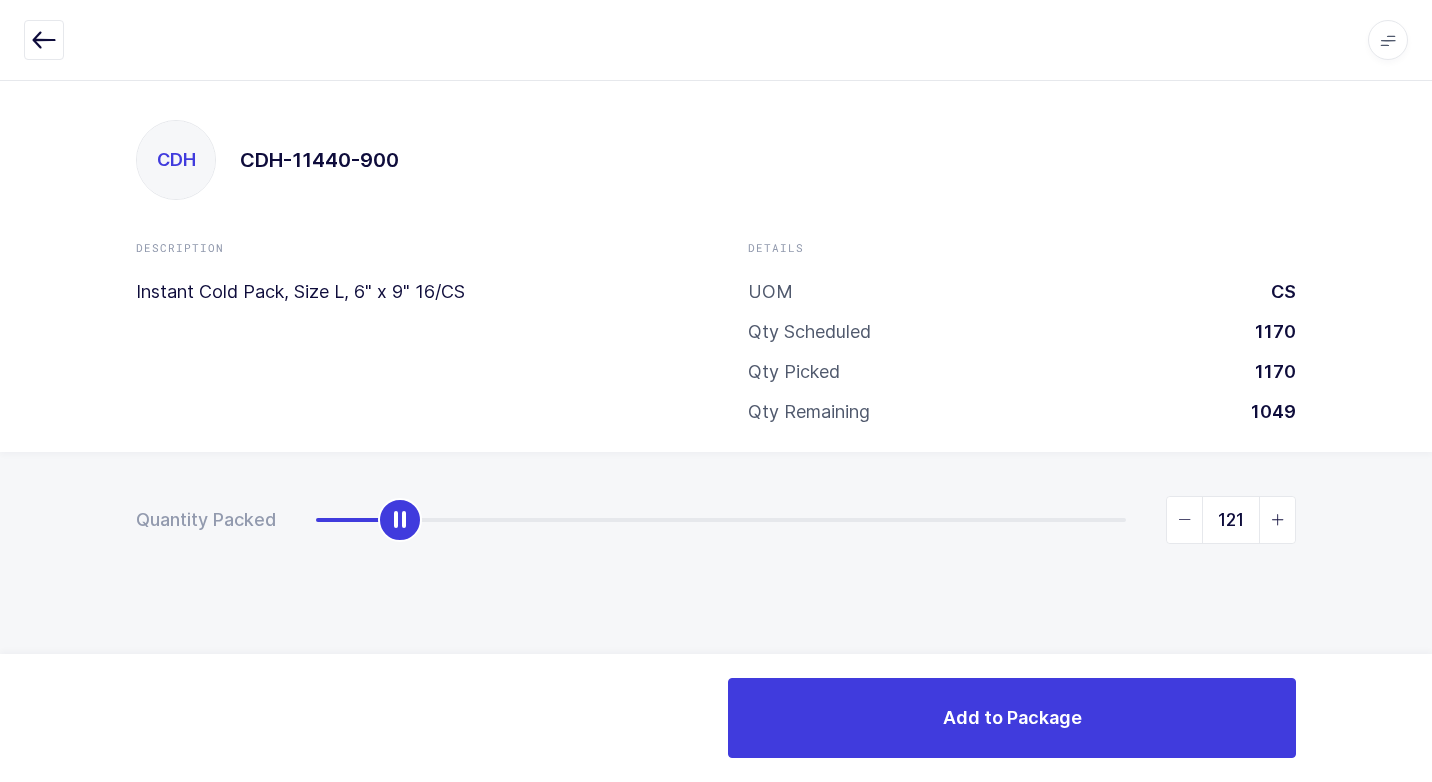 drag, startPoint x: 1182, startPoint y: 517, endPoint x: 1199, endPoint y: 569, distance: 54.708317 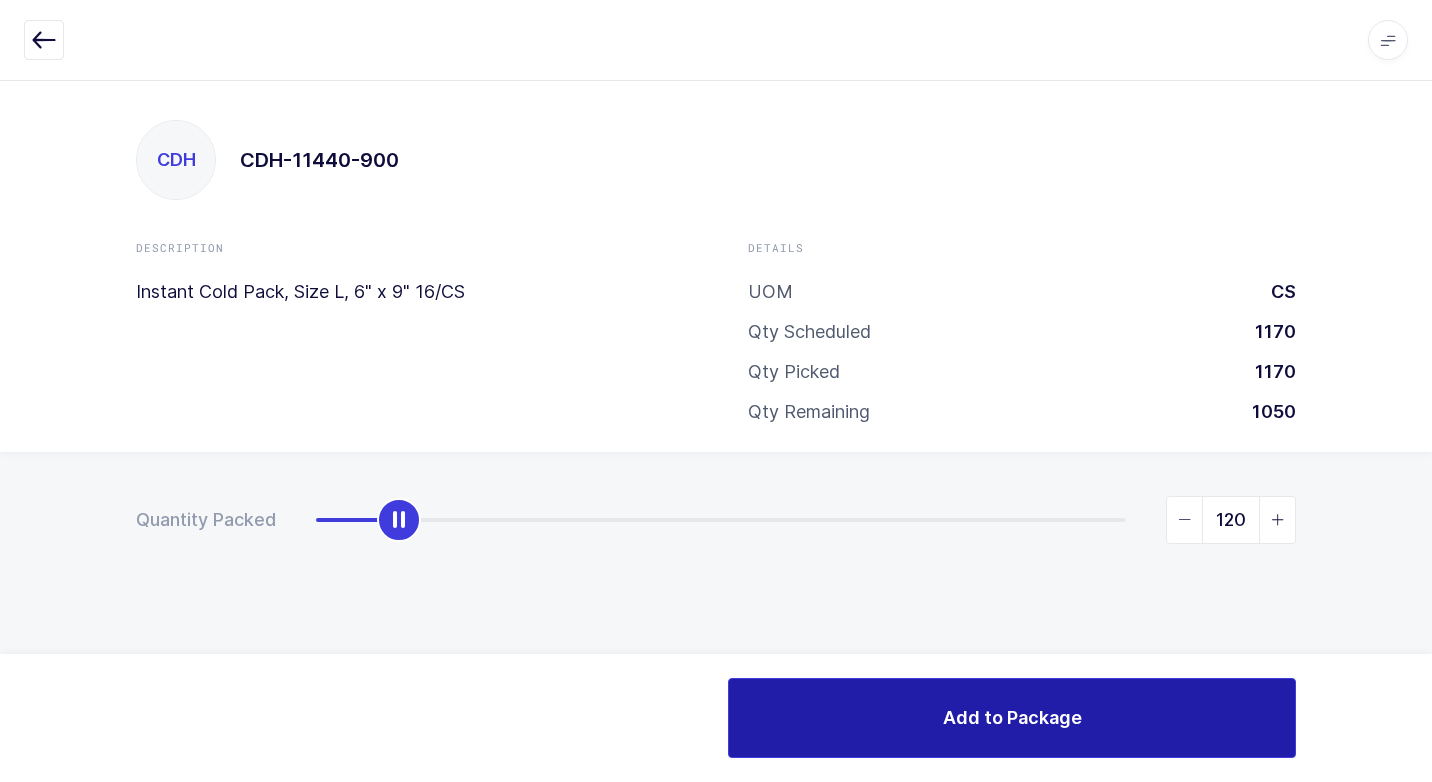 drag, startPoint x: 972, startPoint y: 722, endPoint x: 894, endPoint y: 693, distance: 83.21658 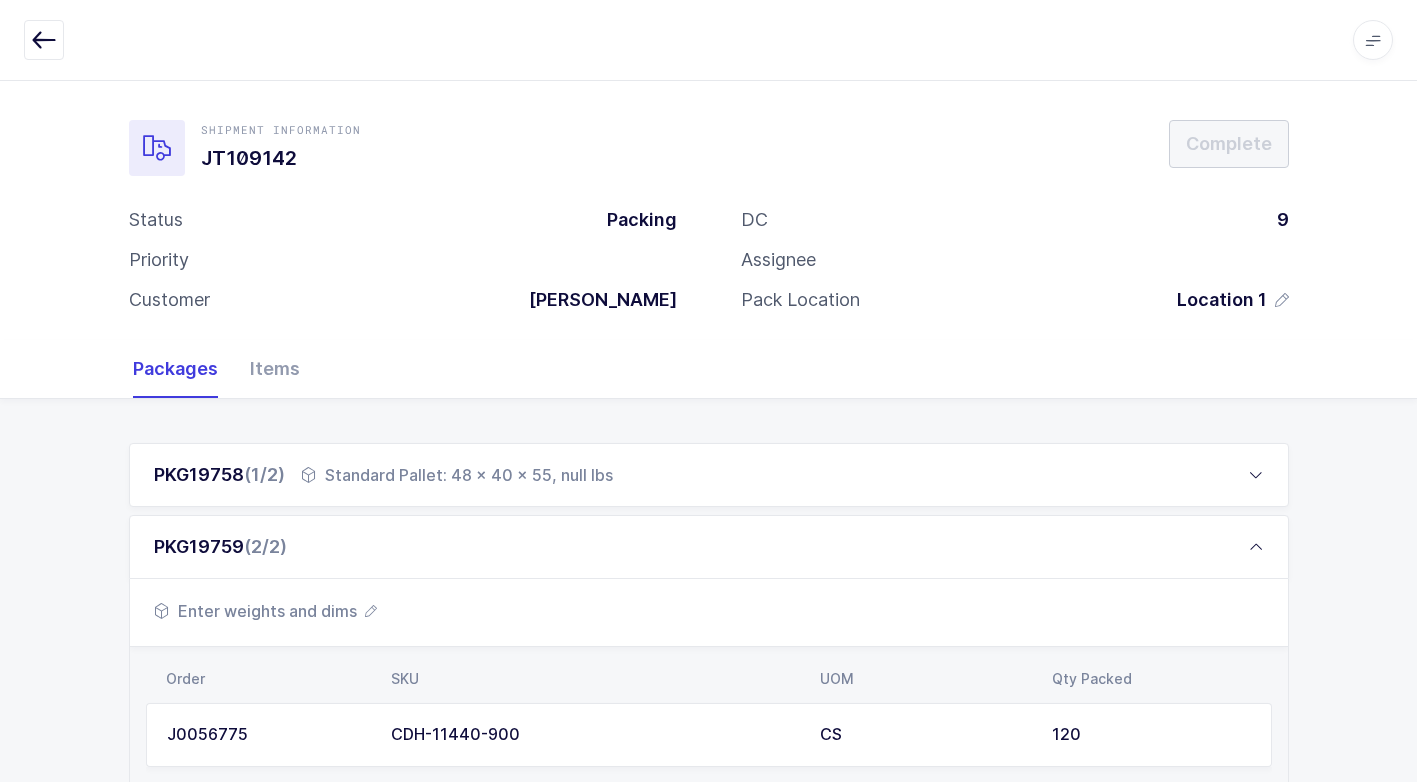 click on "Enter weights and dims" at bounding box center [265, 611] 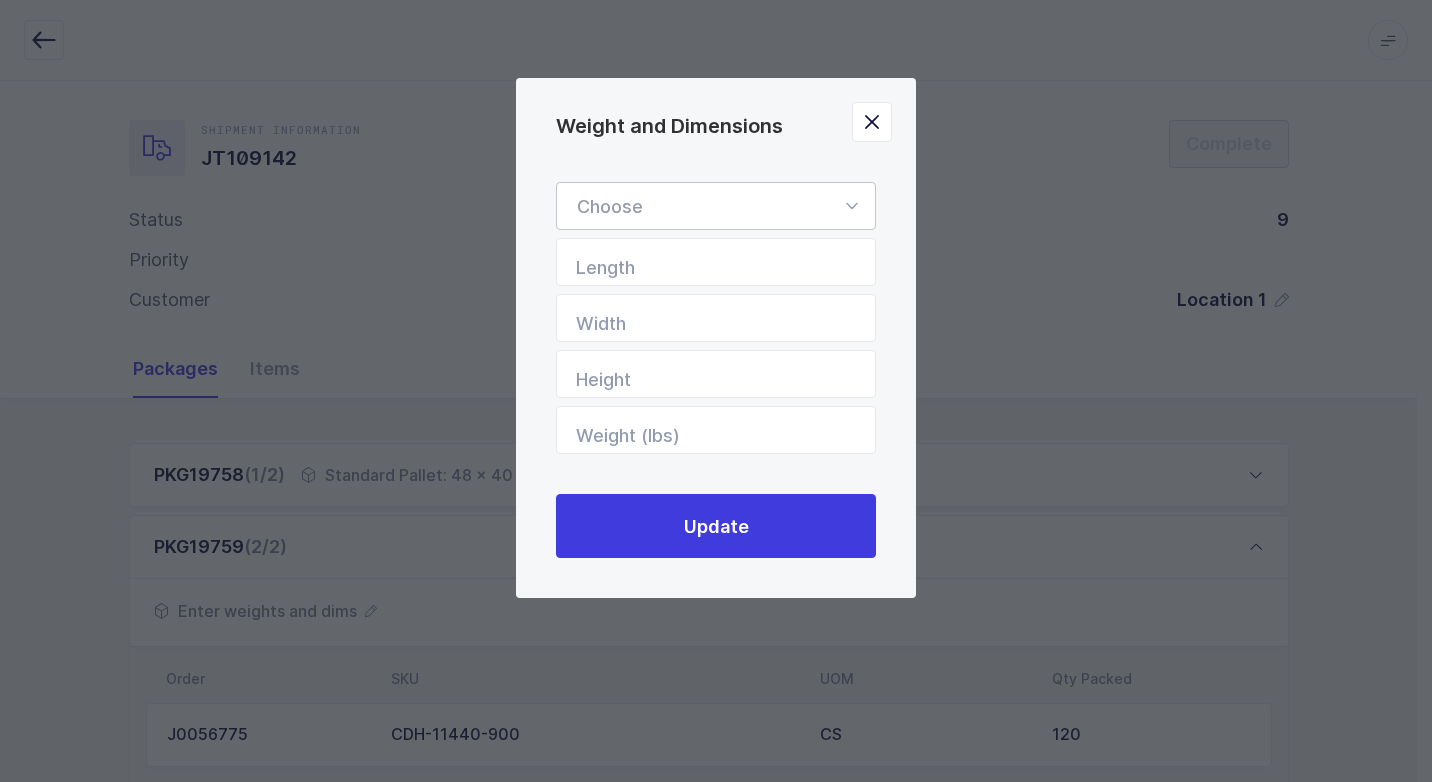 click at bounding box center [851, 206] 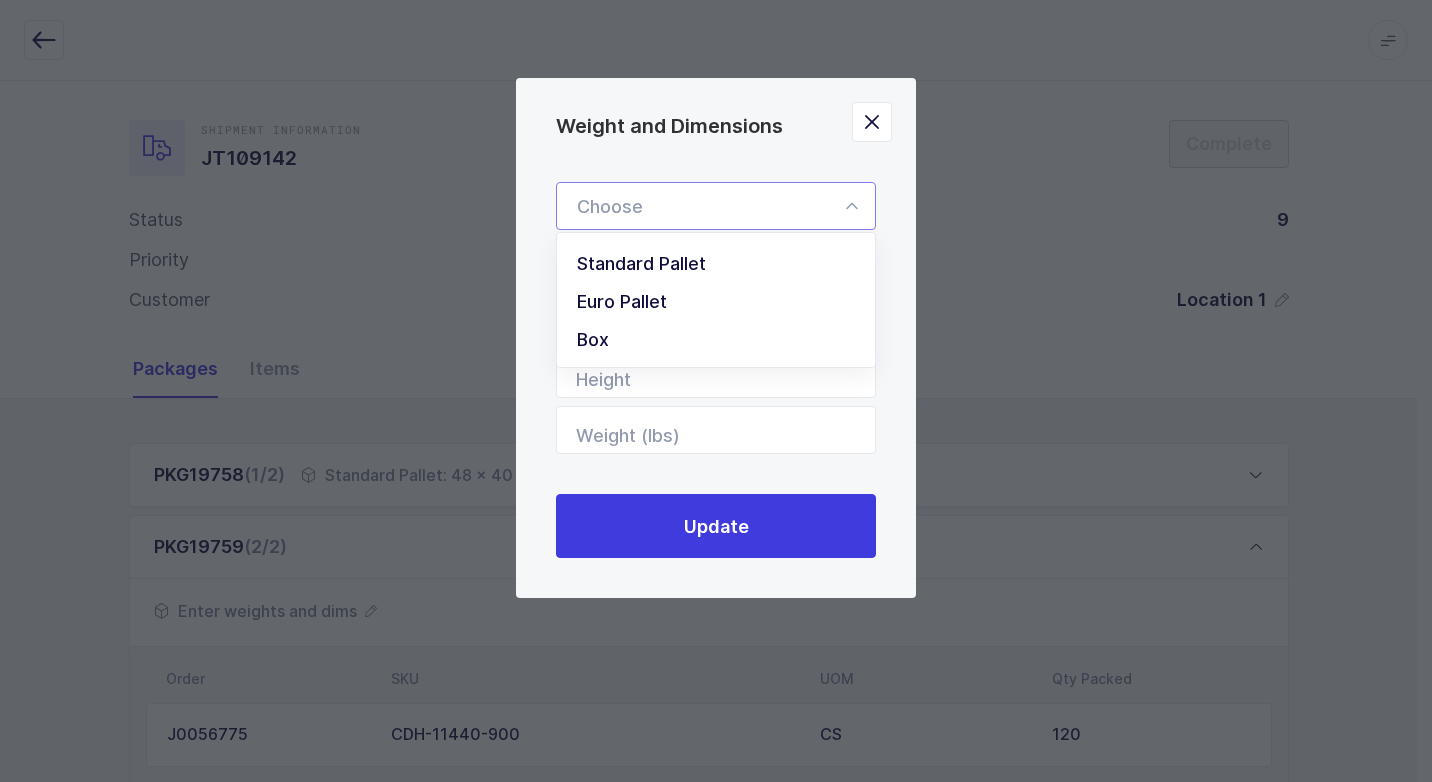 drag, startPoint x: 777, startPoint y: 259, endPoint x: 780, endPoint y: 275, distance: 16.27882 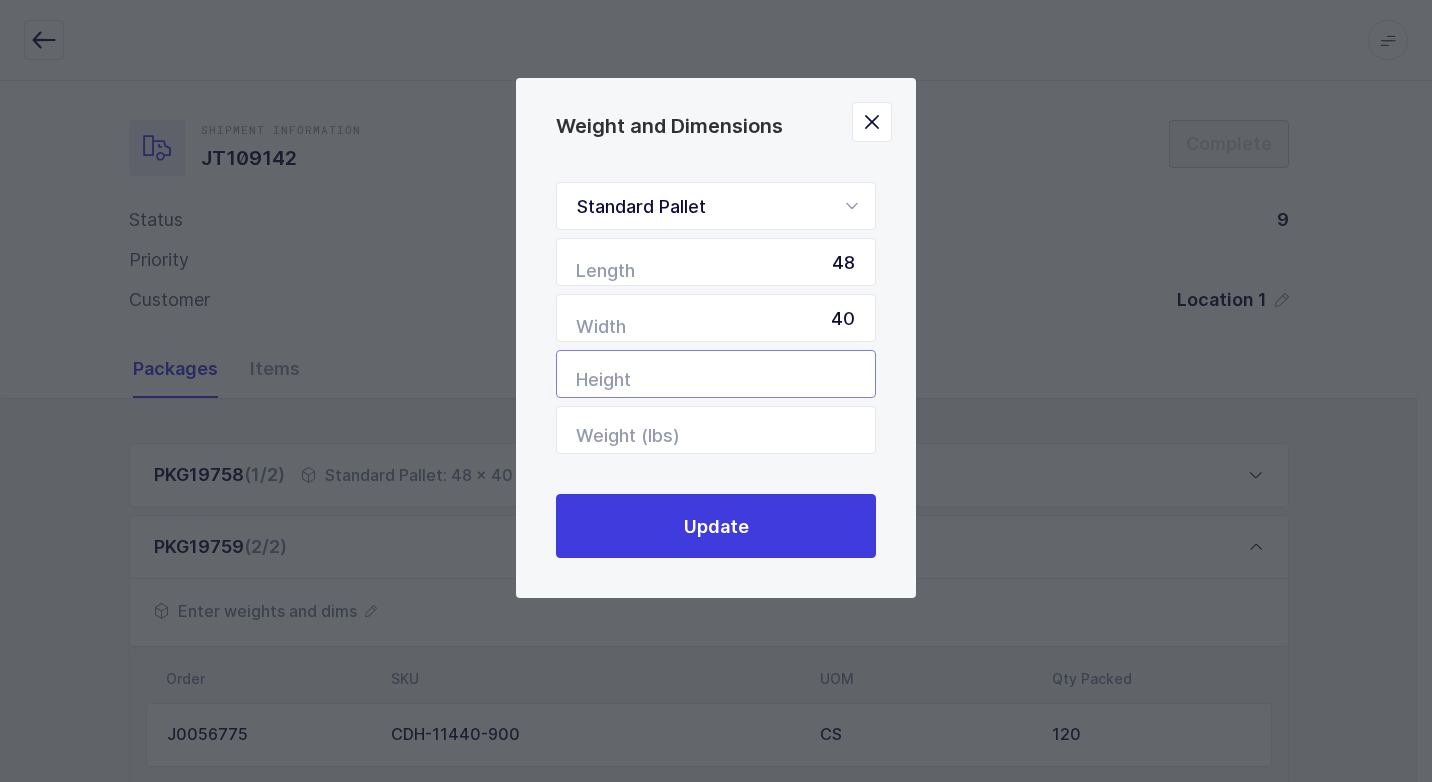 click at bounding box center [716, 374] 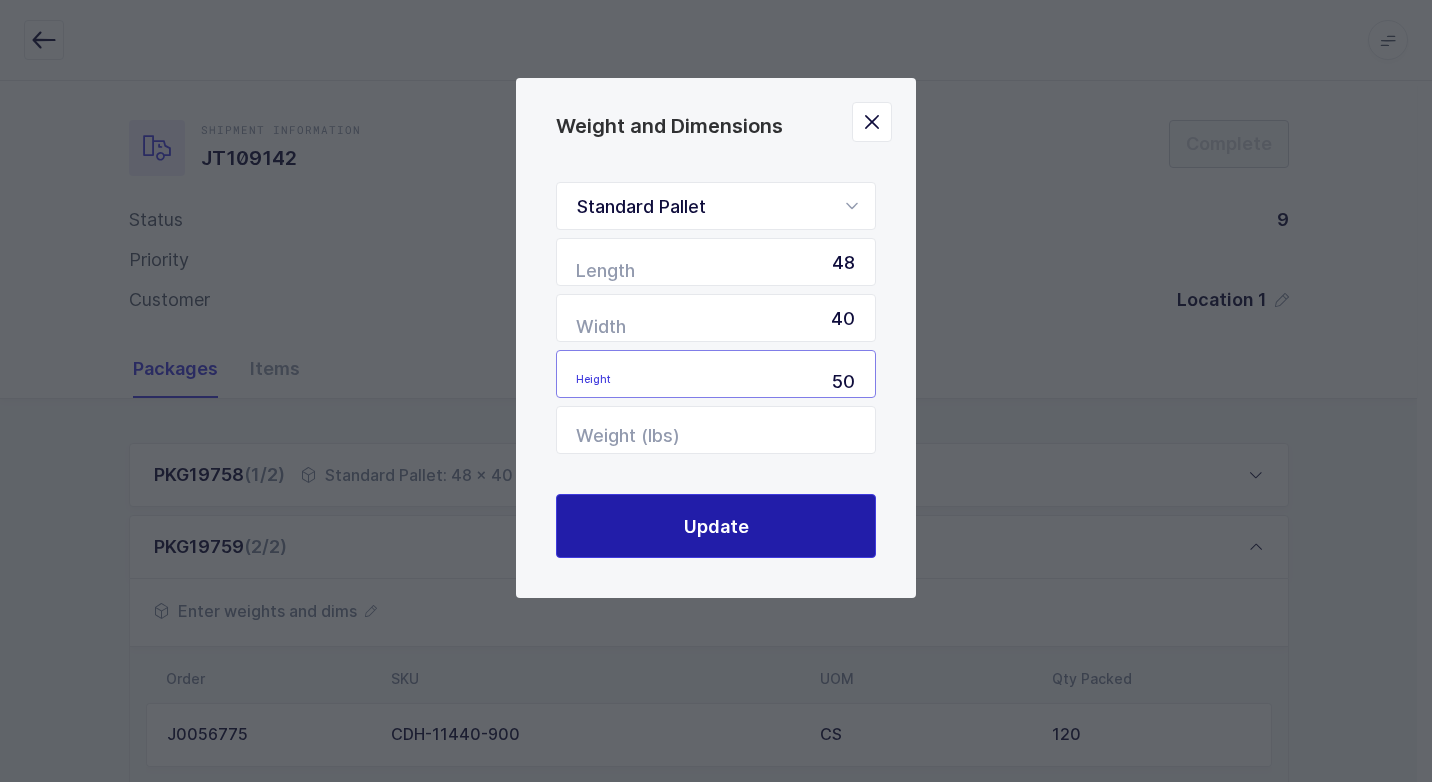 type on "50" 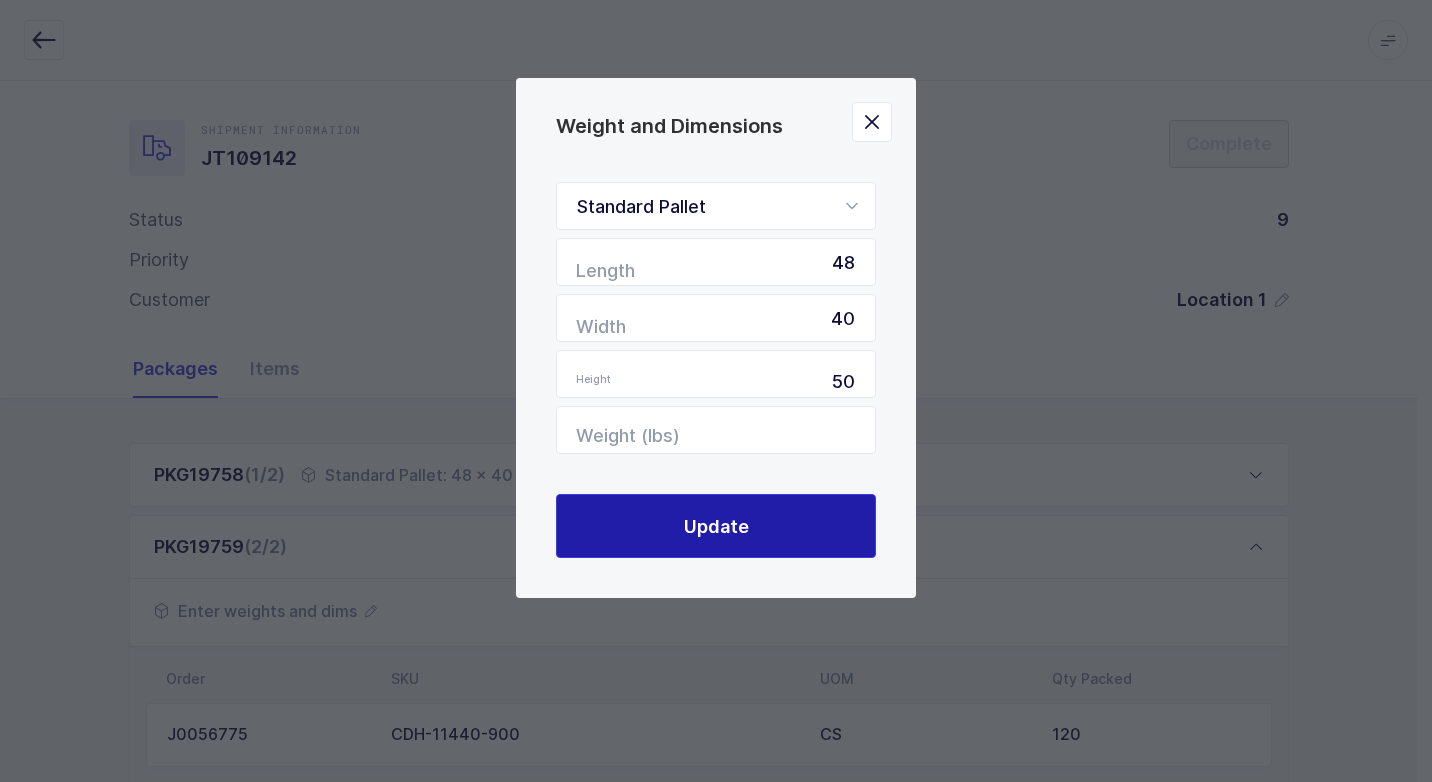 click on "Update" at bounding box center [716, 526] 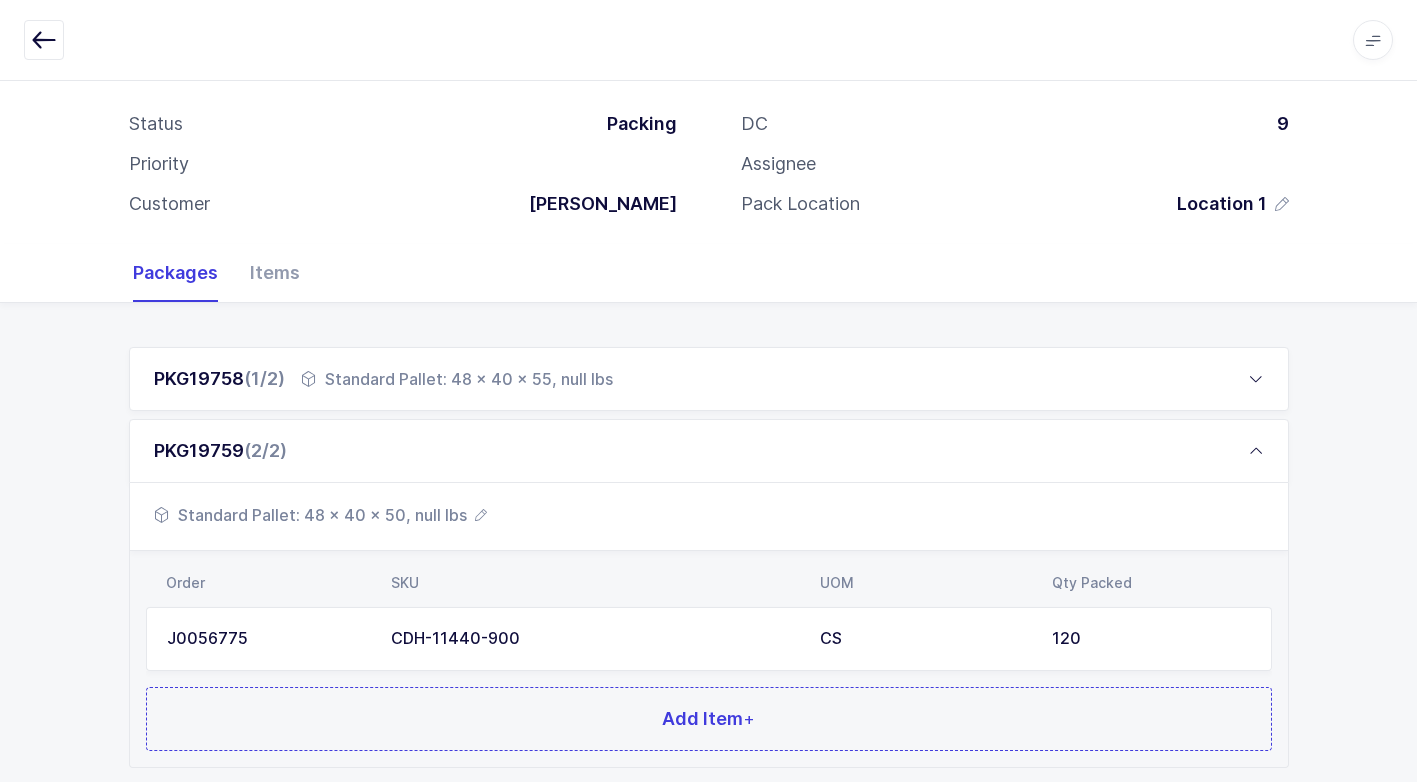 scroll, scrollTop: 225, scrollLeft: 0, axis: vertical 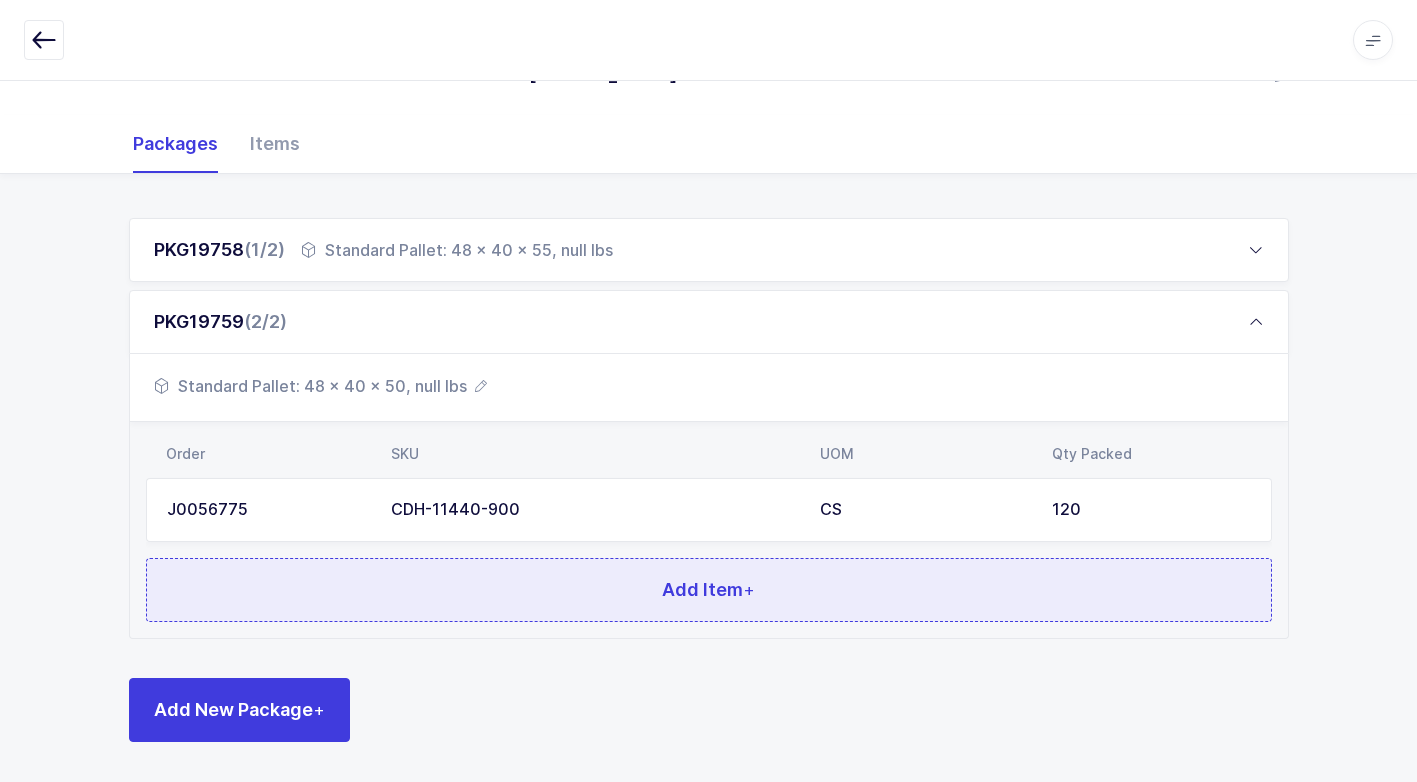 click on "Add Item  +" at bounding box center [709, 590] 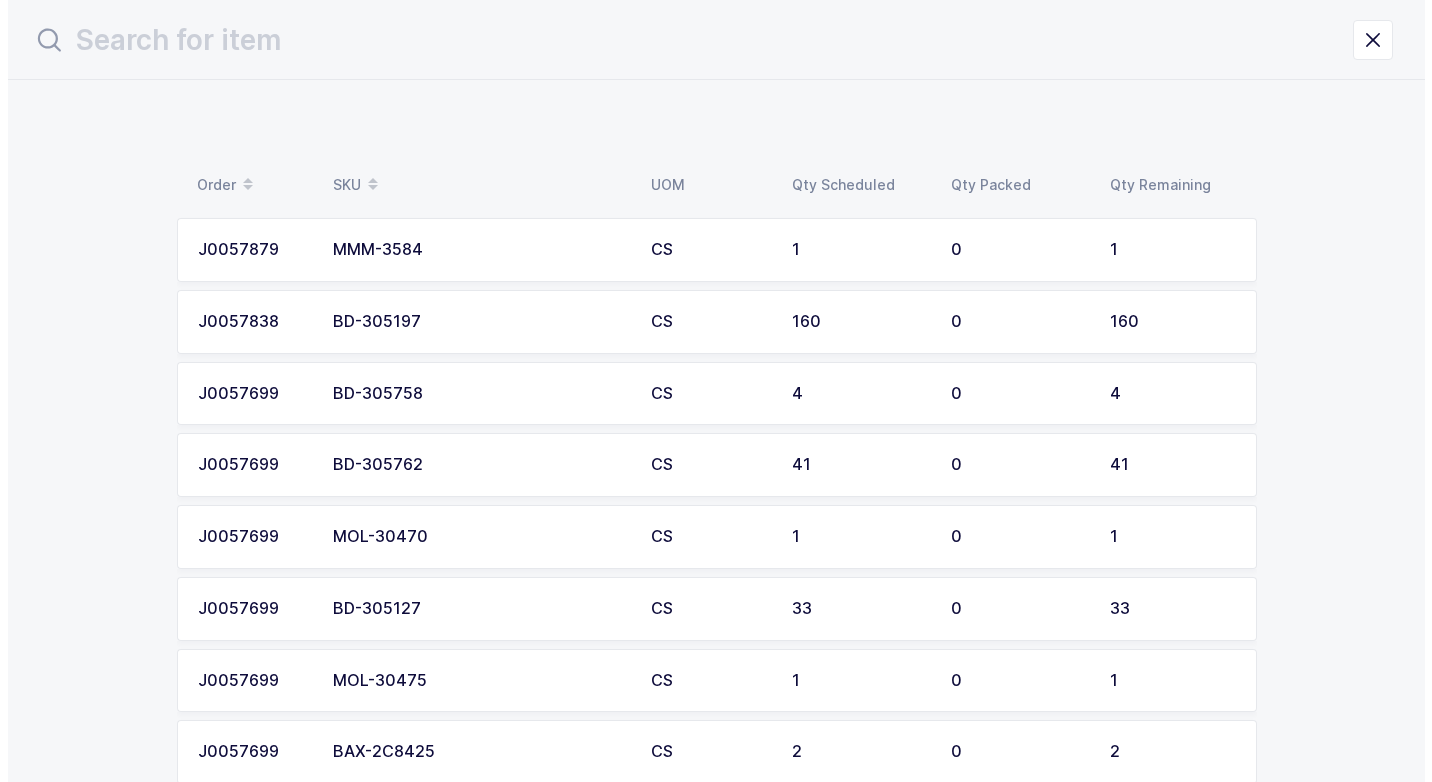 scroll, scrollTop: 0, scrollLeft: 0, axis: both 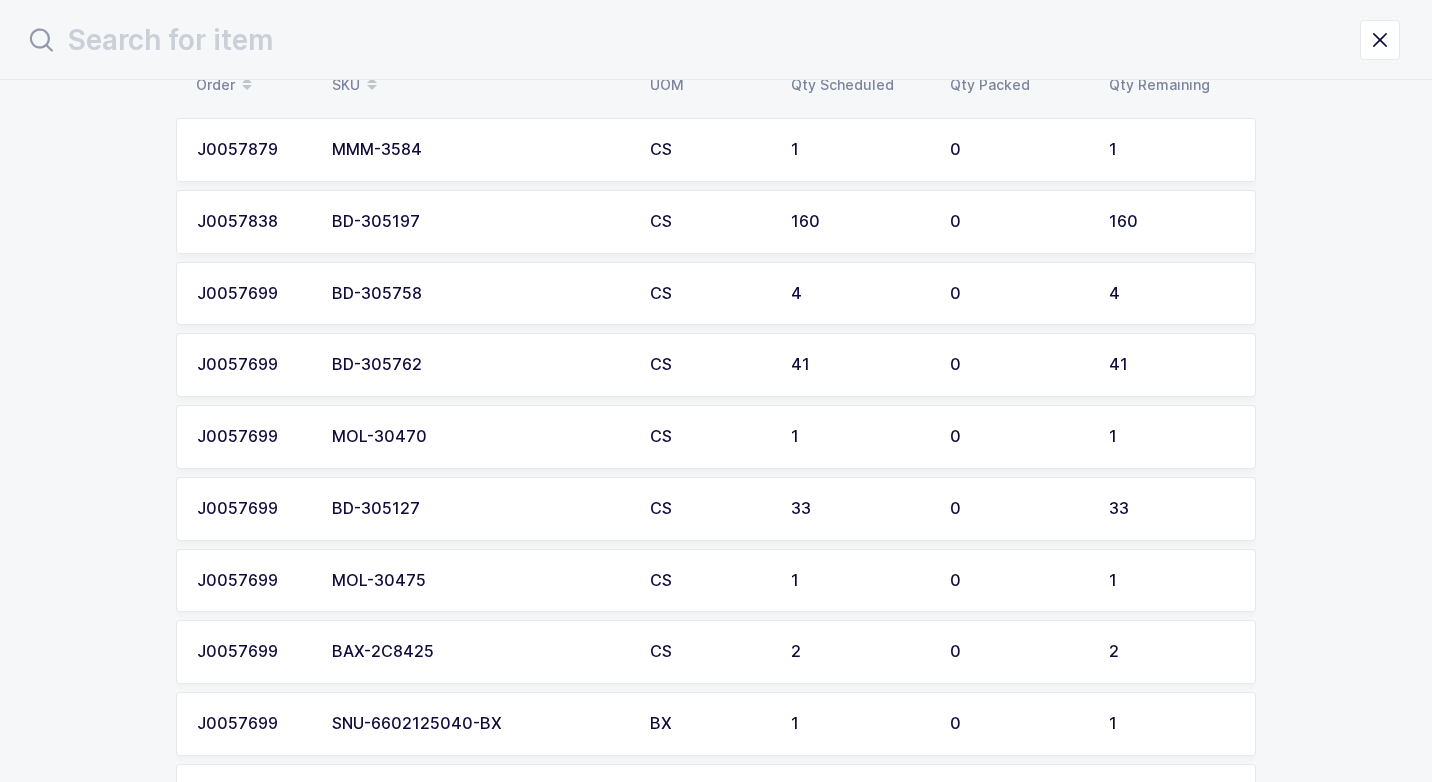 click on "BD-305197" at bounding box center (479, 222) 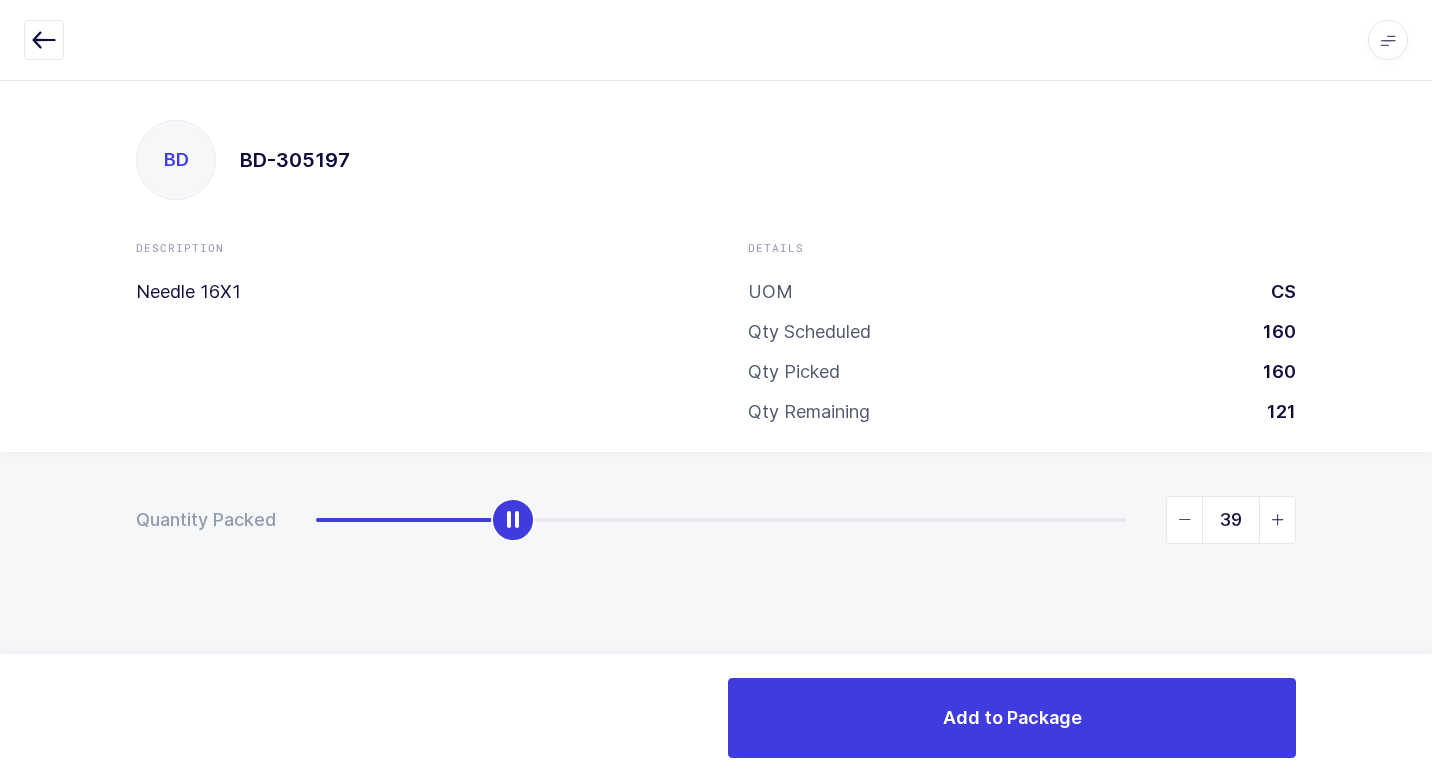 type on "40" 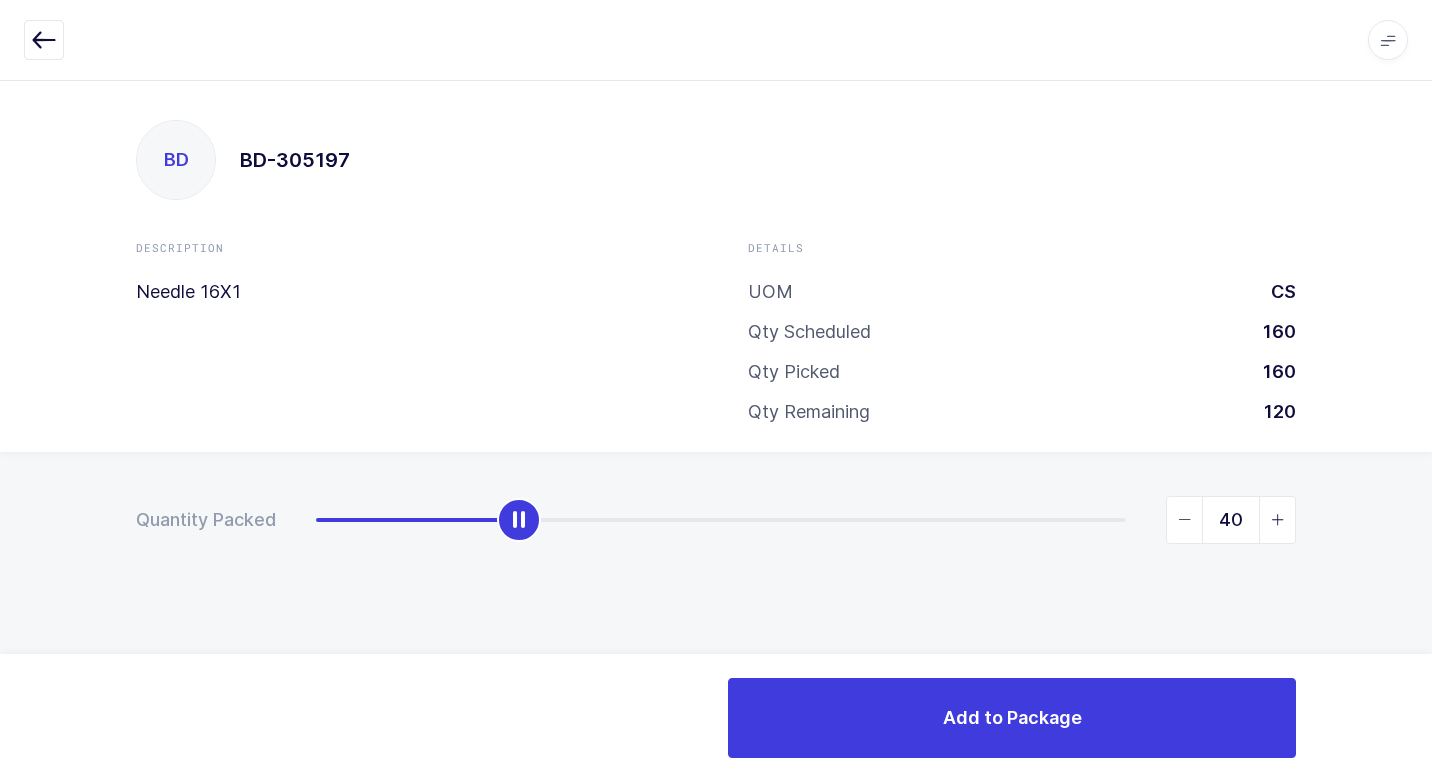 drag, startPoint x: 346, startPoint y: 525, endPoint x: 518, endPoint y: 547, distance: 173.40128 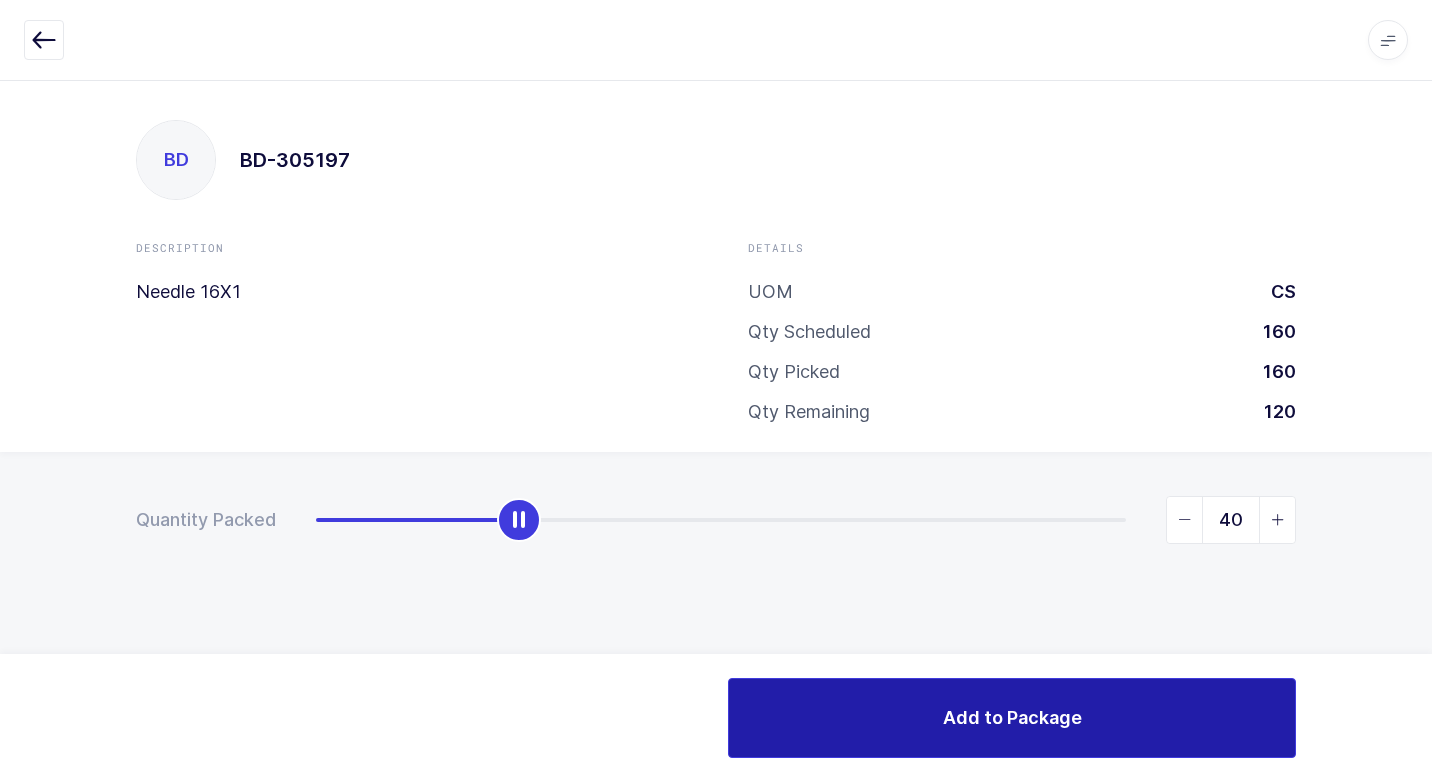 click on "Add to Package" at bounding box center (1012, 718) 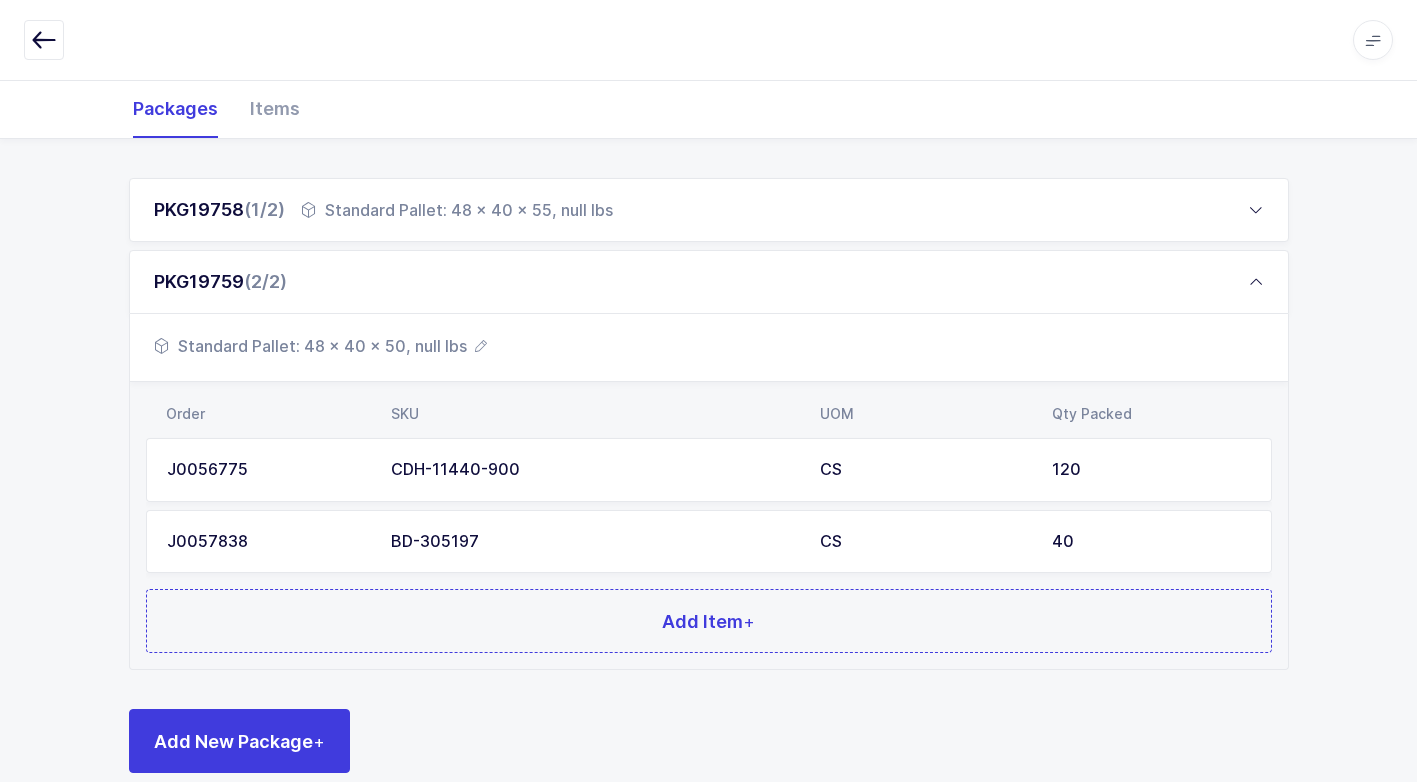 scroll, scrollTop: 296, scrollLeft: 0, axis: vertical 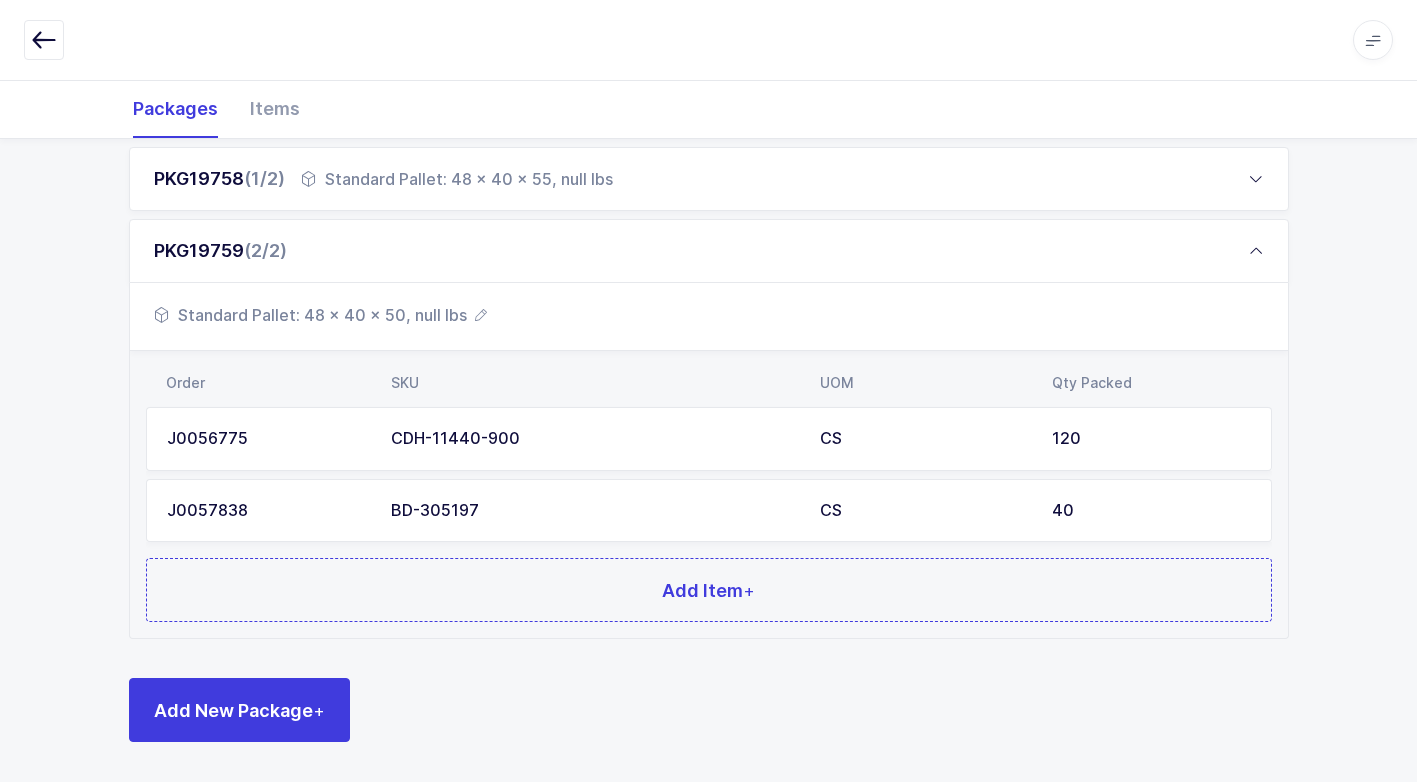 click on "BD-305197" at bounding box center [593, 511] 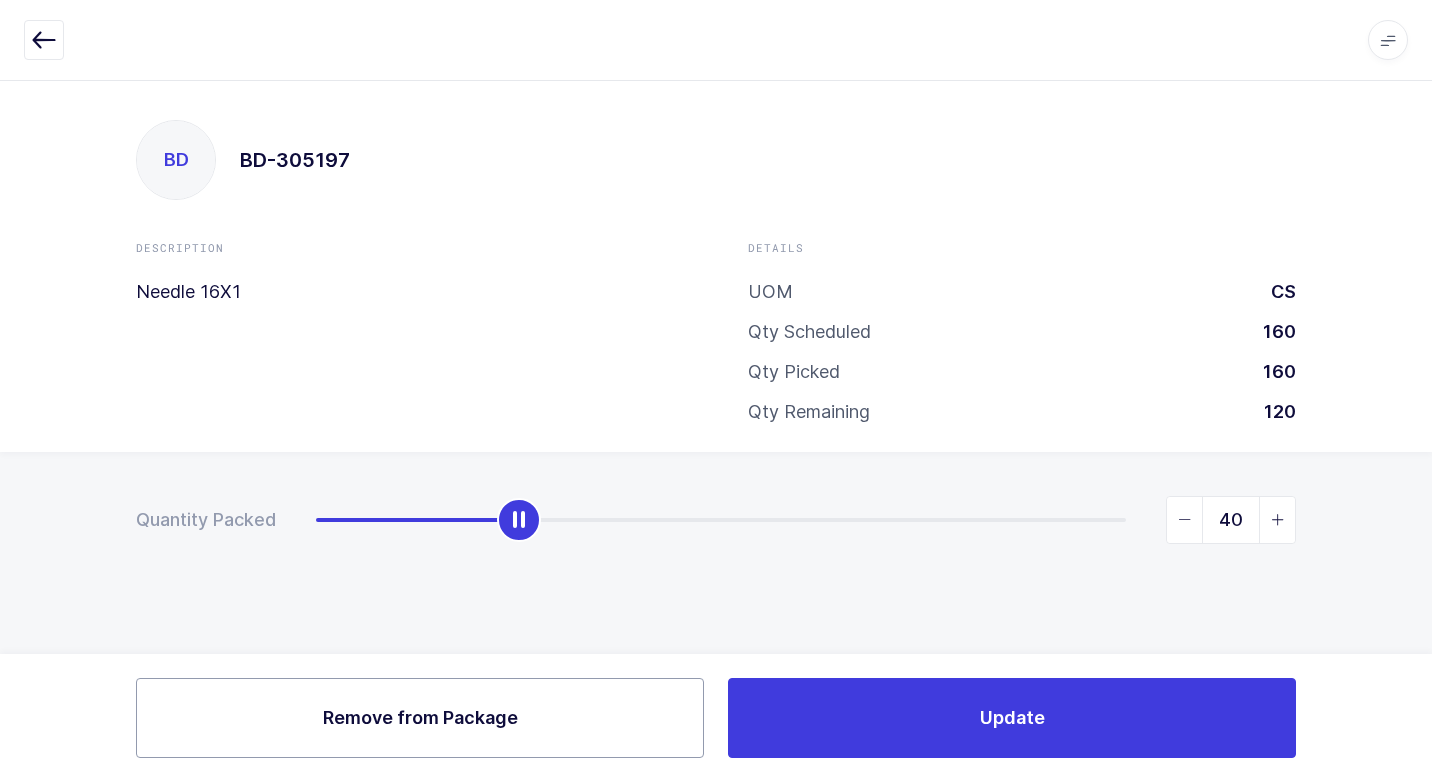 drag, startPoint x: 478, startPoint y: 712, endPoint x: 460, endPoint y: 712, distance: 18 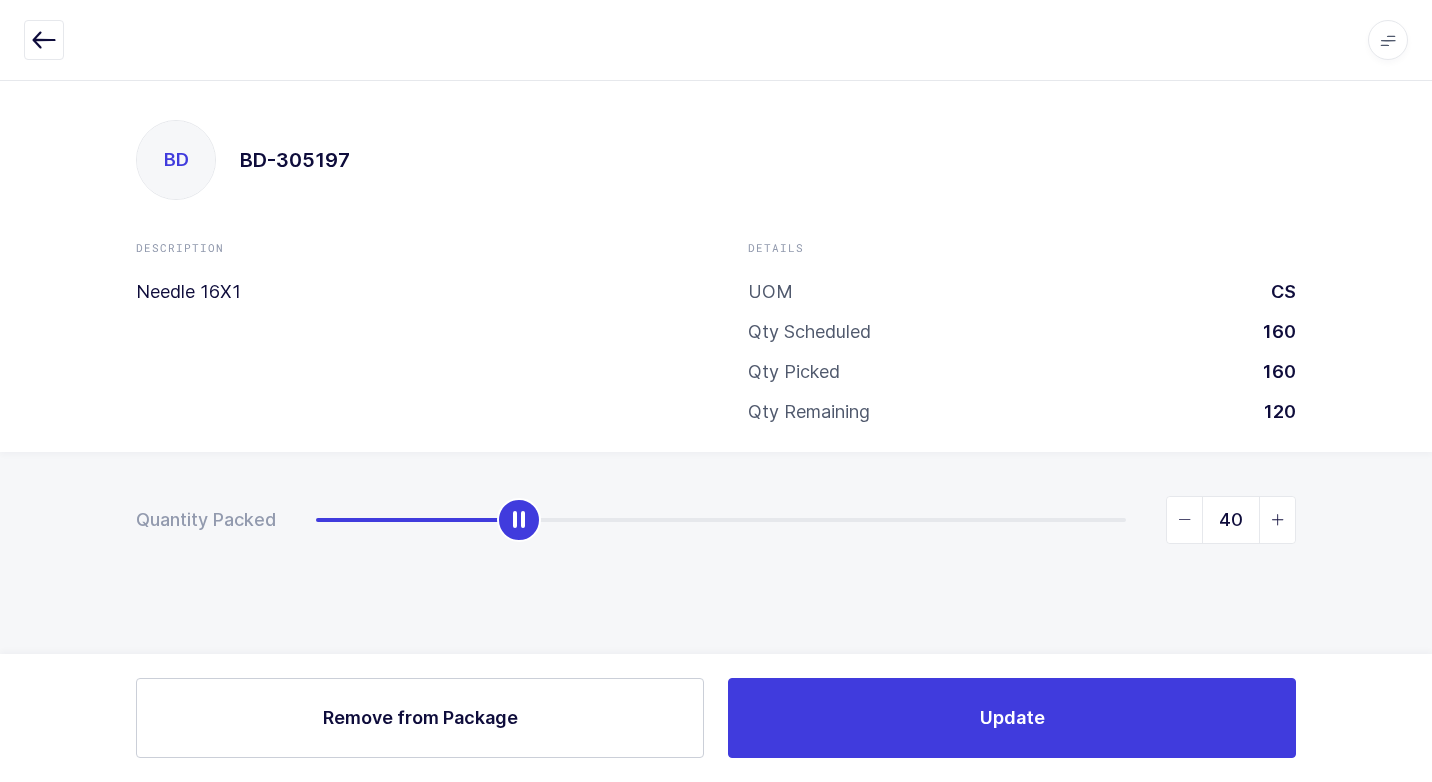 type on "0" 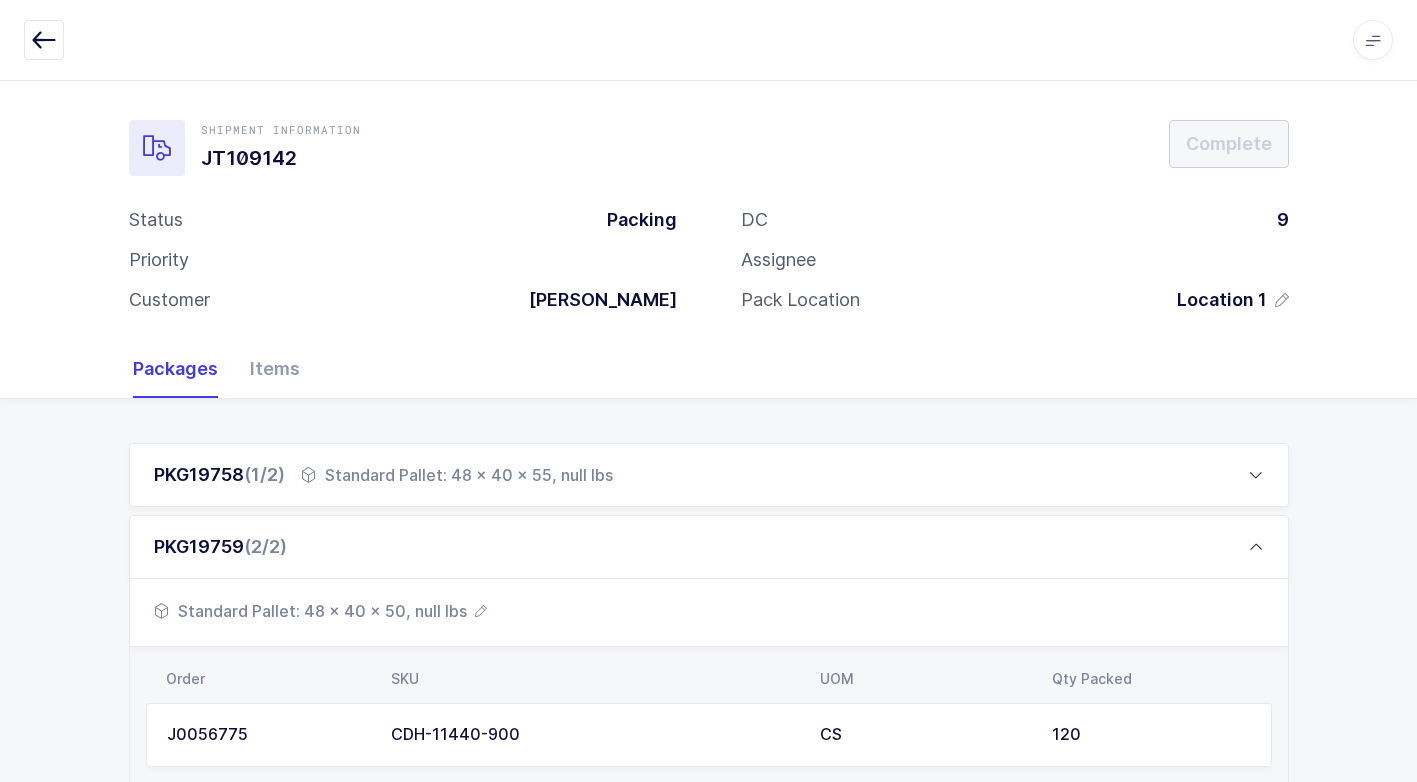 scroll, scrollTop: 225, scrollLeft: 0, axis: vertical 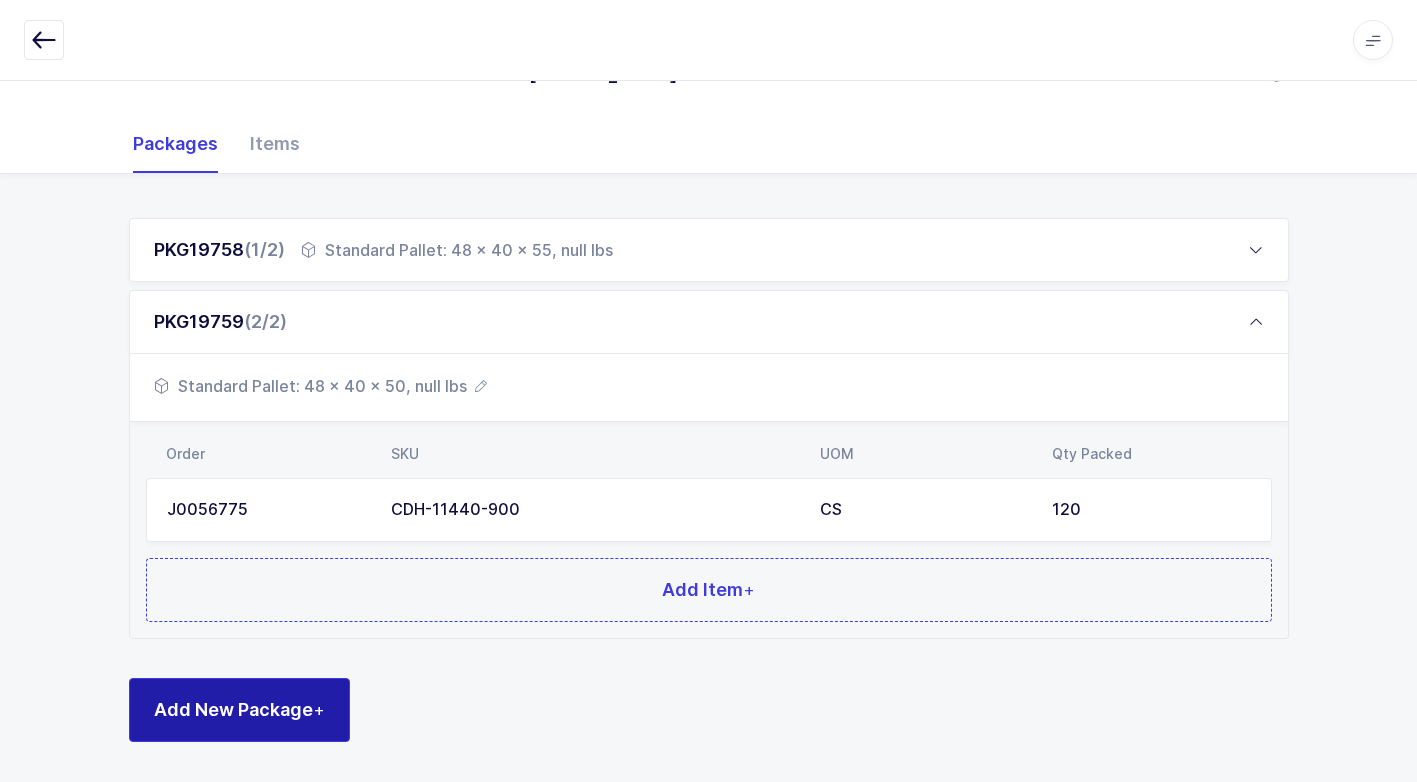 click on "Add New Package  +" at bounding box center (239, 710) 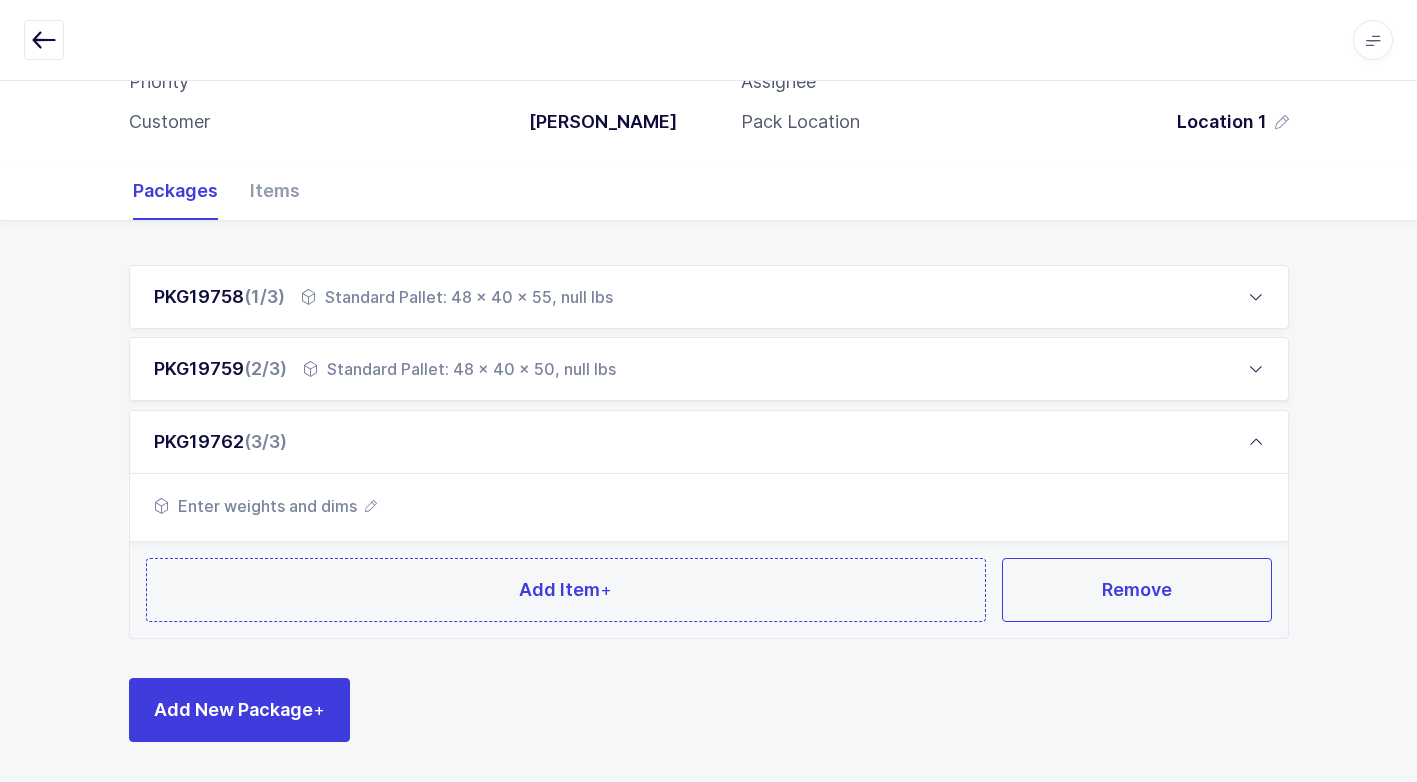 scroll, scrollTop: 177, scrollLeft: 0, axis: vertical 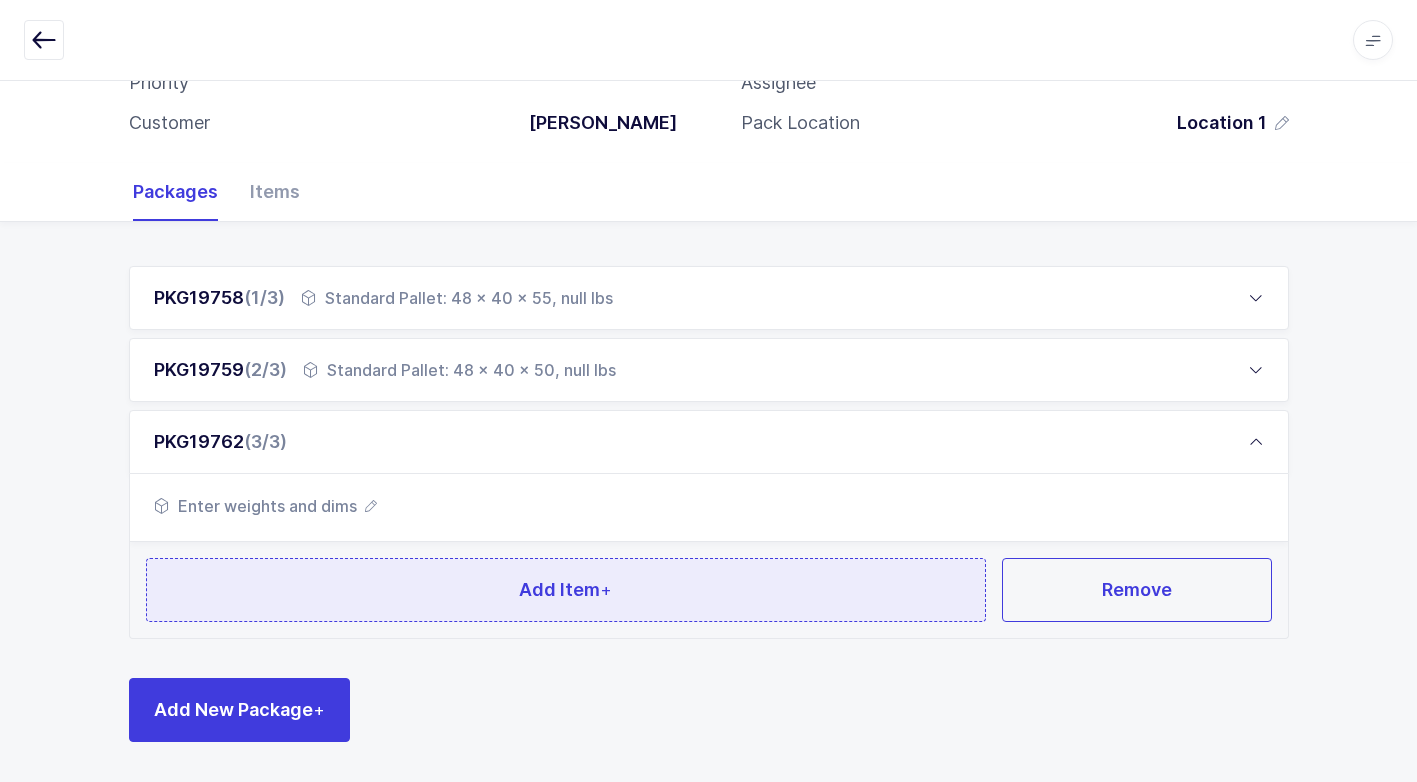 click on "Add Item  +" at bounding box center [566, 590] 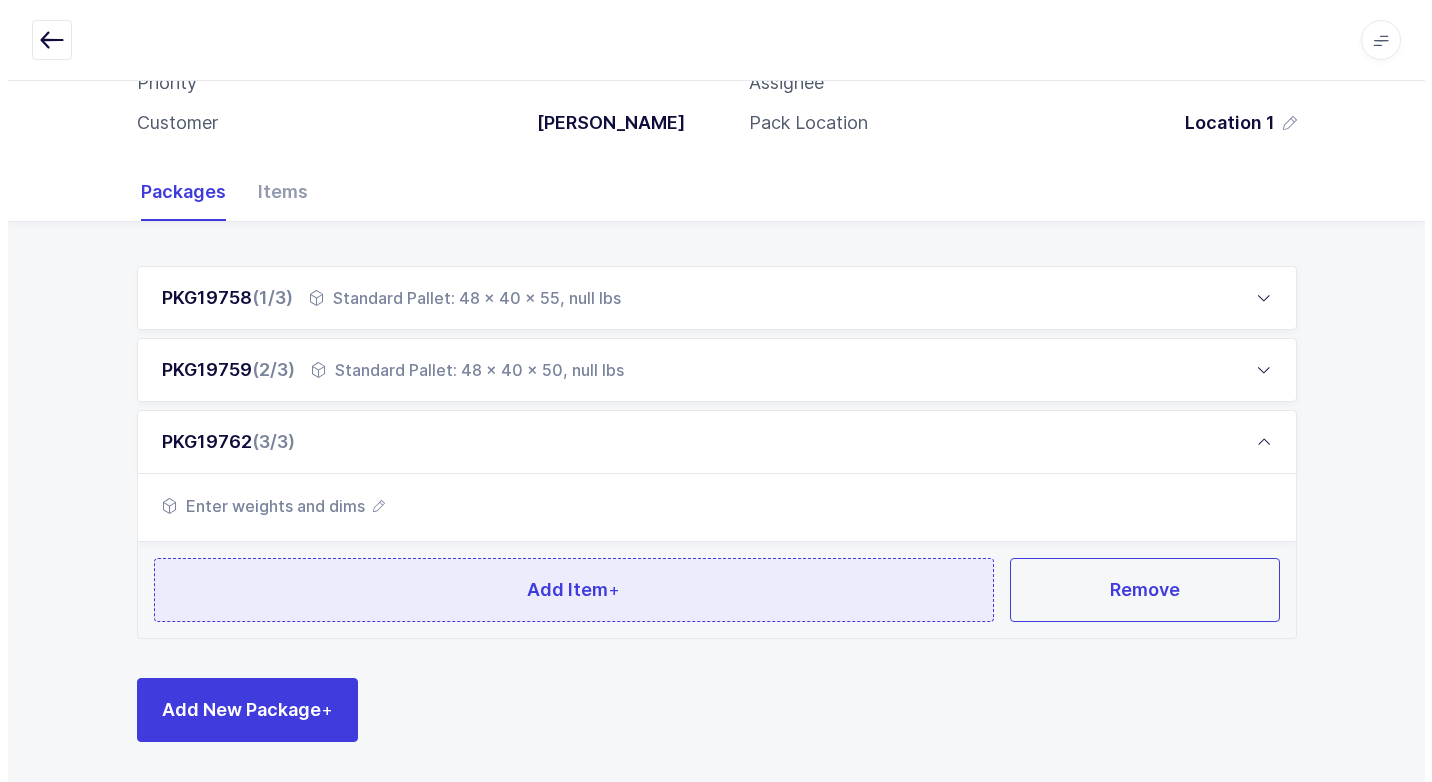 scroll, scrollTop: 0, scrollLeft: 0, axis: both 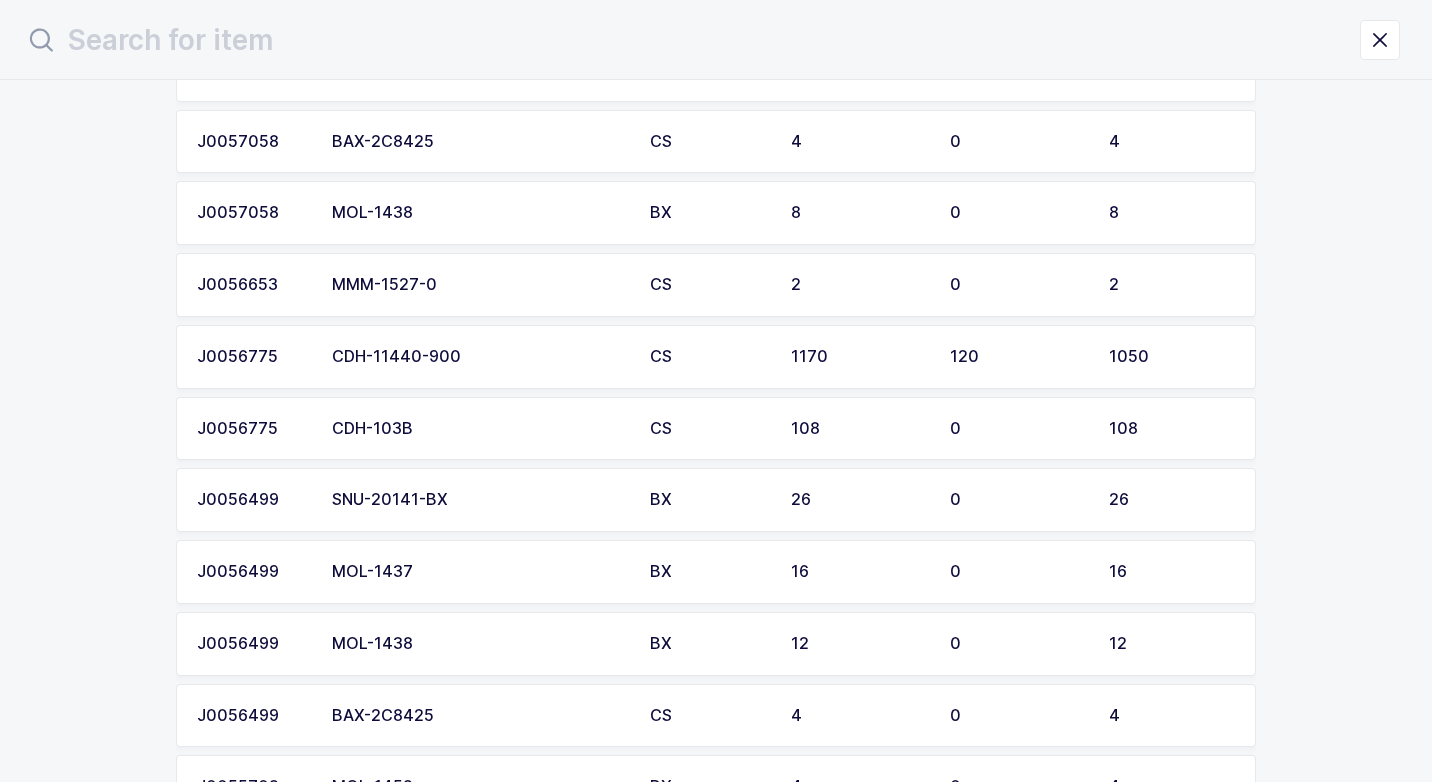 click on "CDH-11440-900" at bounding box center (479, 357) 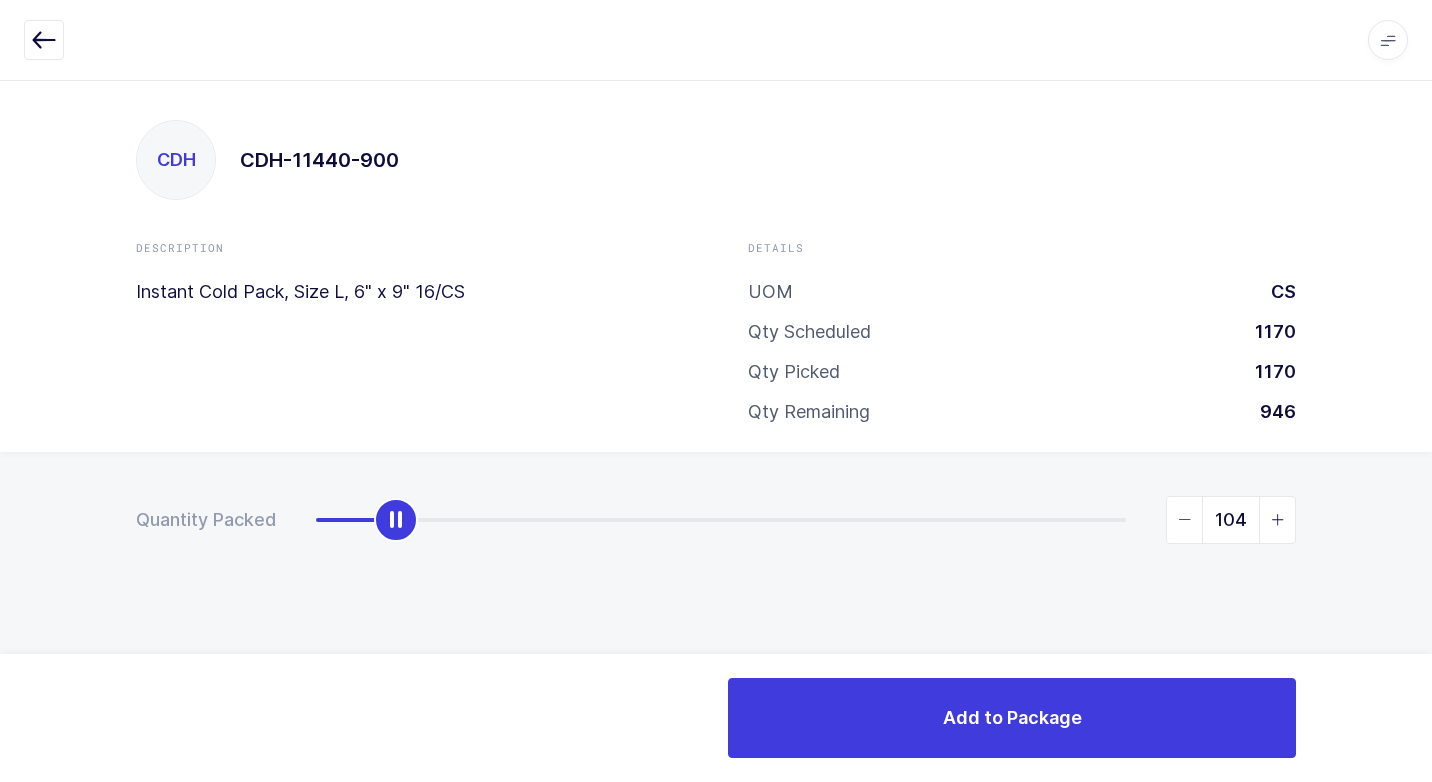 drag, startPoint x: 328, startPoint y: 526, endPoint x: 408, endPoint y: 533, distance: 80.305664 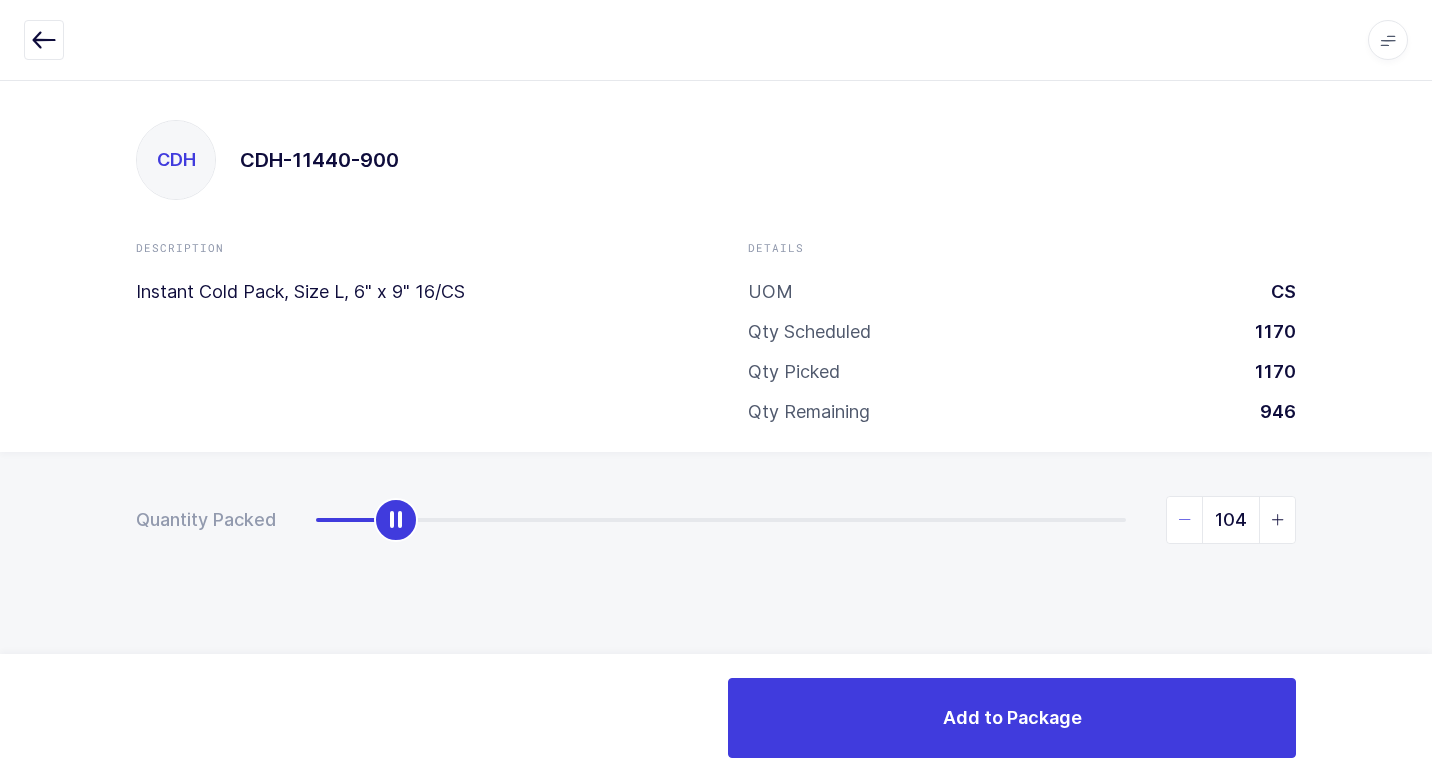 click at bounding box center (1185, 520) 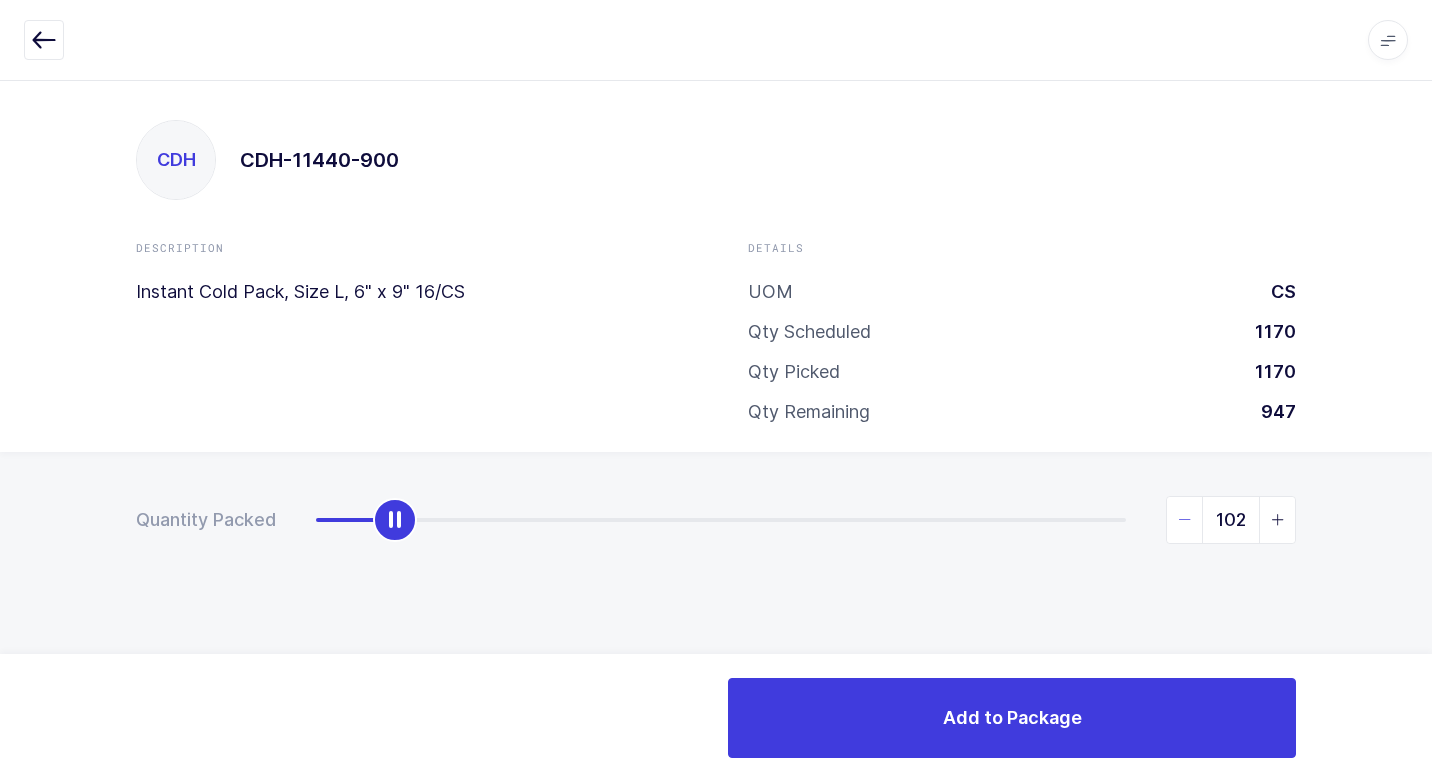 click at bounding box center [1185, 520] 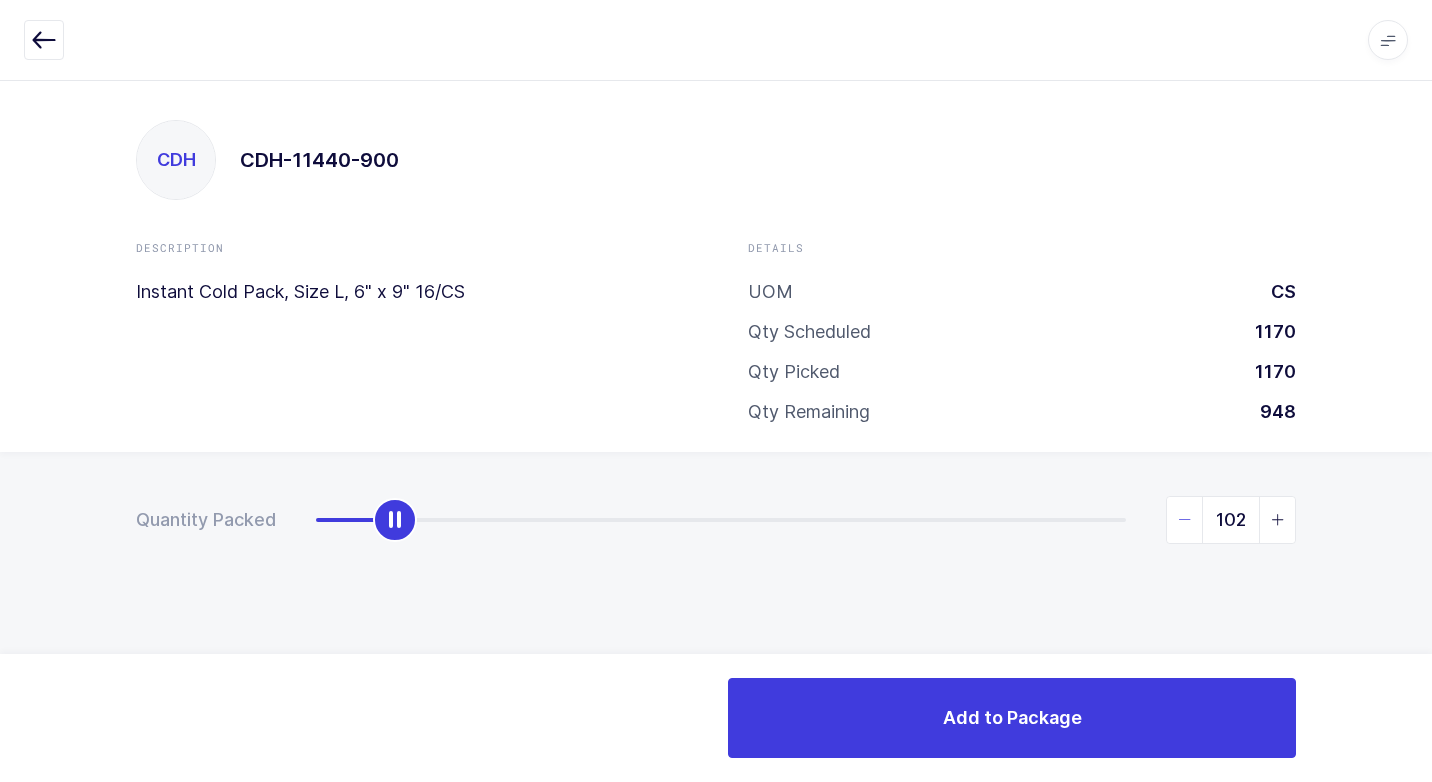 click at bounding box center [1185, 520] 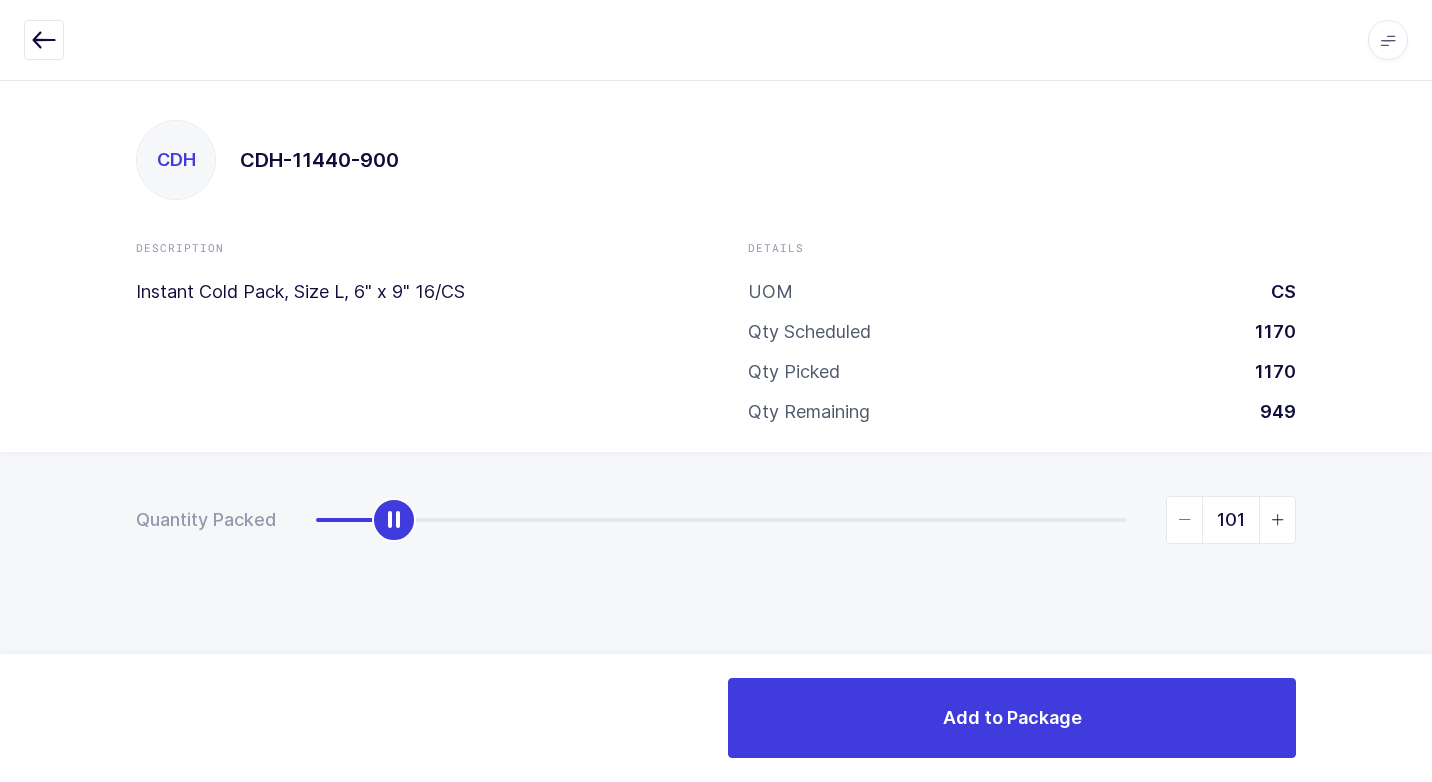 type on "100" 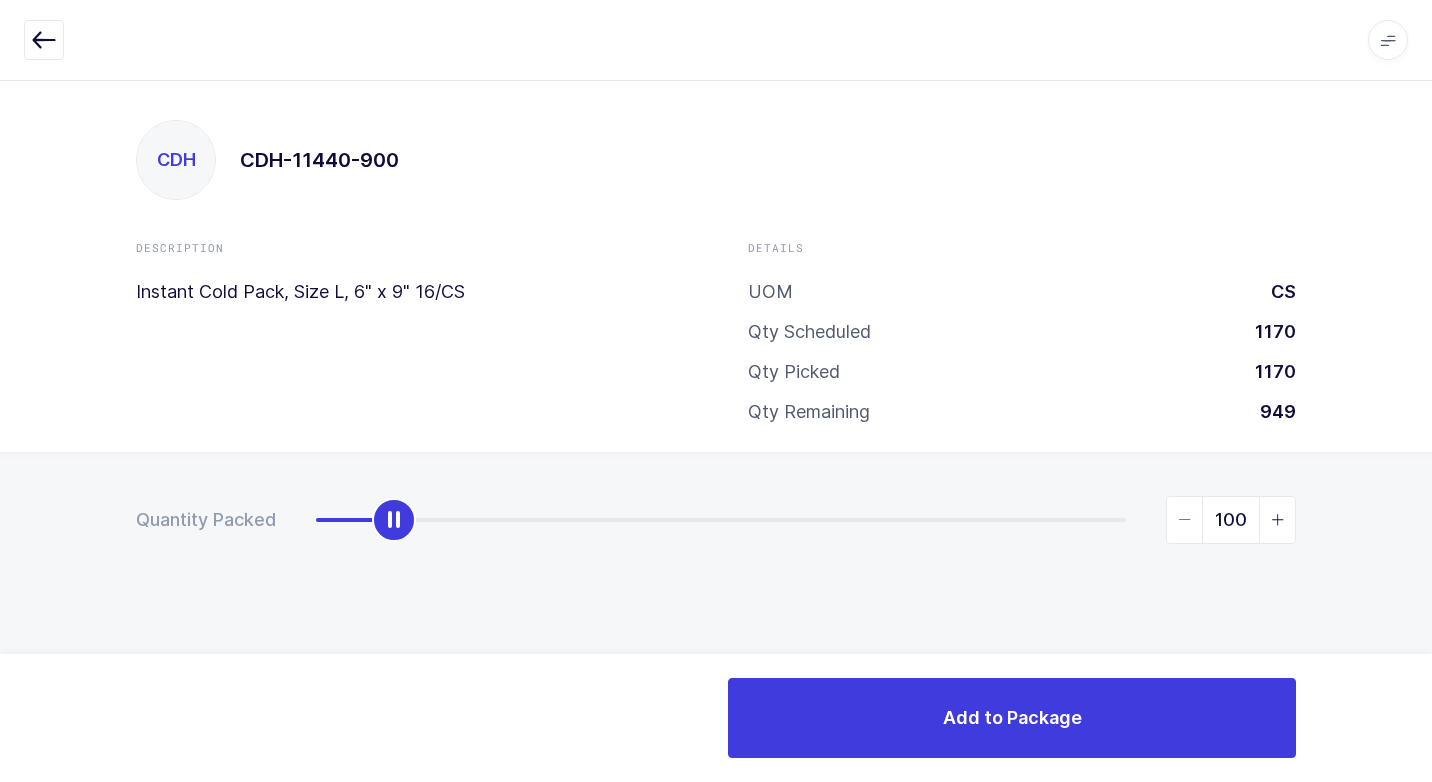click at bounding box center [1185, 520] 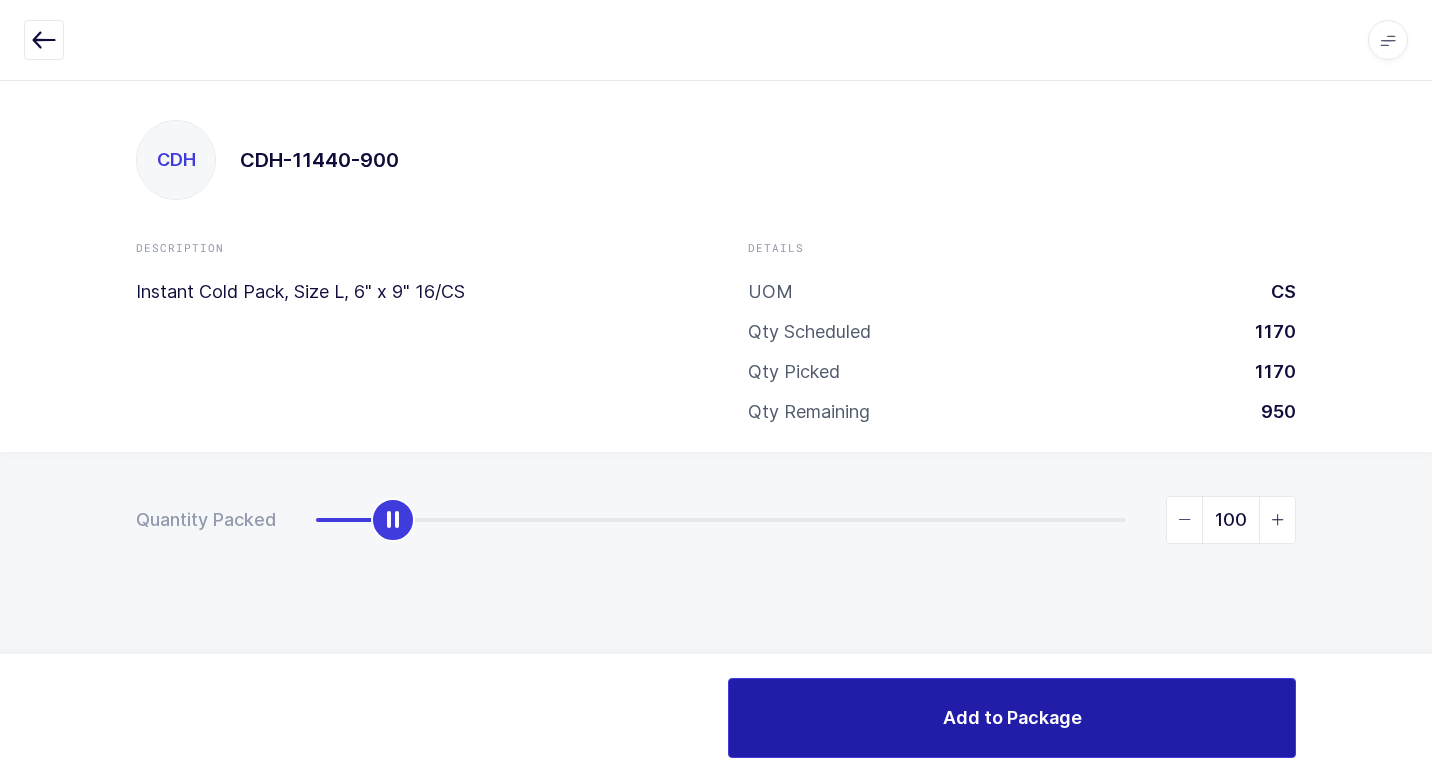 drag, startPoint x: 1054, startPoint y: 741, endPoint x: 990, endPoint y: 719, distance: 67.6757 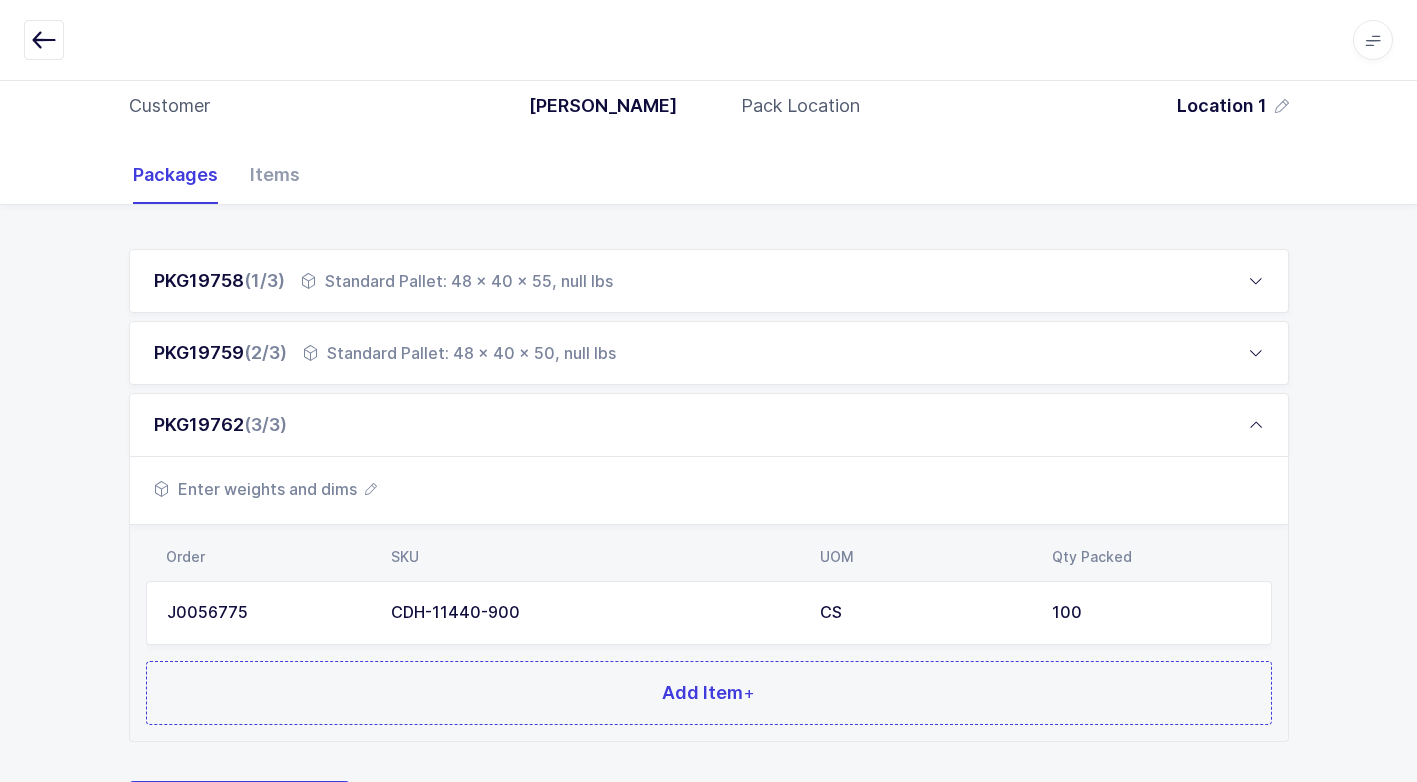 scroll, scrollTop: 297, scrollLeft: 0, axis: vertical 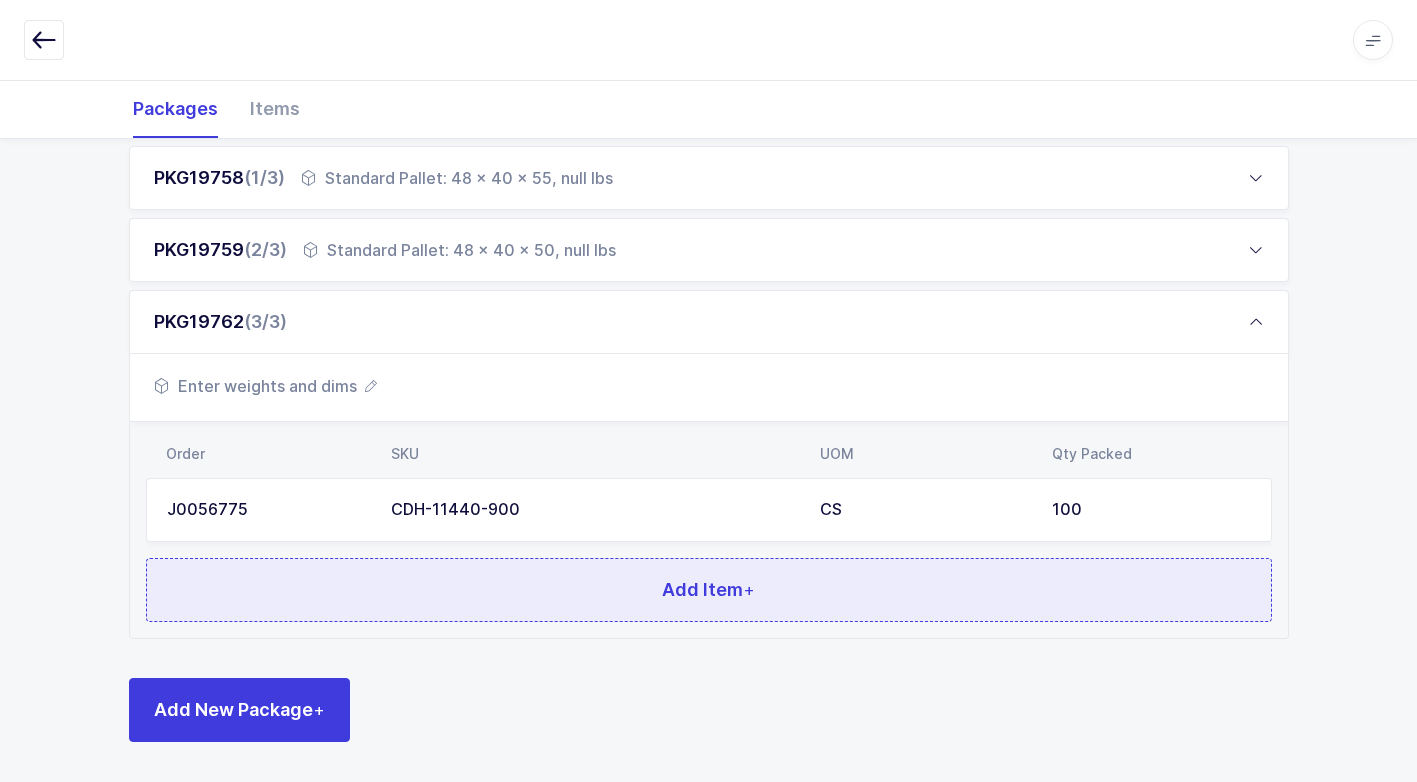 click on "Add Item  +" at bounding box center [709, 590] 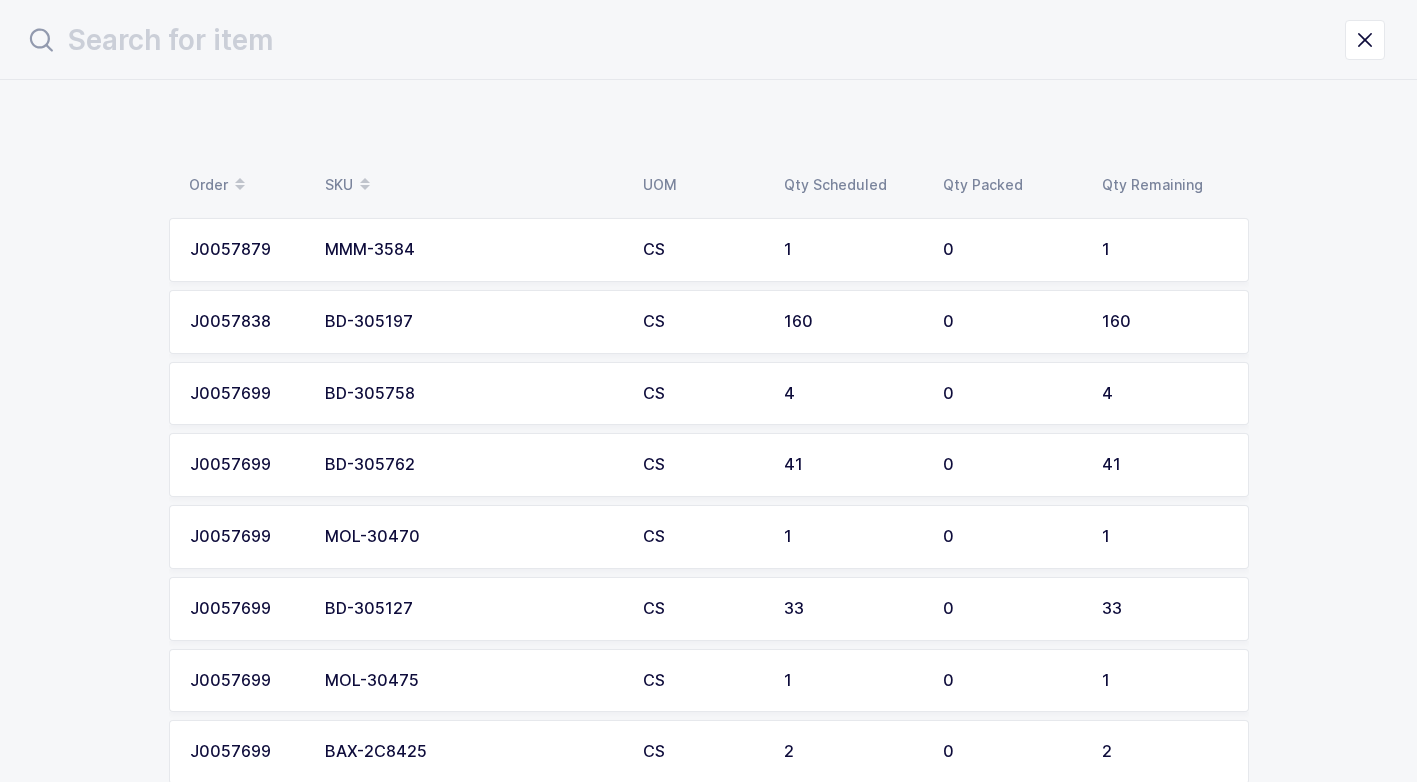 scroll, scrollTop: 0, scrollLeft: 0, axis: both 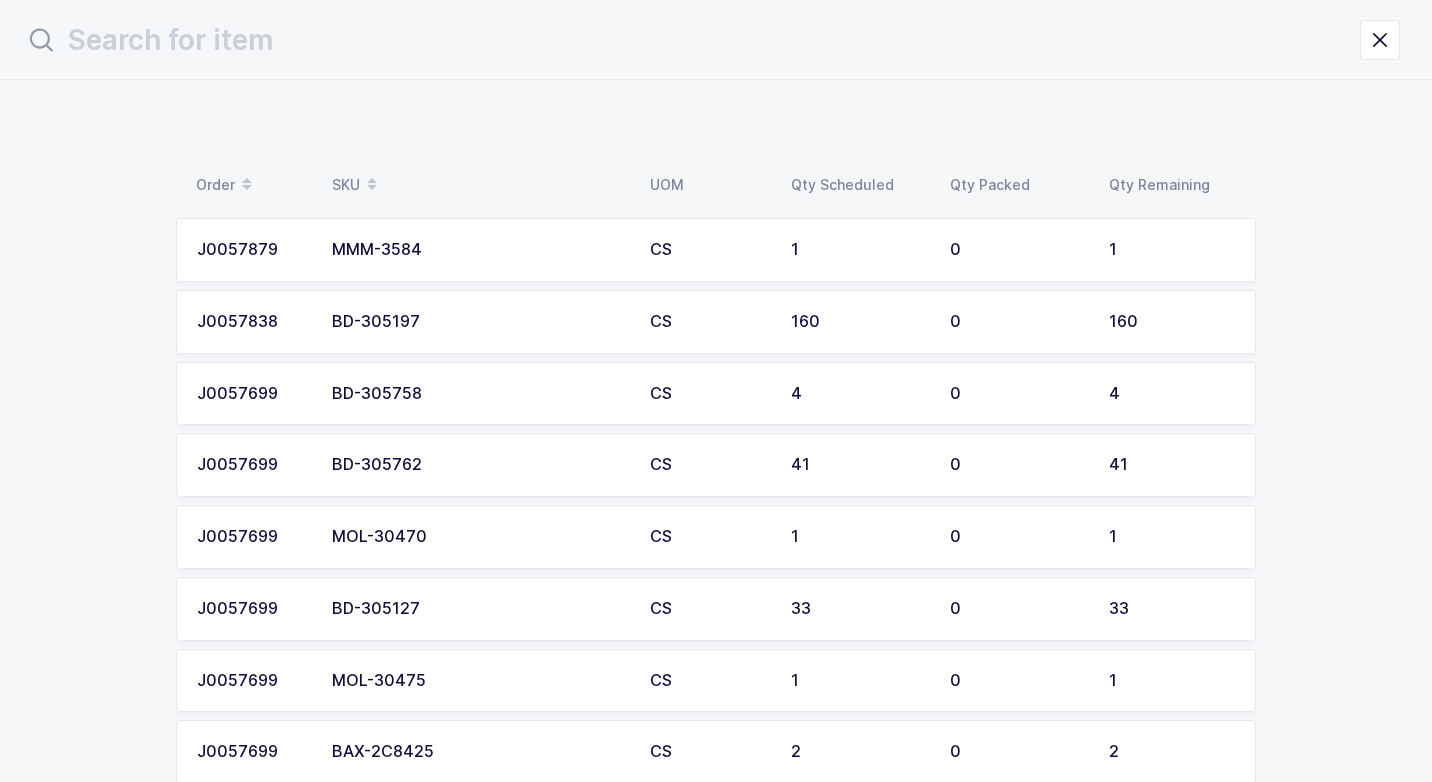 click on "BD-305197" at bounding box center (479, 322) 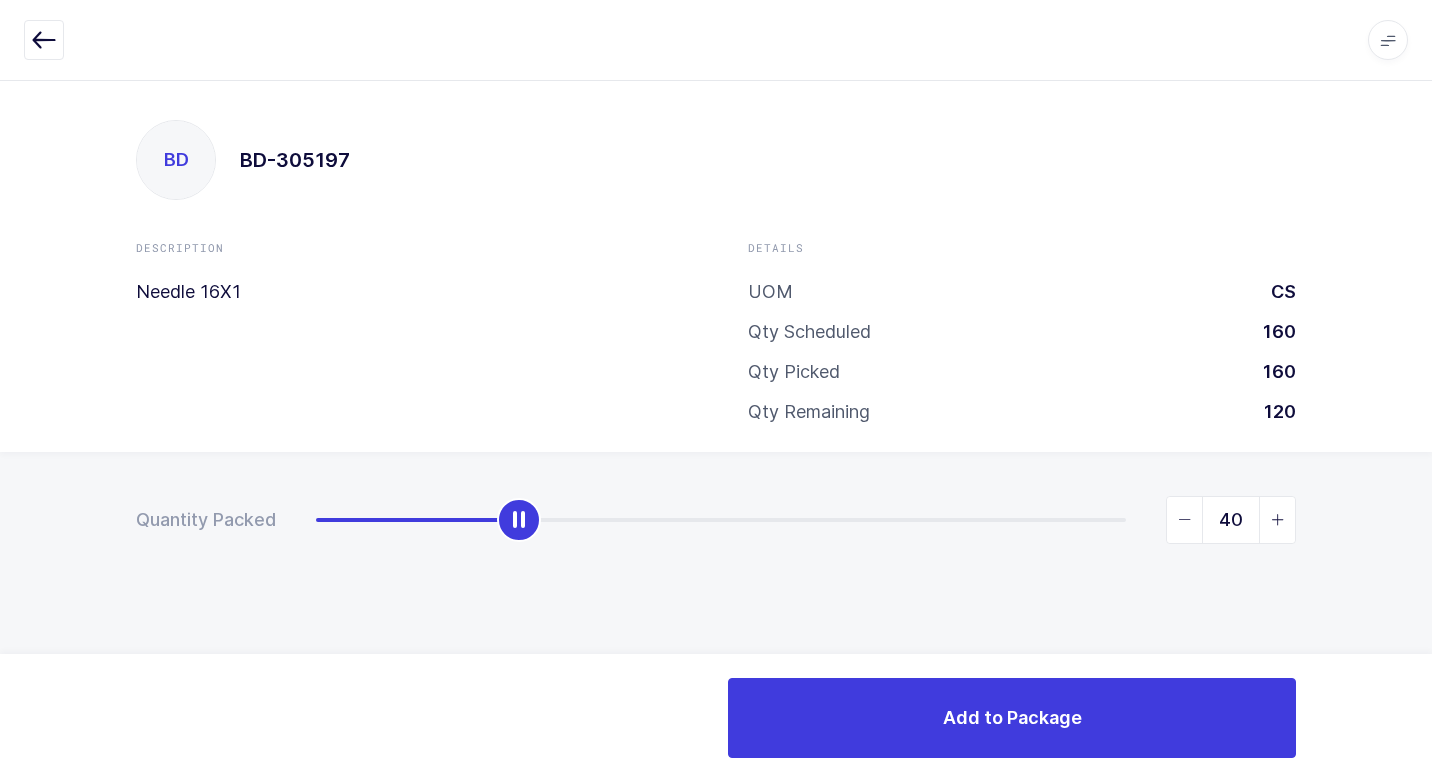 drag, startPoint x: 319, startPoint y: 532, endPoint x: 519, endPoint y: 517, distance: 200.5617 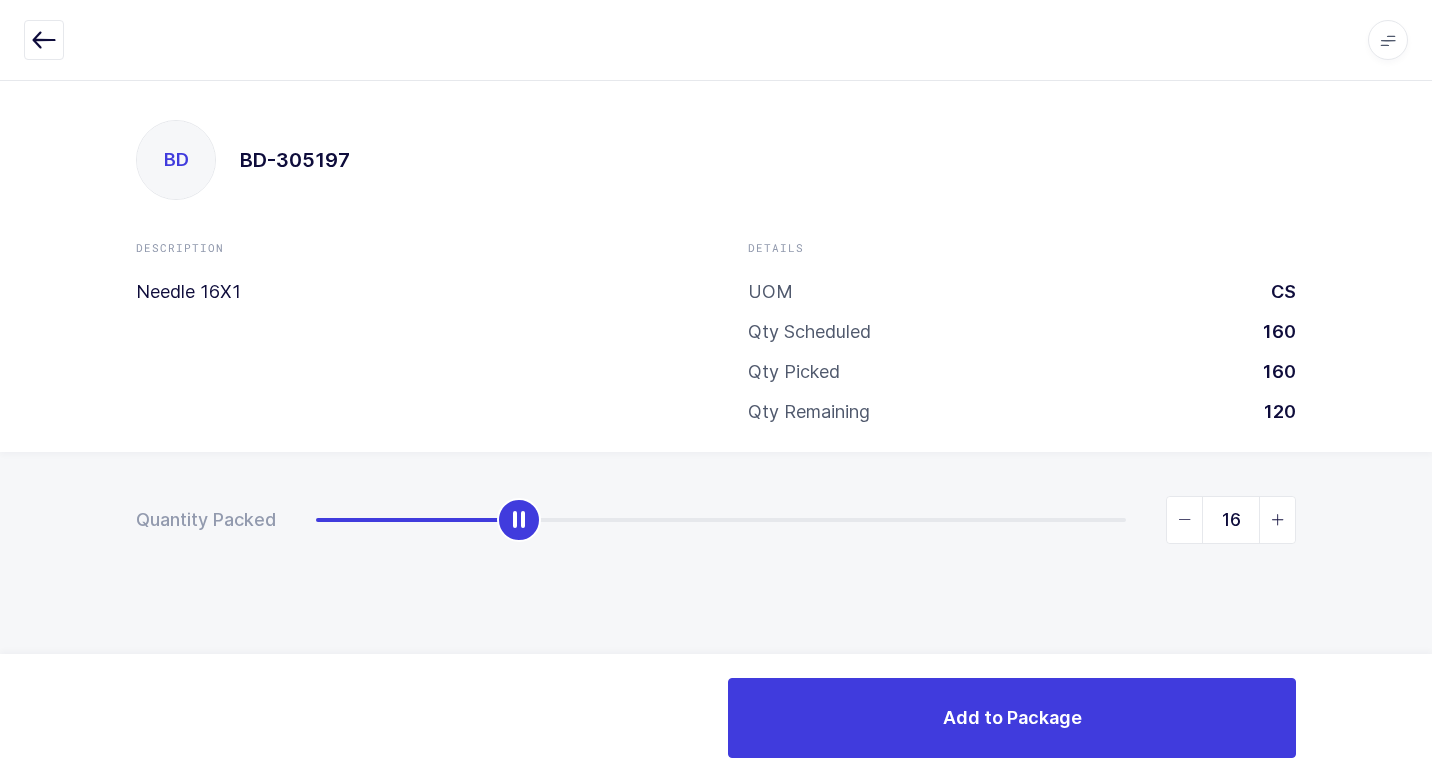type on "0" 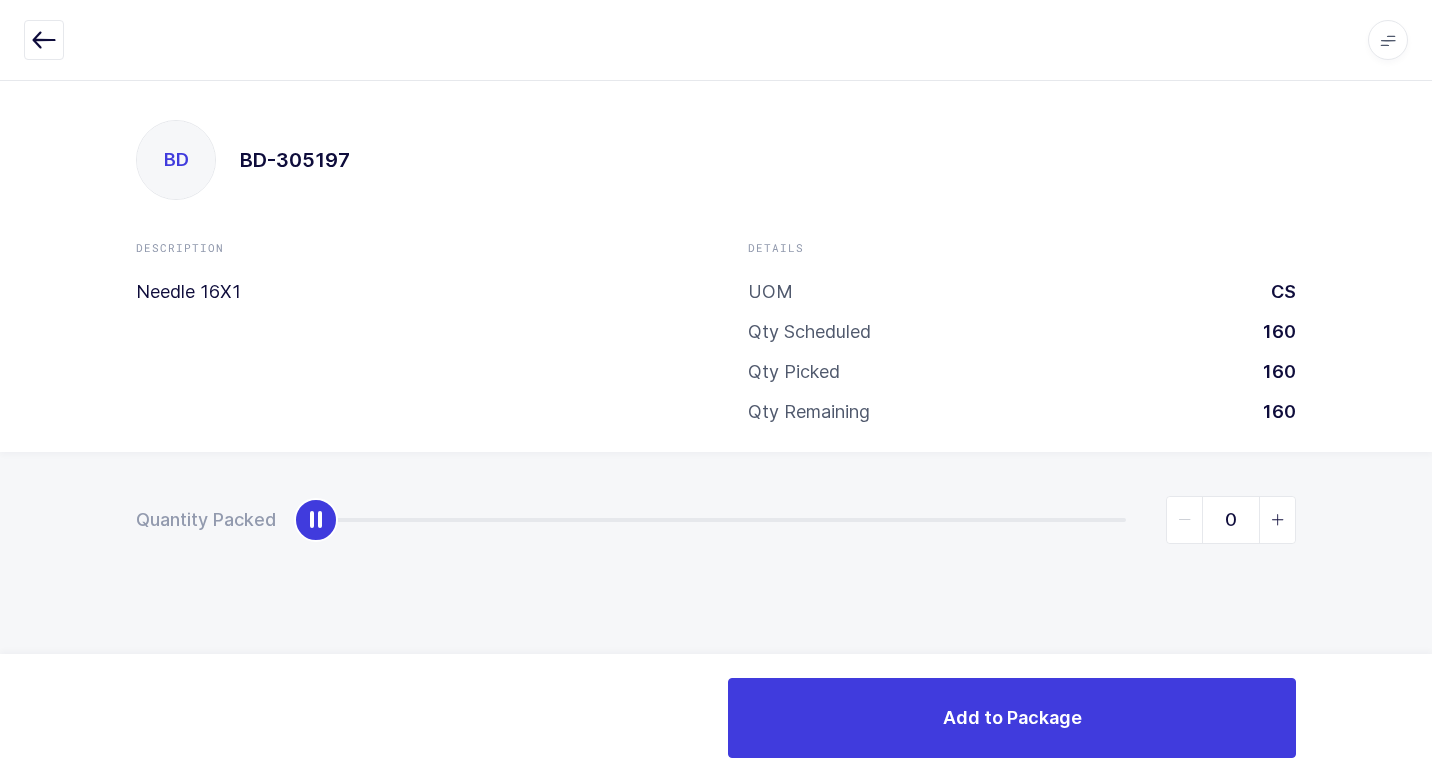 drag, startPoint x: 521, startPoint y: 513, endPoint x: 0, endPoint y: 514, distance: 521.001 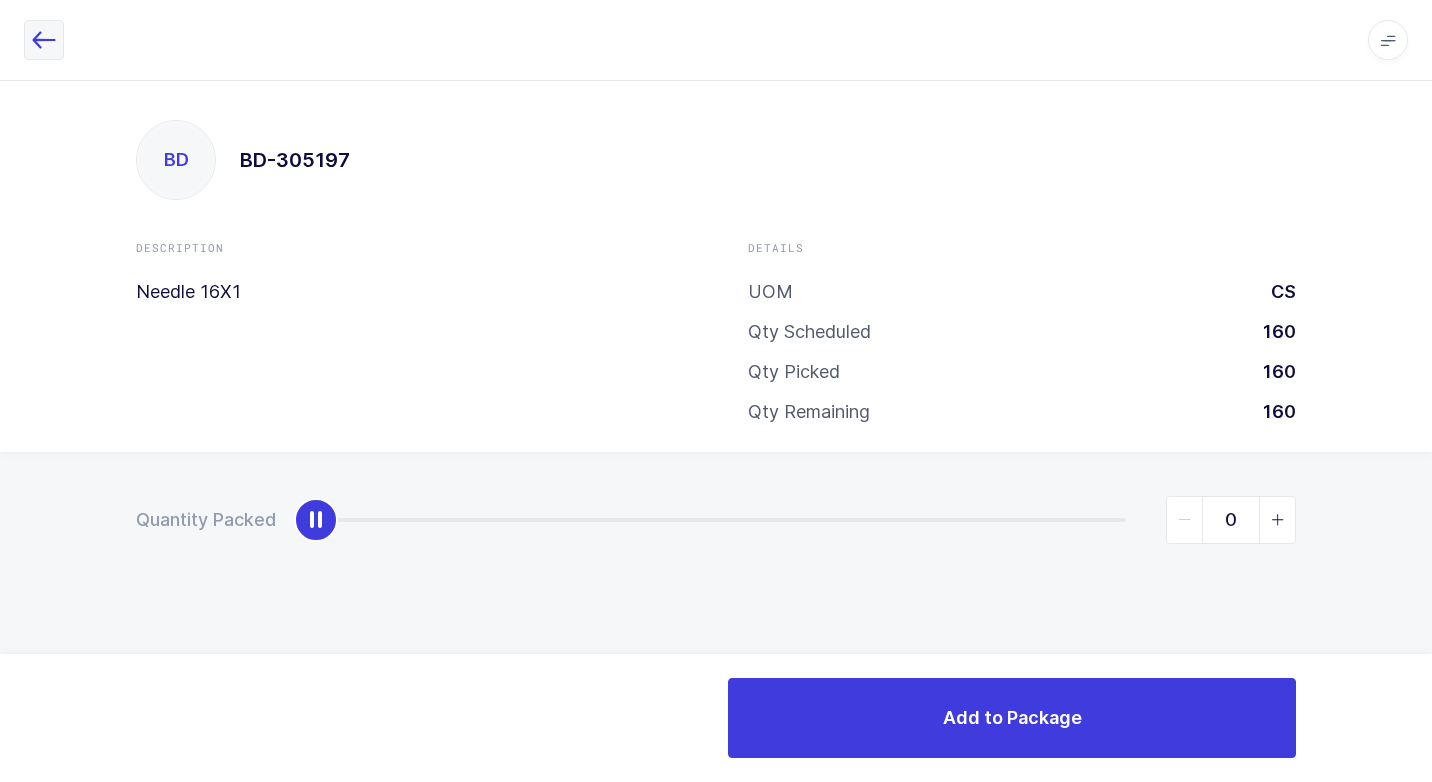 click at bounding box center (44, 40) 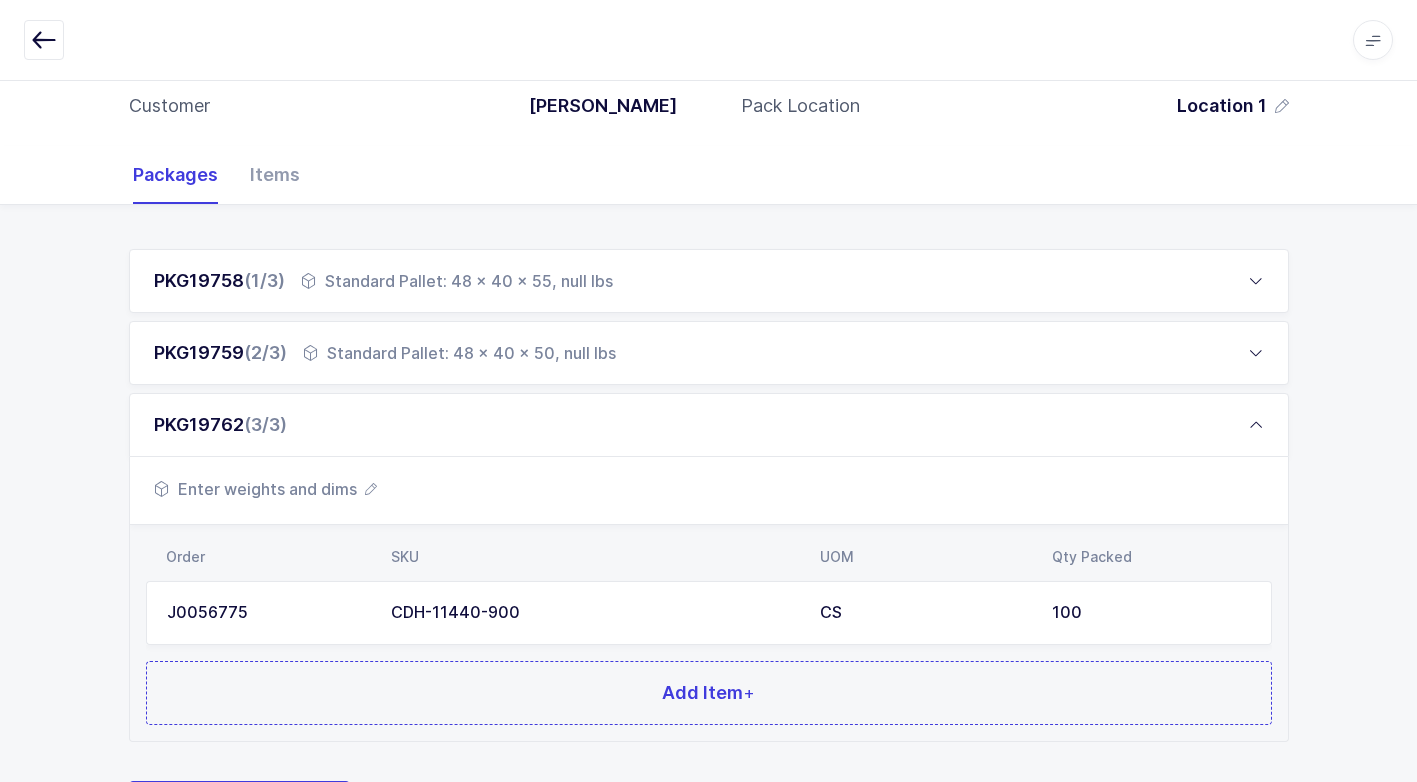 scroll, scrollTop: 297, scrollLeft: 0, axis: vertical 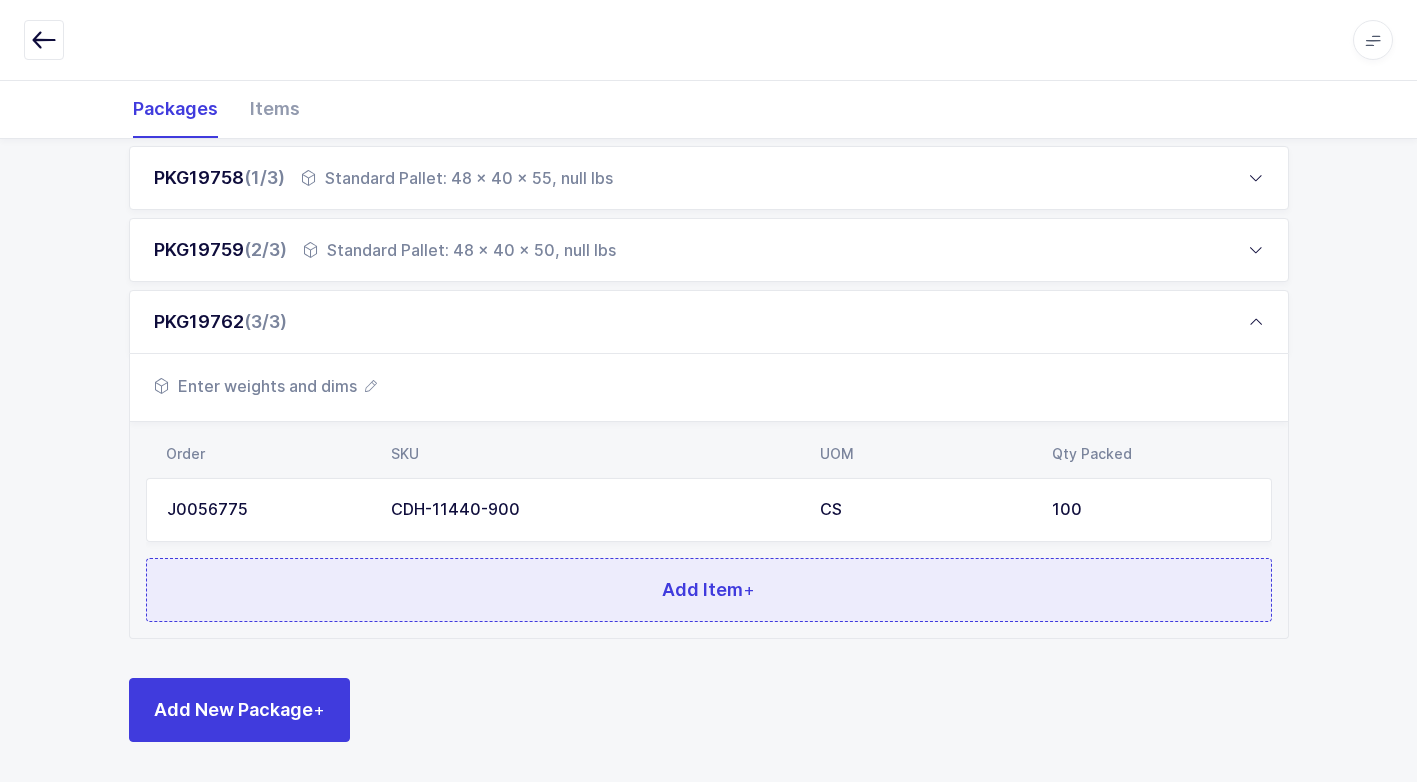 click on "Add Item  +" at bounding box center (709, 590) 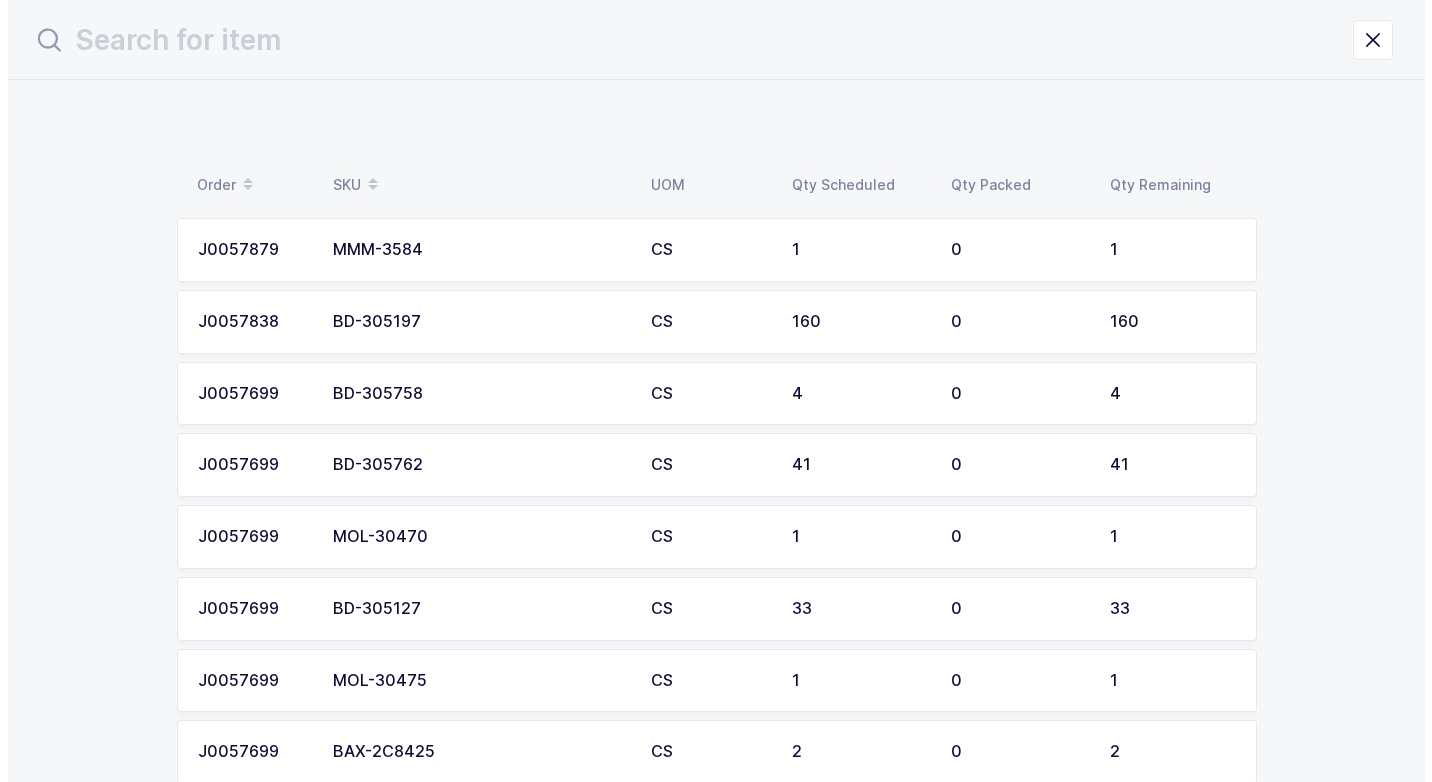 scroll, scrollTop: 0, scrollLeft: 0, axis: both 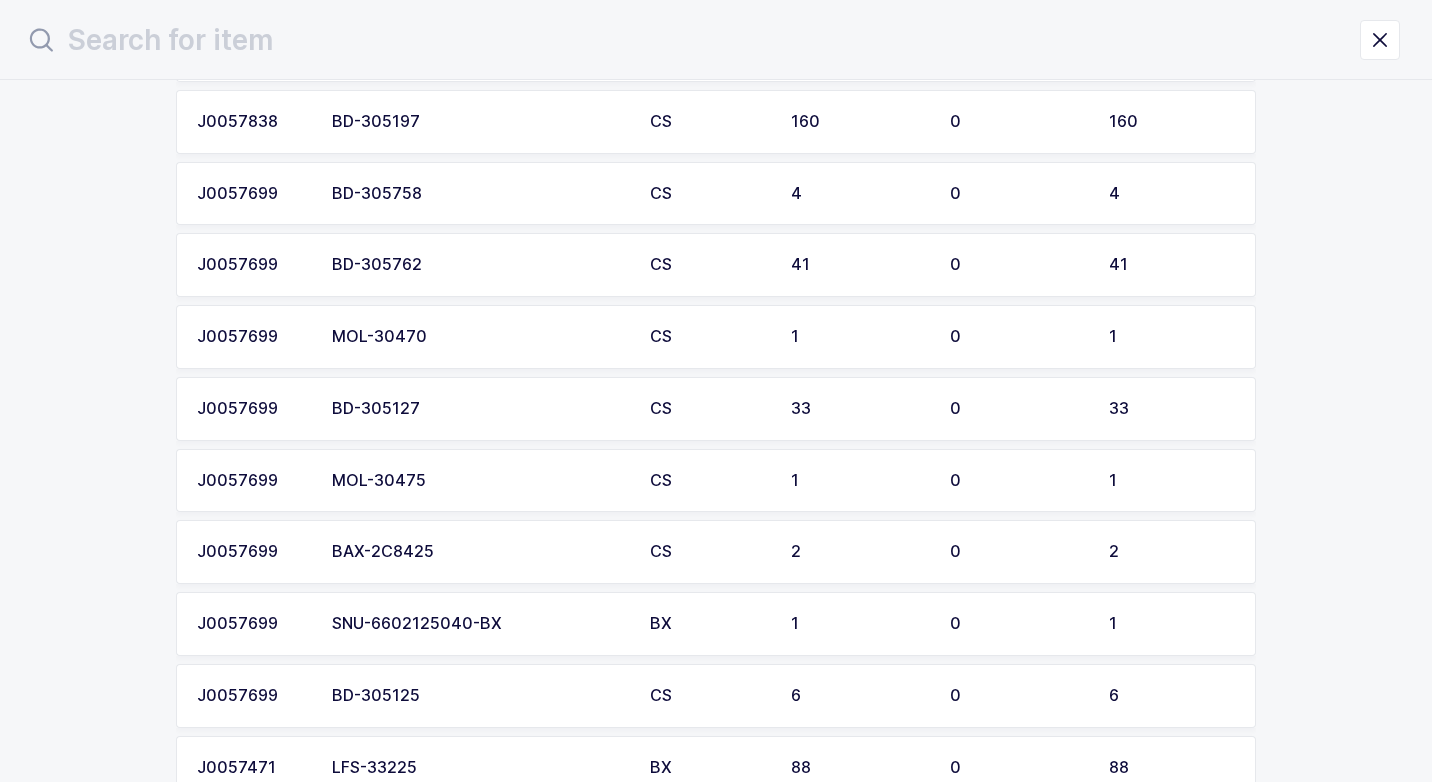 click on "BAX-2C8425" at bounding box center (479, 552) 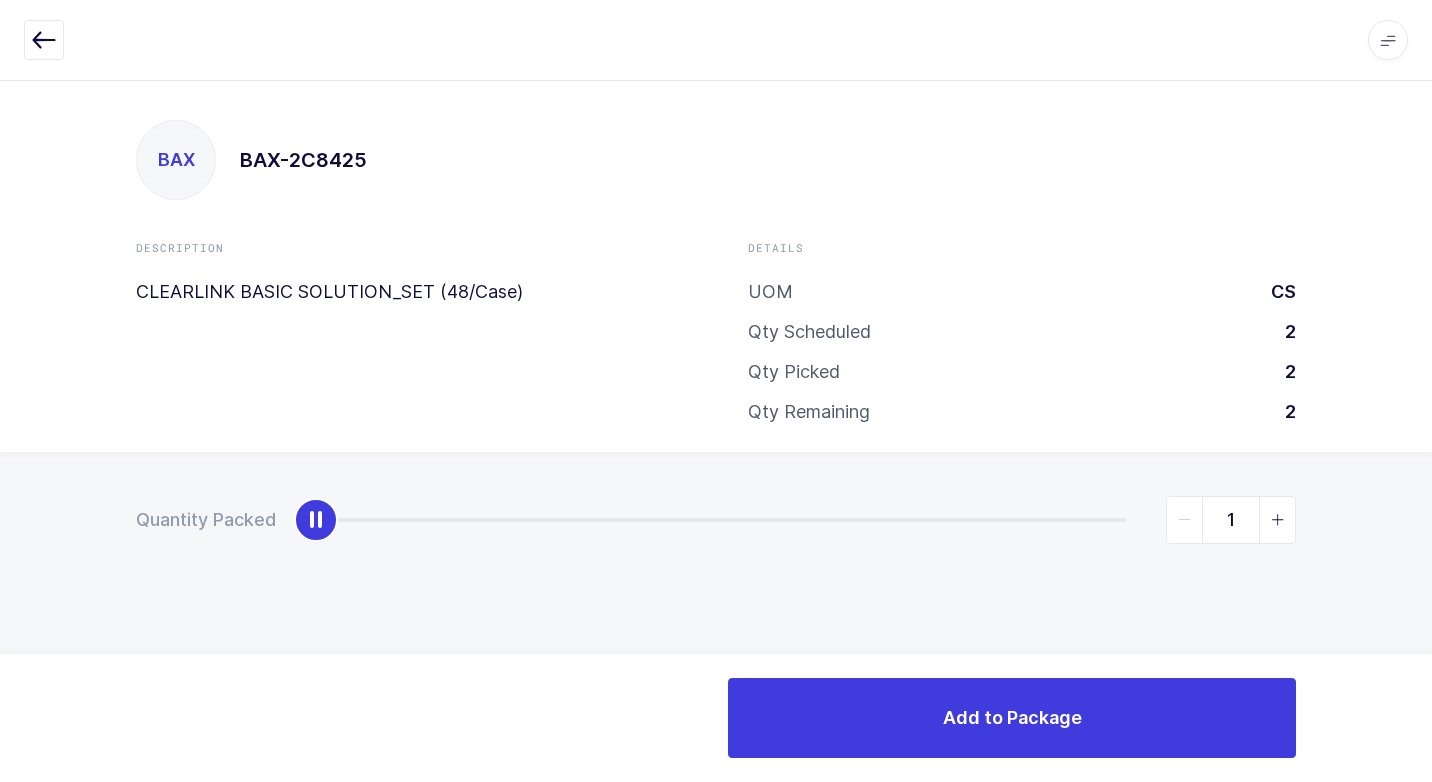 type on "2" 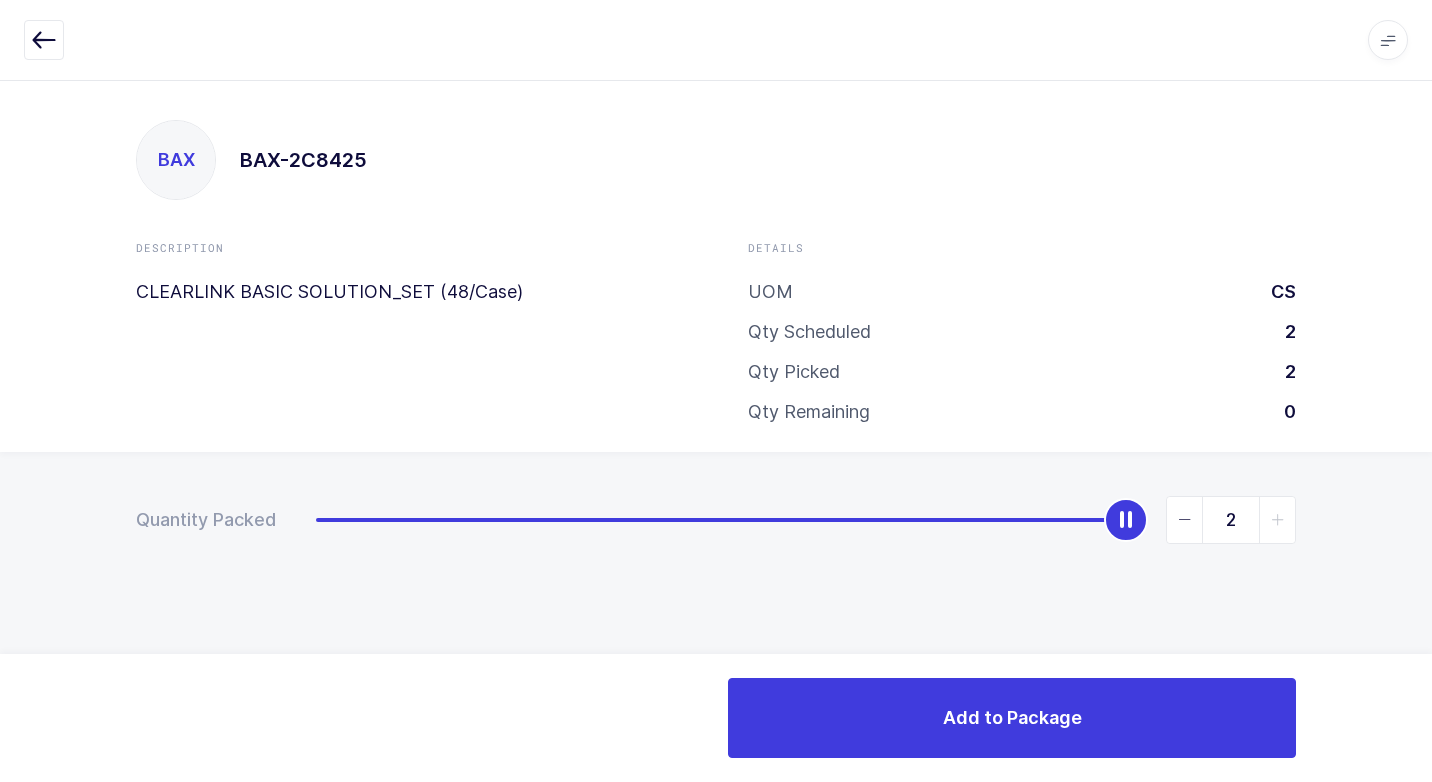 drag, startPoint x: 311, startPoint y: 529, endPoint x: 1289, endPoint y: 644, distance: 984.73804 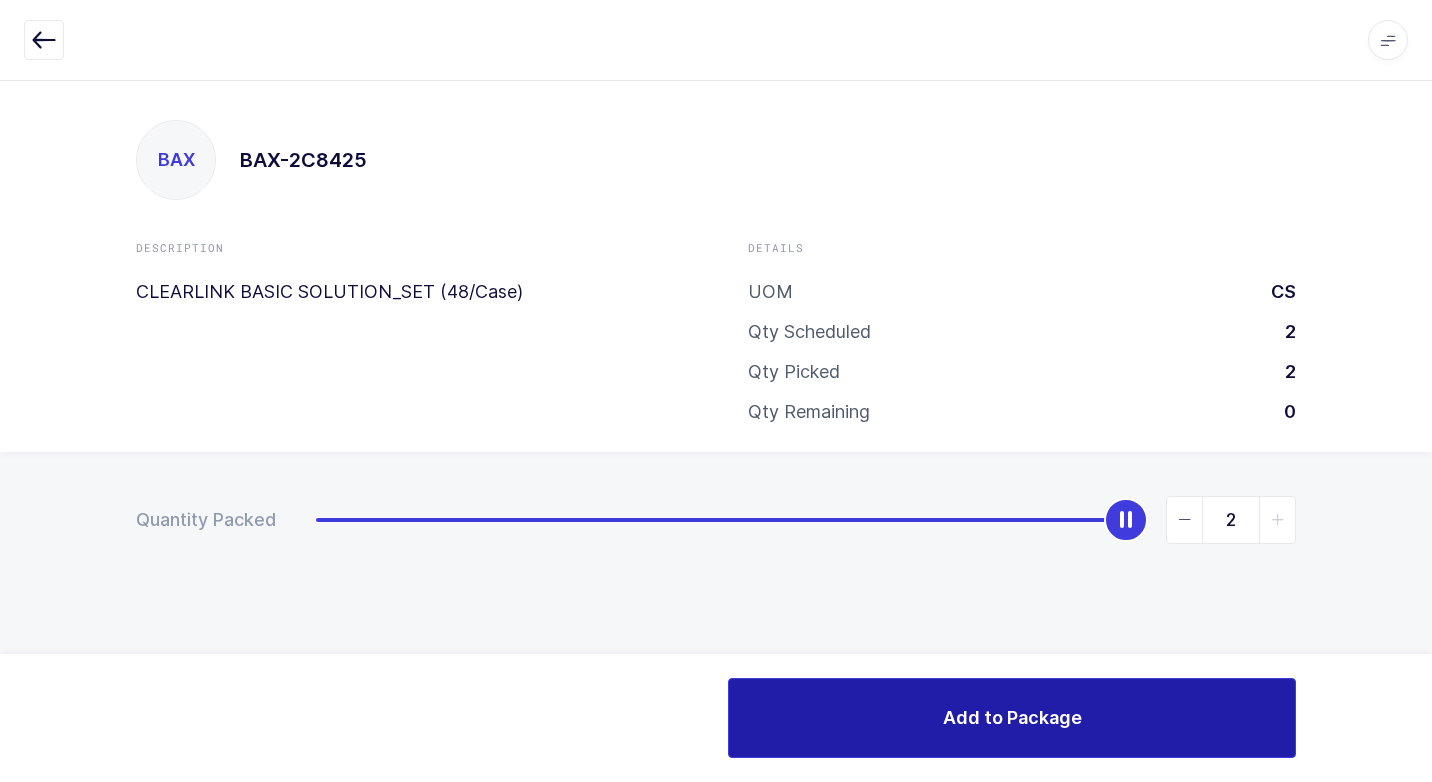 drag, startPoint x: 883, startPoint y: 728, endPoint x: 775, endPoint y: 712, distance: 109.17875 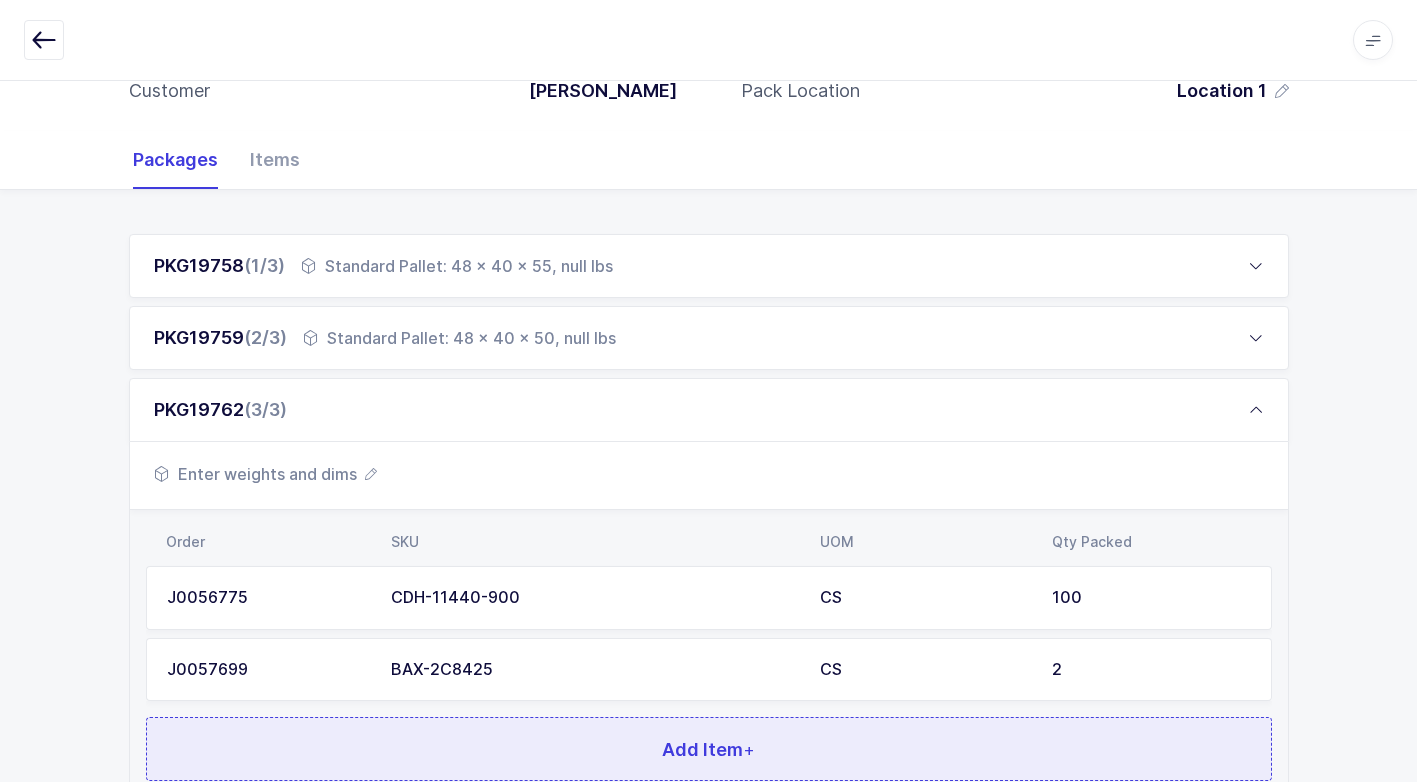 scroll, scrollTop: 368, scrollLeft: 0, axis: vertical 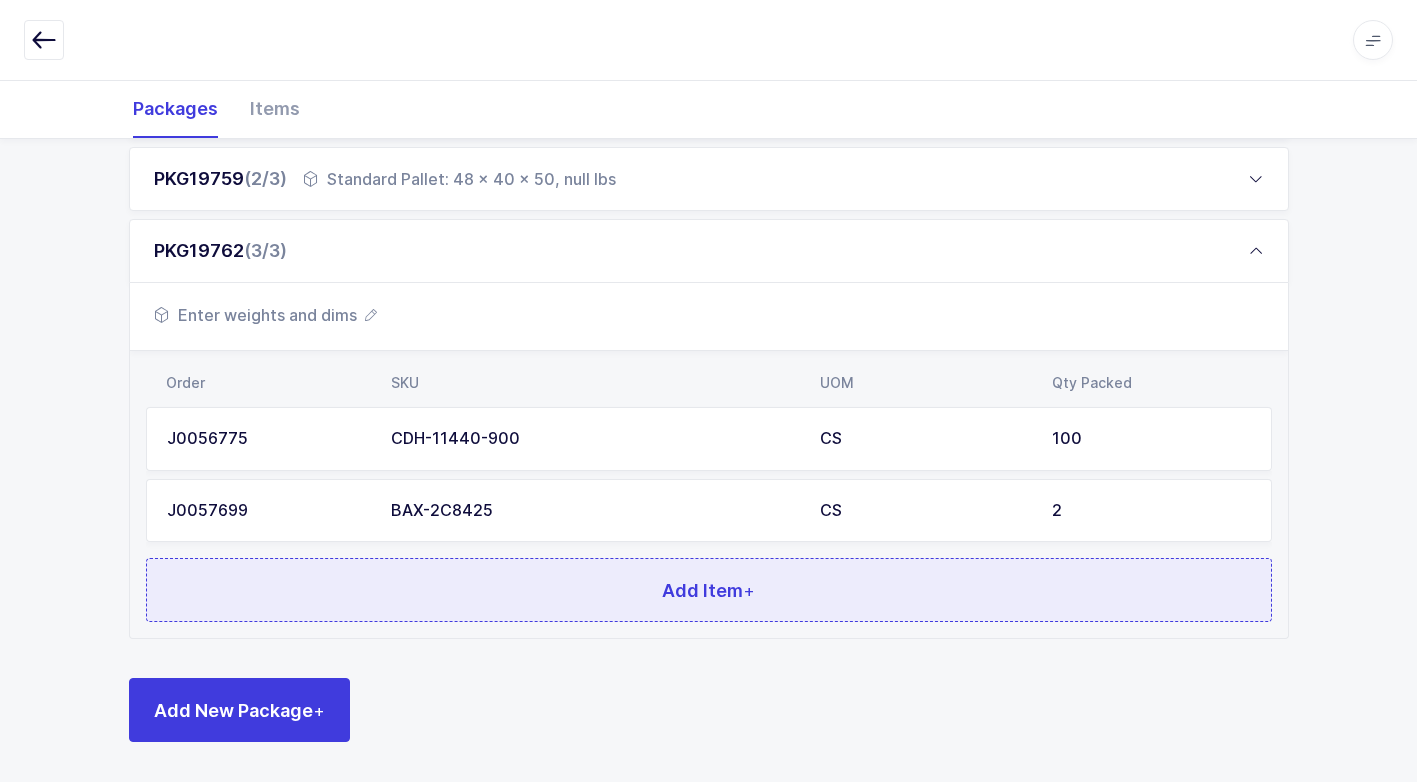 click on "Add Item  +" at bounding box center [709, 590] 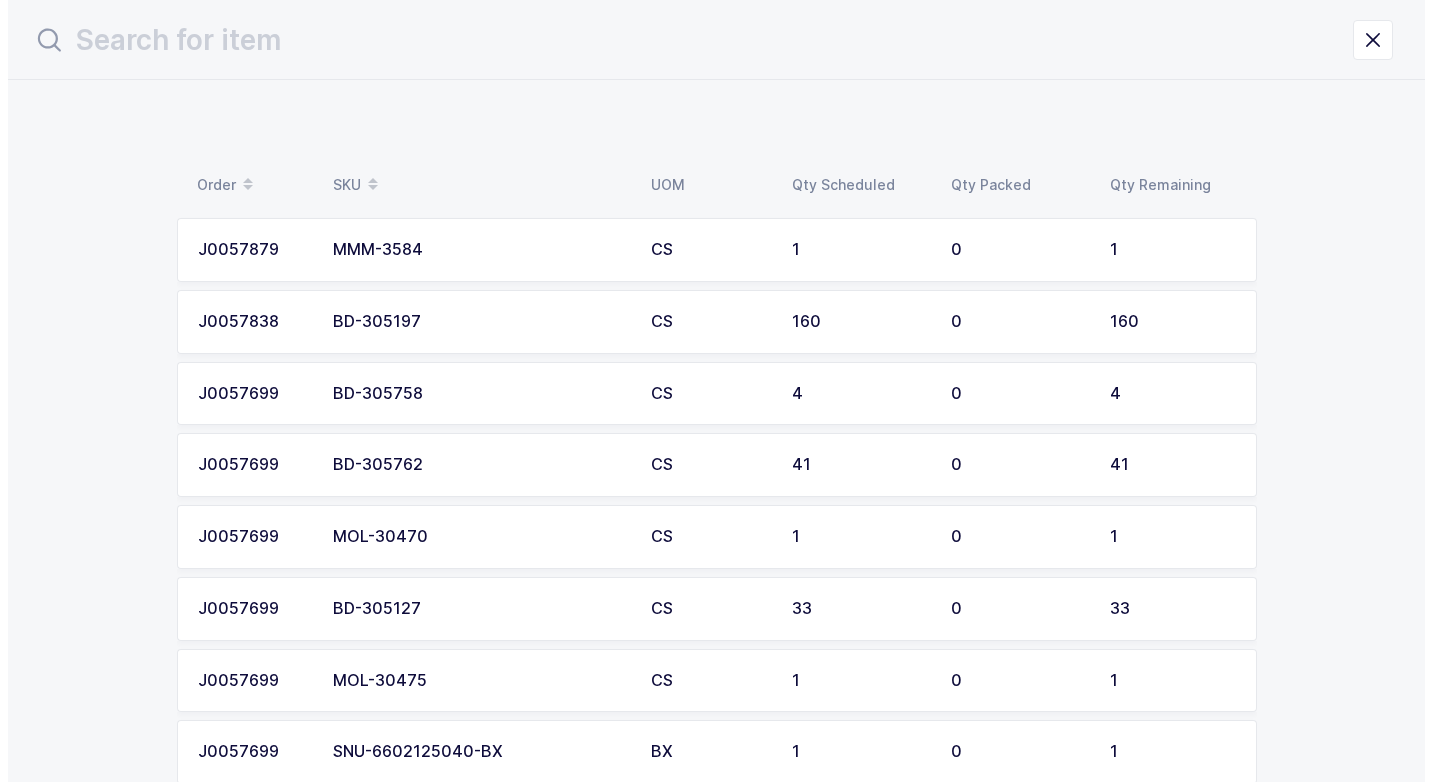 scroll, scrollTop: 0, scrollLeft: 0, axis: both 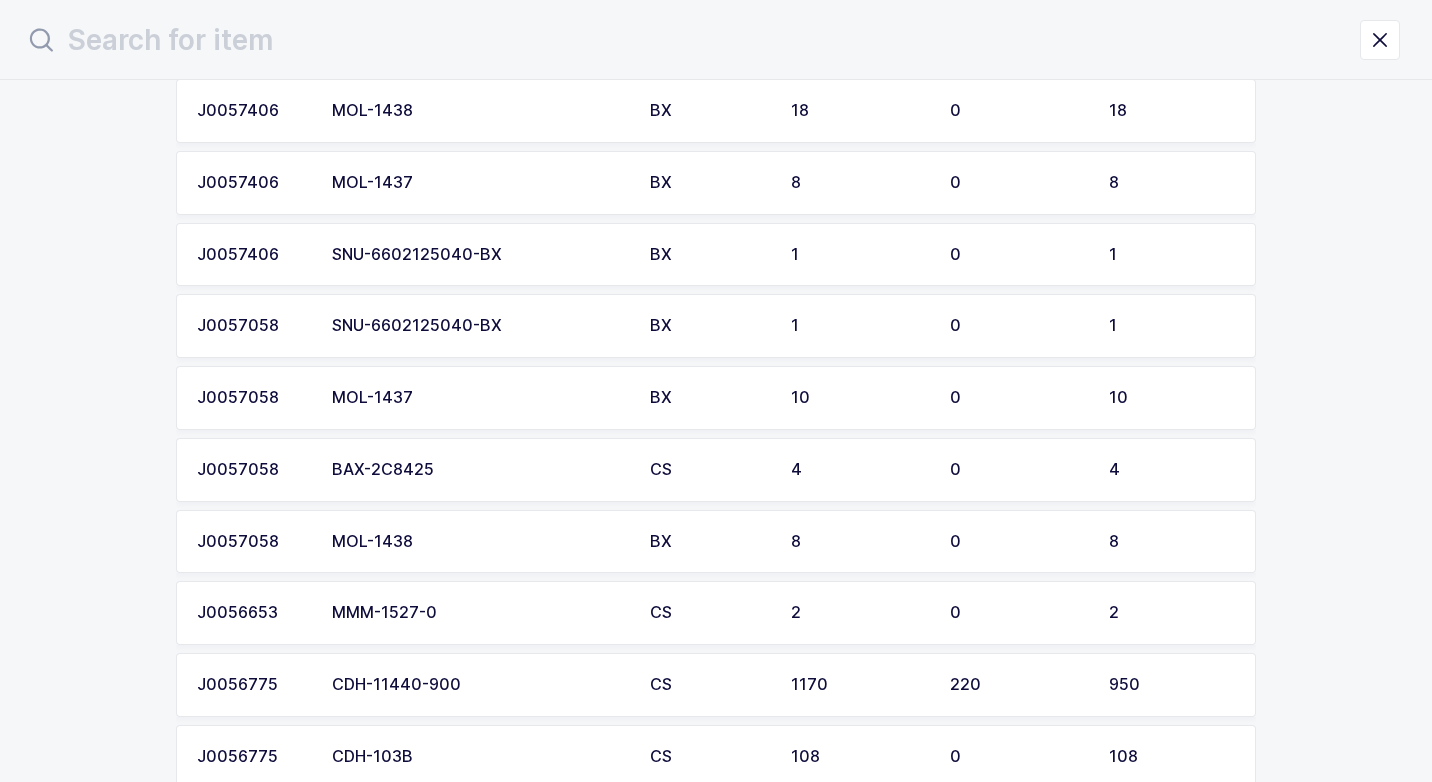 click on "BAX-2C8425" at bounding box center [479, 470] 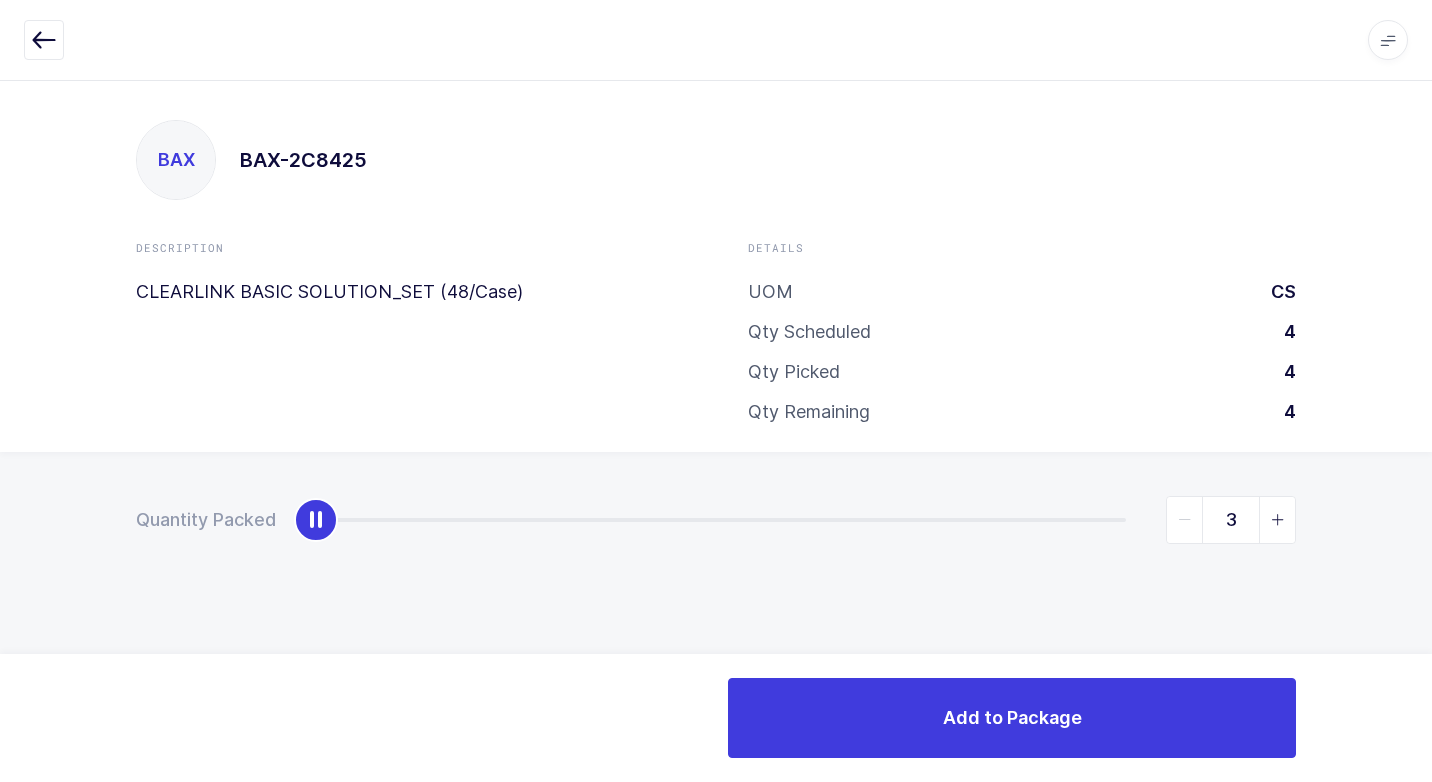 type on "4" 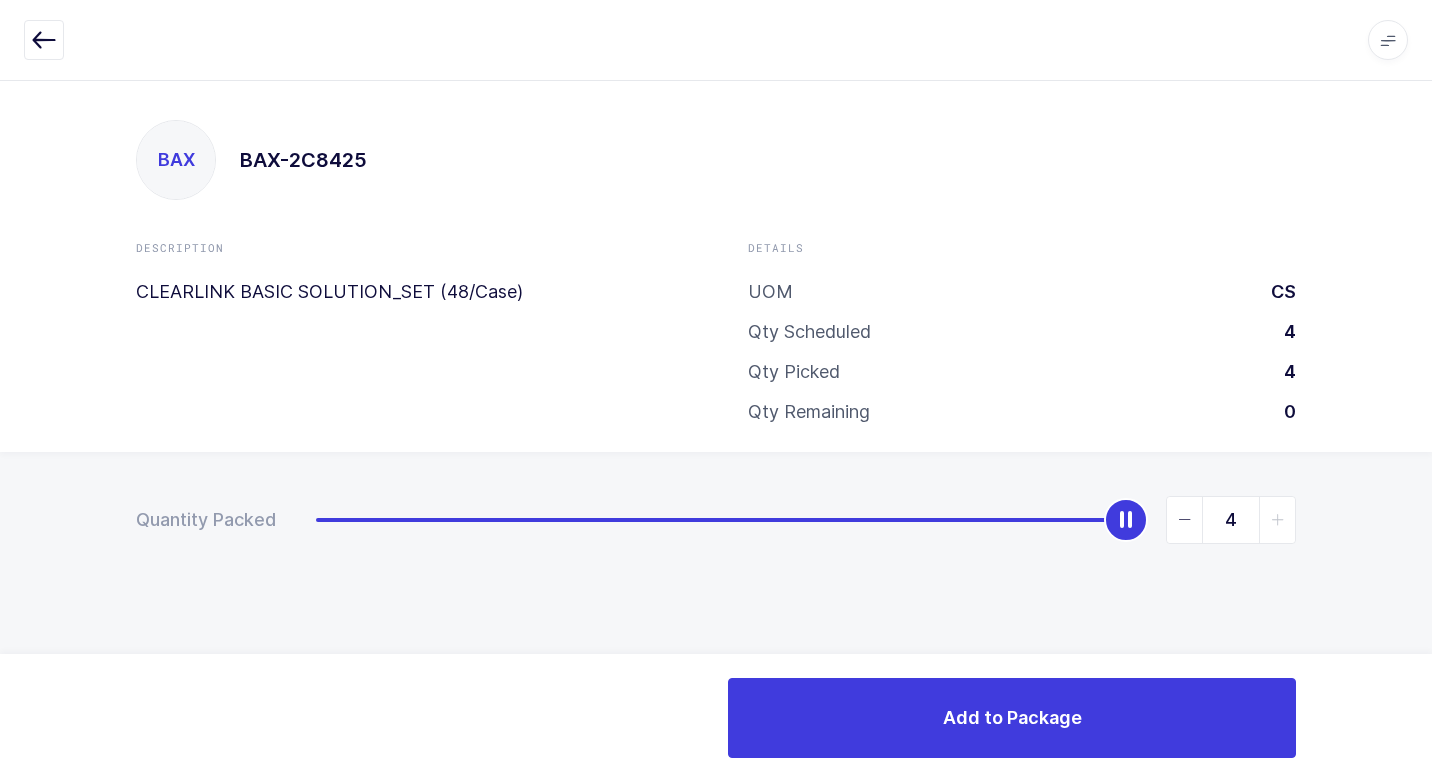 drag, startPoint x: 324, startPoint y: 523, endPoint x: 1431, endPoint y: 524, distance: 1107.0005 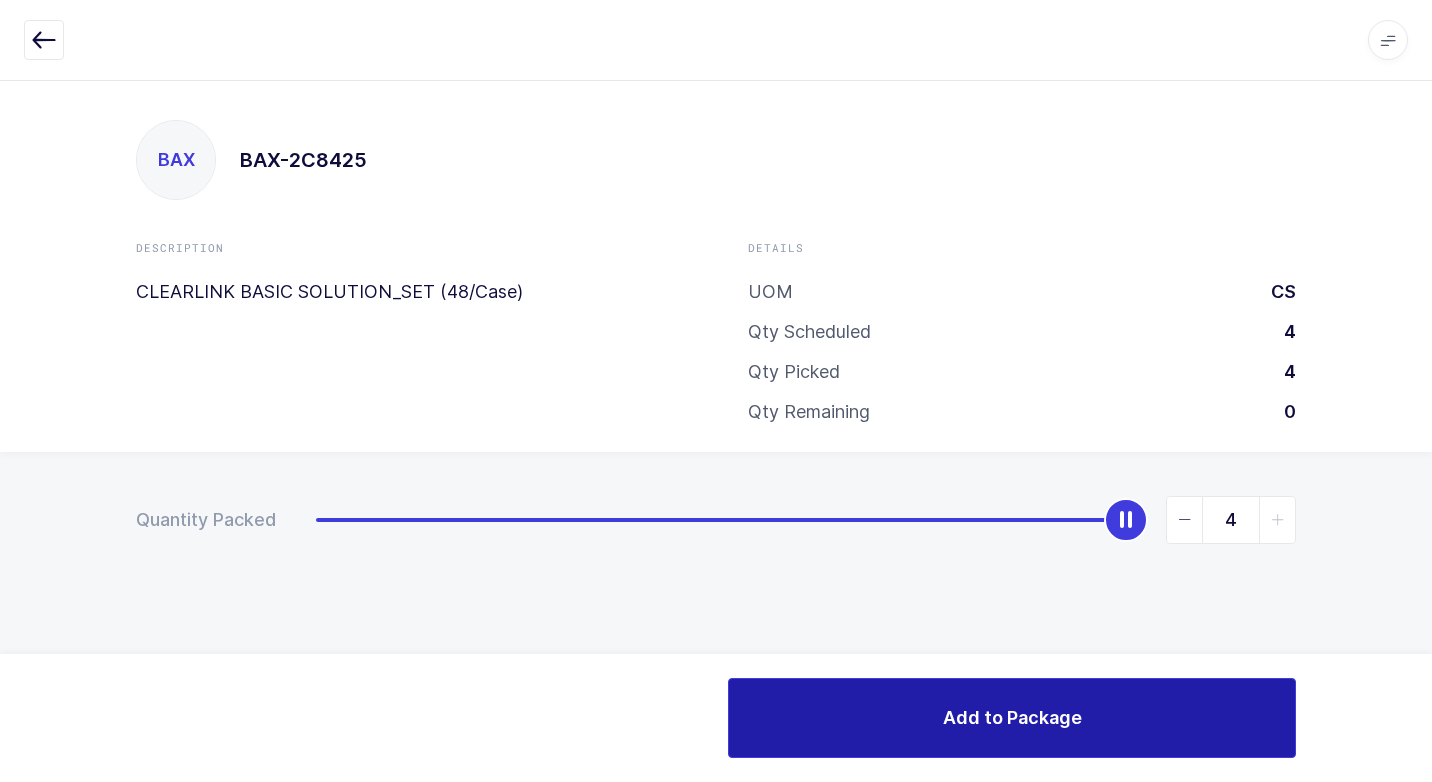 drag, startPoint x: 932, startPoint y: 731, endPoint x: 899, endPoint y: 726, distance: 33.37664 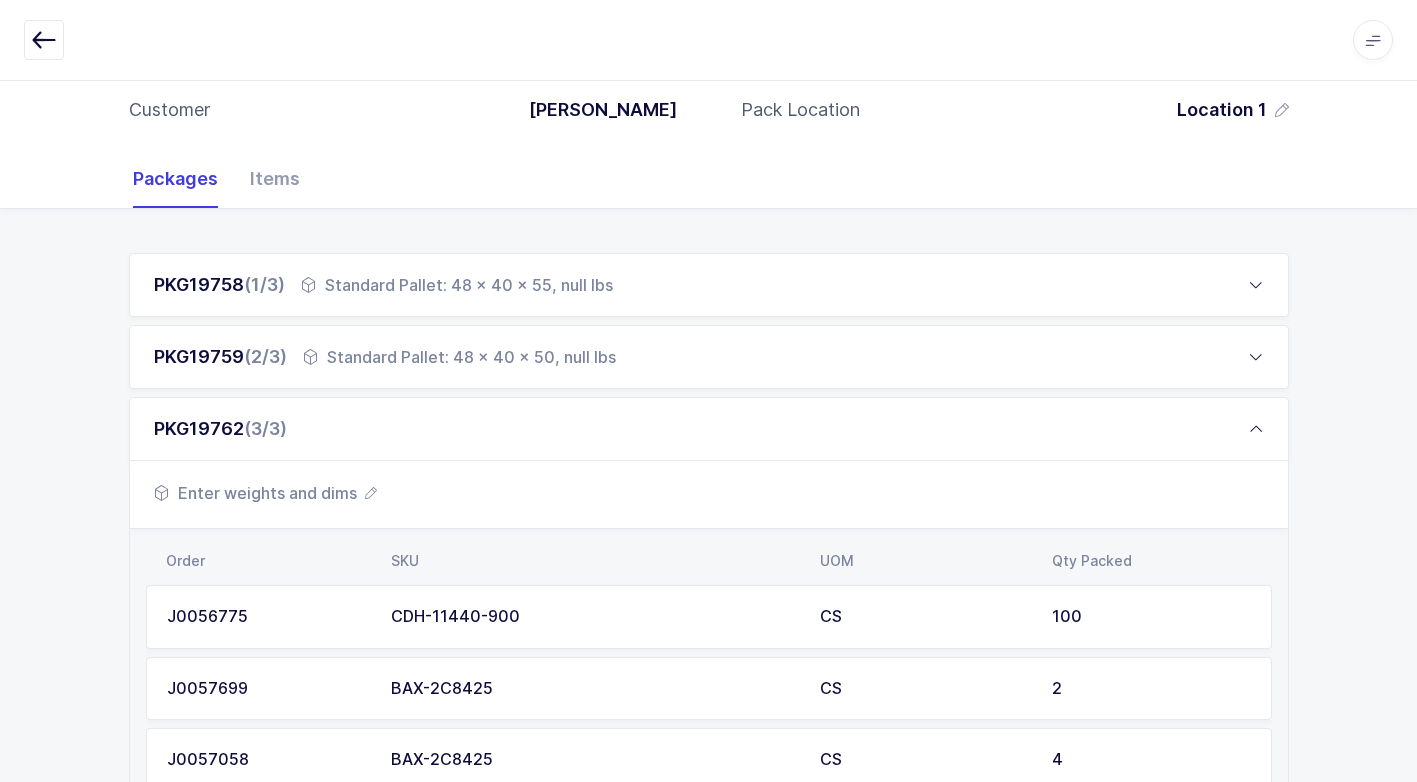 scroll, scrollTop: 440, scrollLeft: 0, axis: vertical 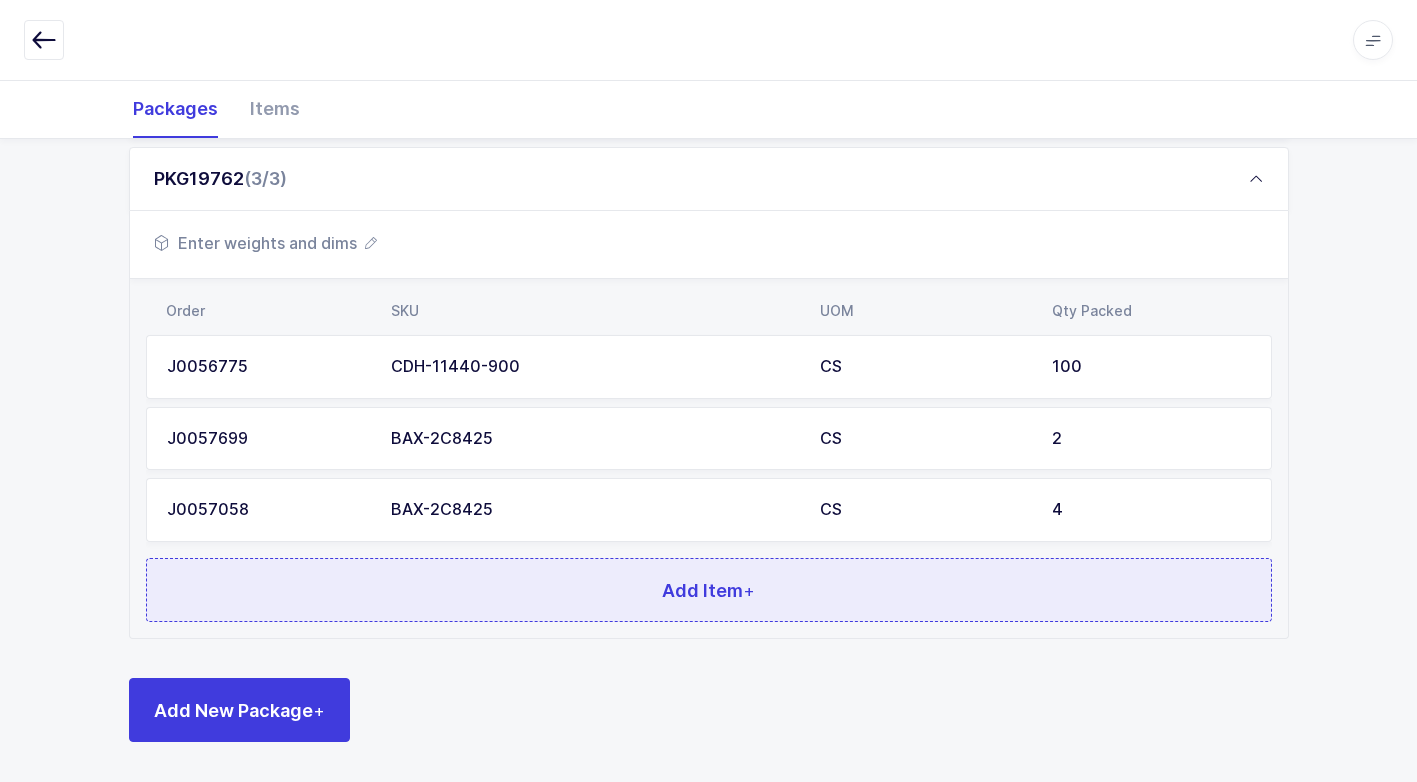 click on "Add Item  +" at bounding box center (709, 590) 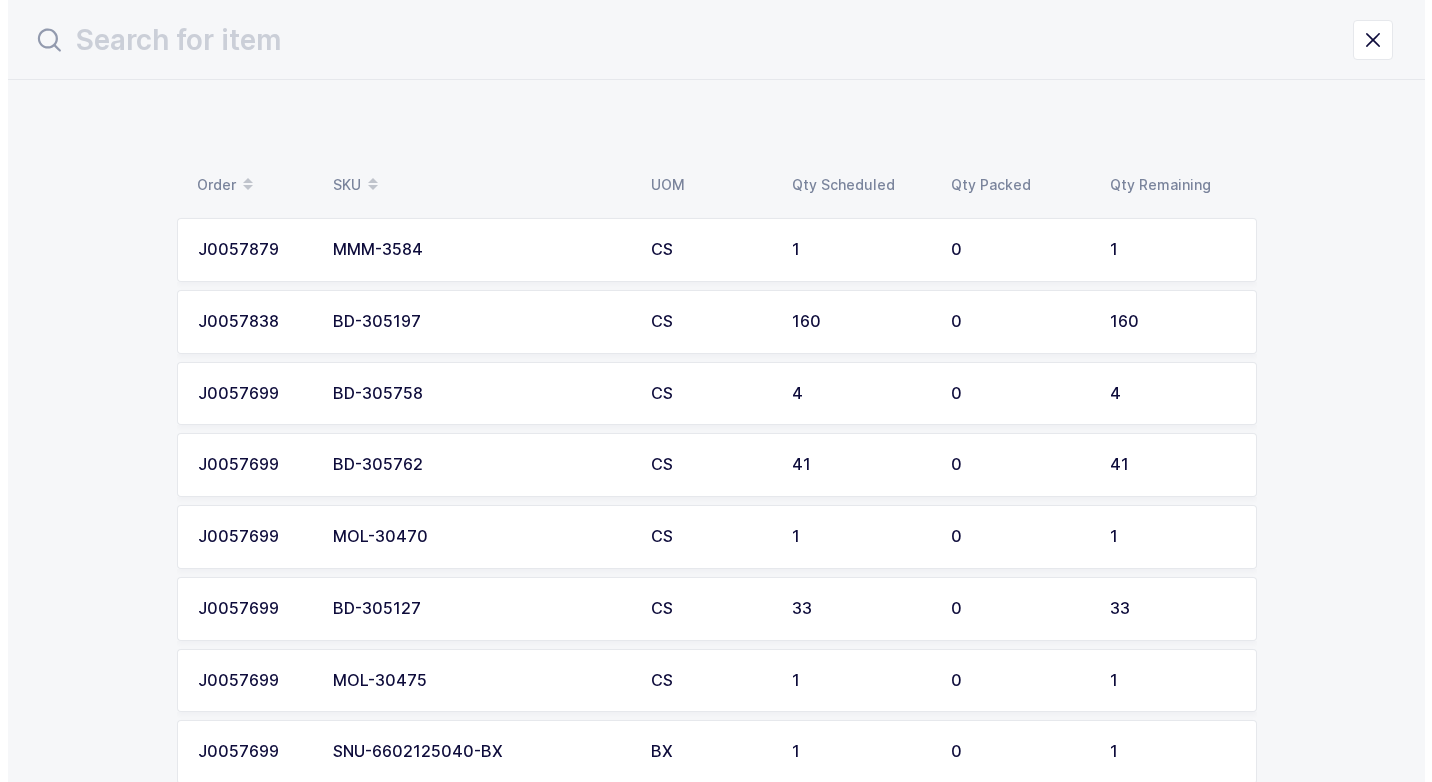 scroll, scrollTop: 0, scrollLeft: 0, axis: both 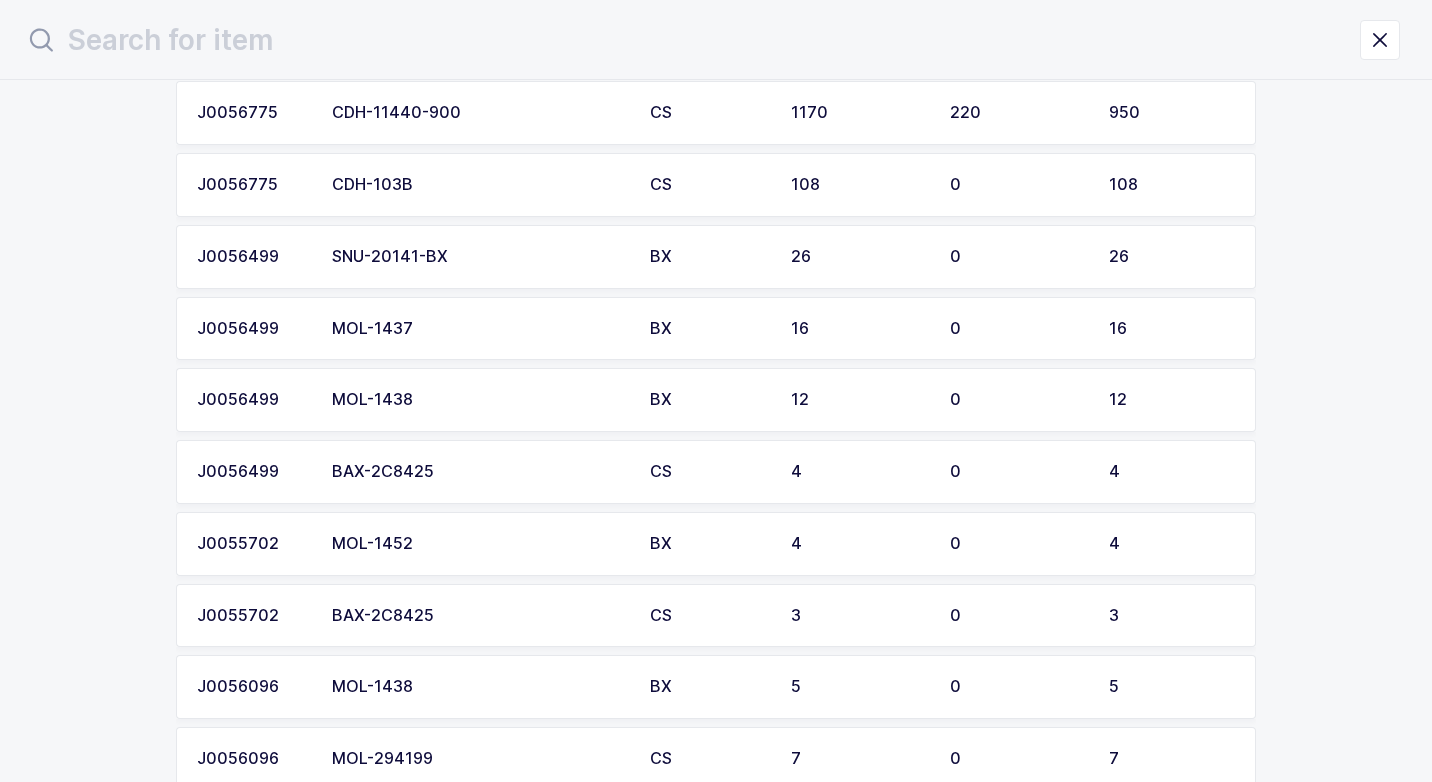 click on "BAX-2C8425" at bounding box center [479, 472] 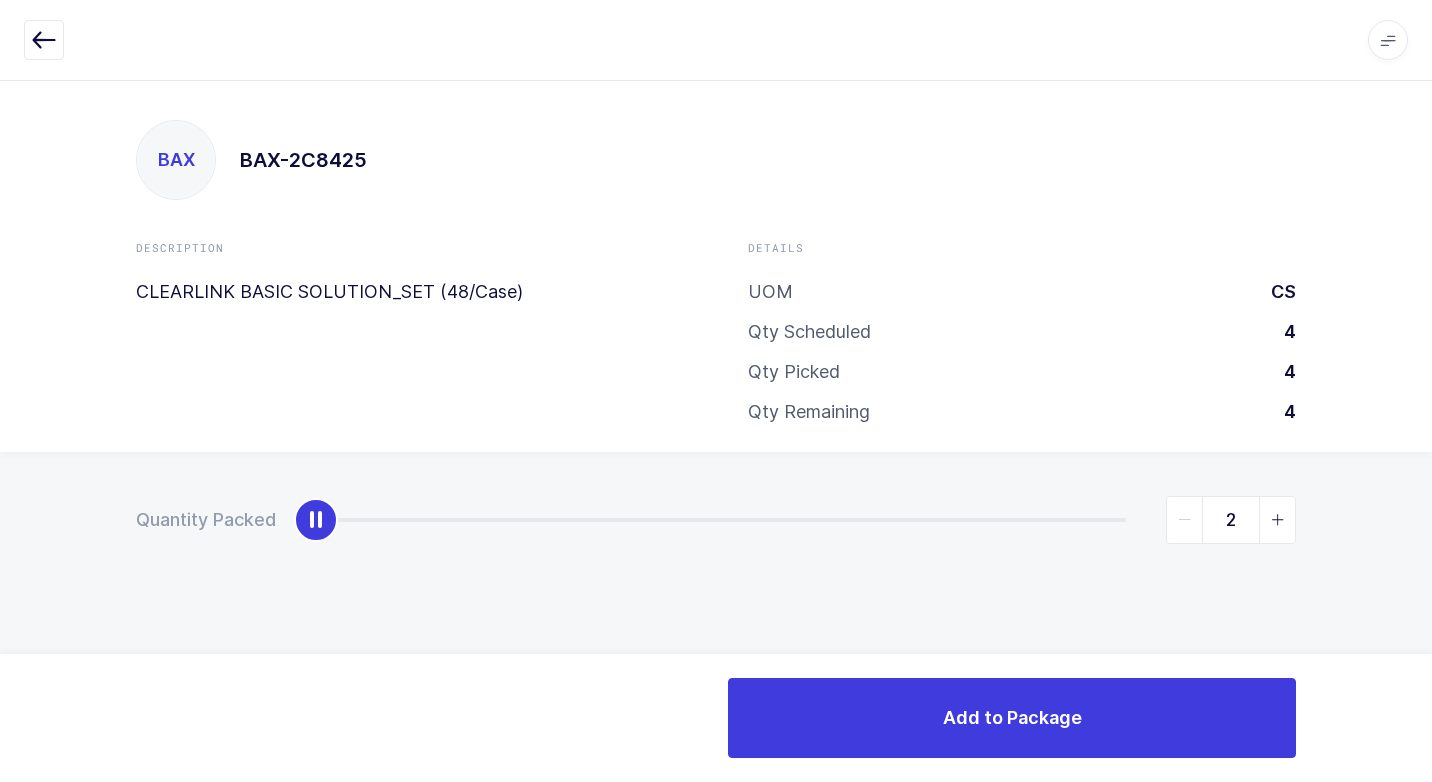 type on "4" 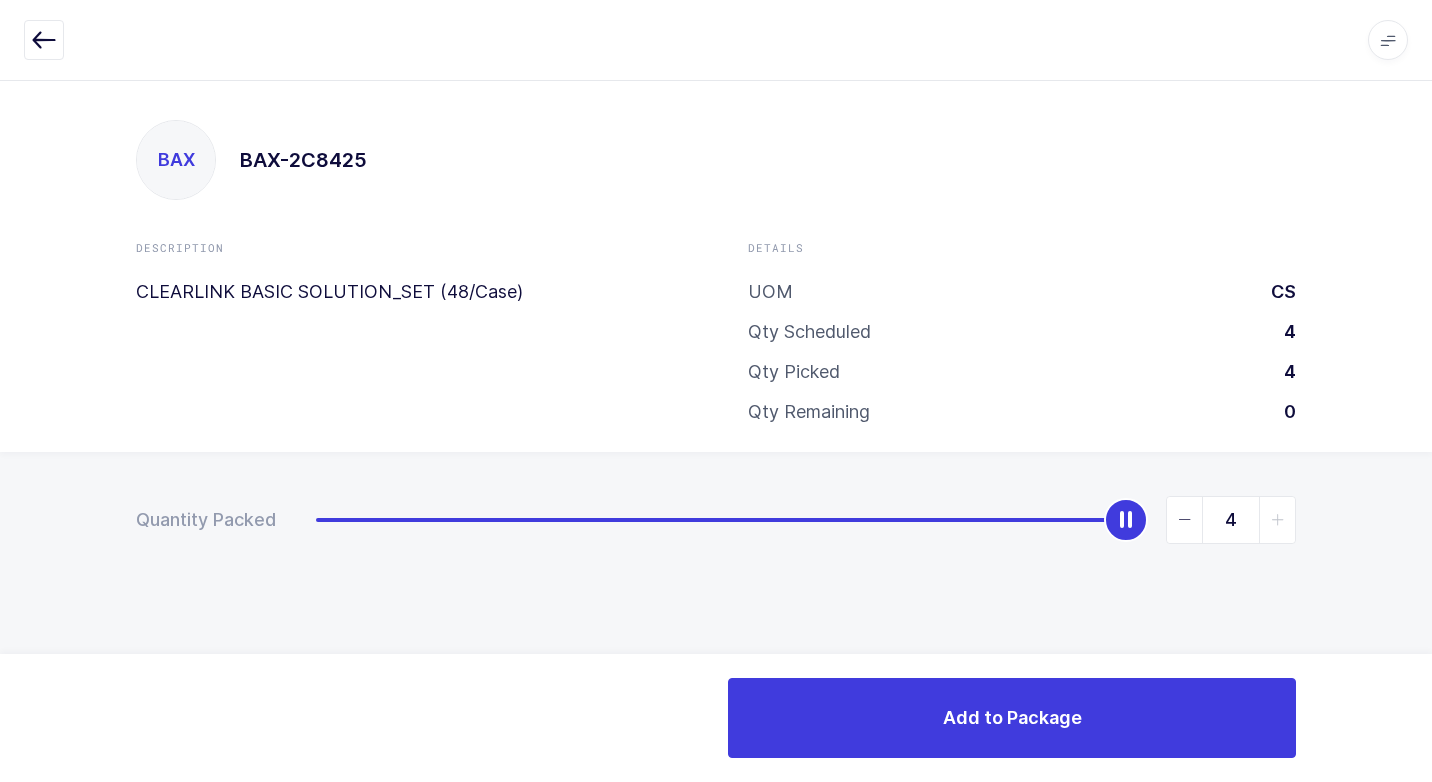 drag, startPoint x: 309, startPoint y: 531, endPoint x: 1387, endPoint y: 502, distance: 1078.39 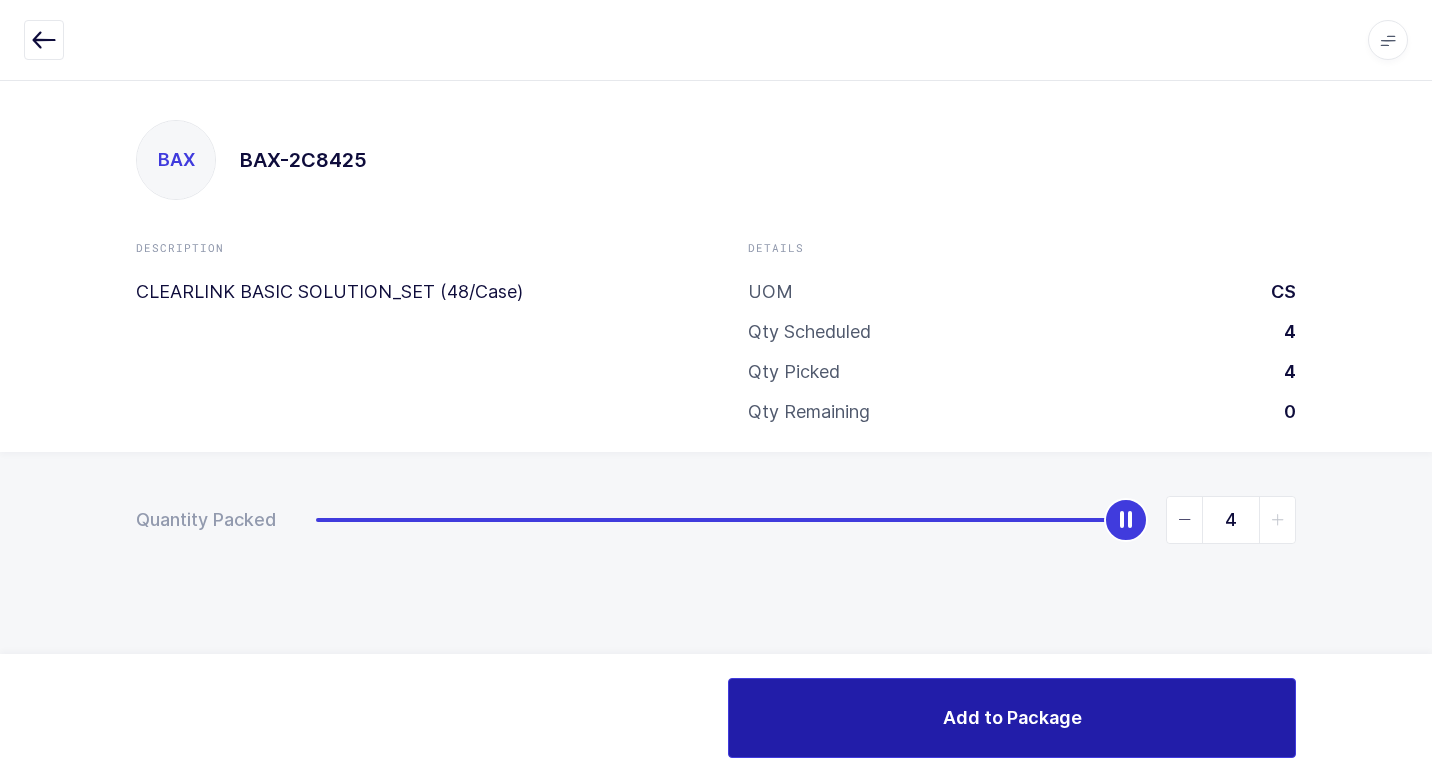 drag, startPoint x: 935, startPoint y: 725, endPoint x: 892, endPoint y: 715, distance: 44.14748 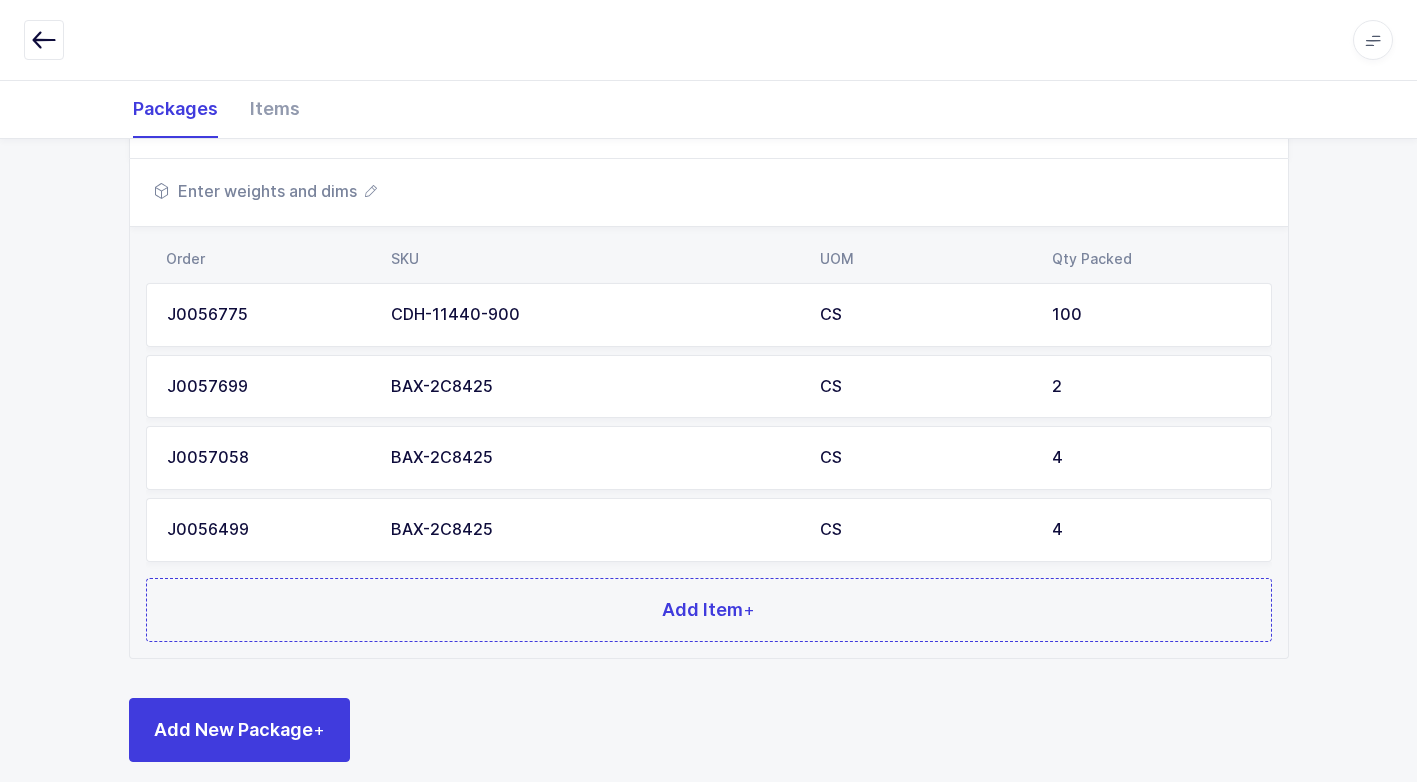 scroll, scrollTop: 512, scrollLeft: 0, axis: vertical 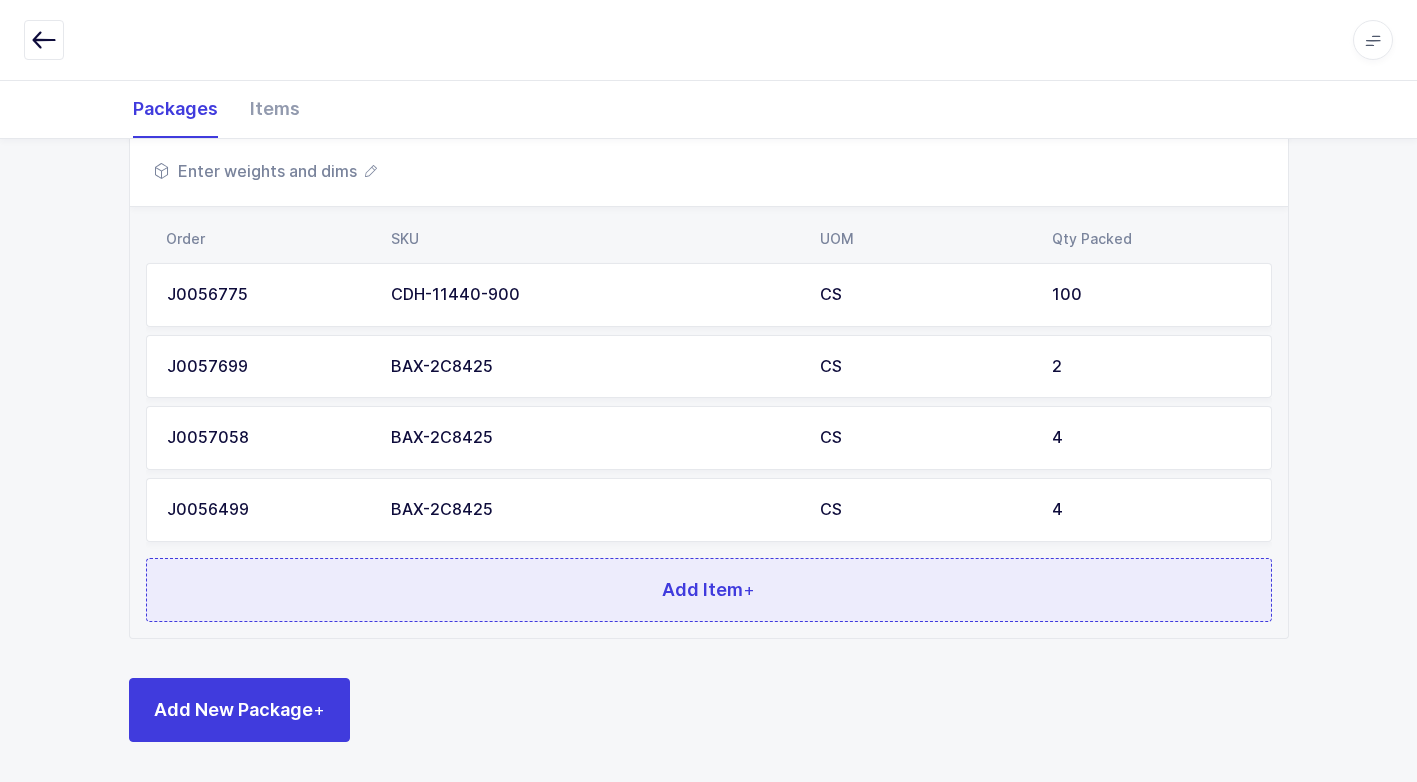 click on "Add Item  +" at bounding box center (709, 590) 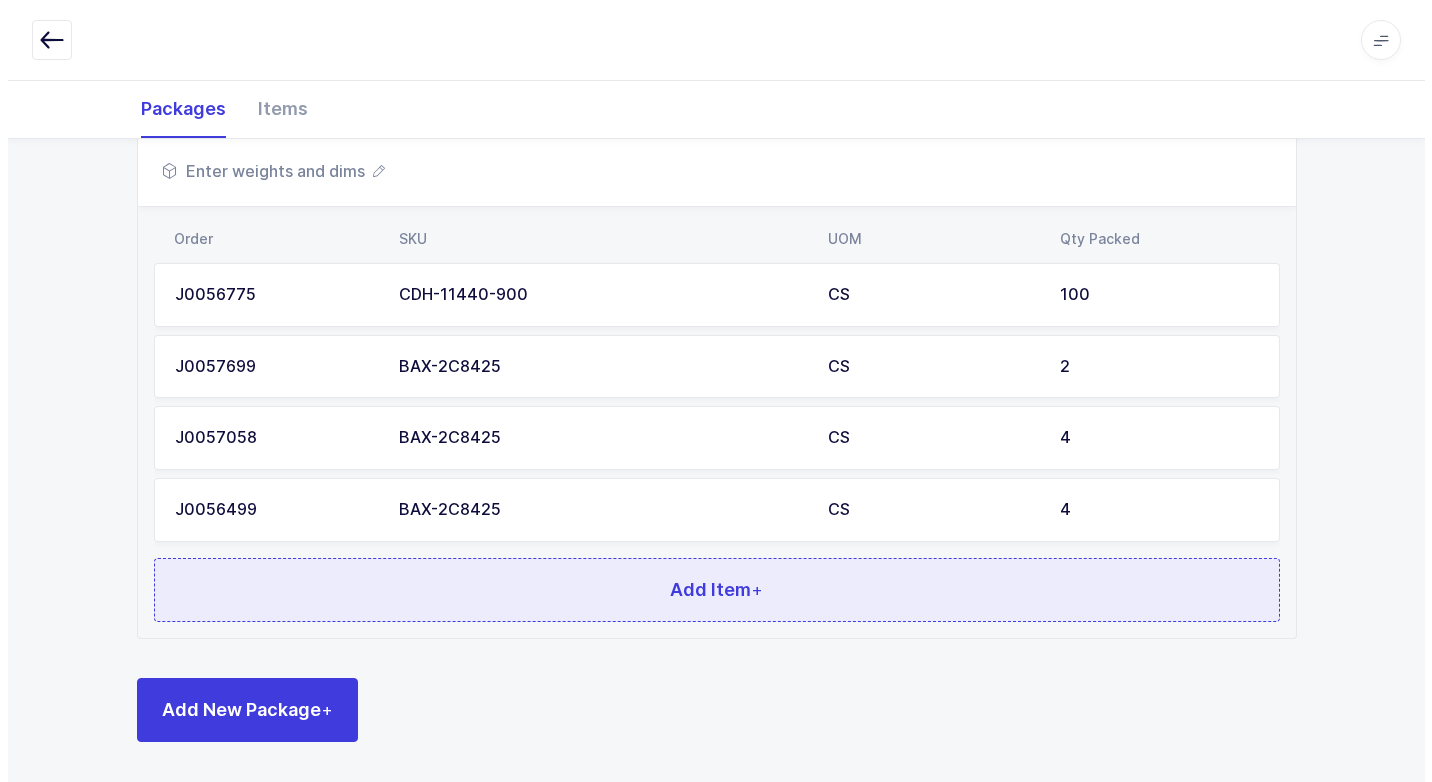 scroll, scrollTop: 0, scrollLeft: 0, axis: both 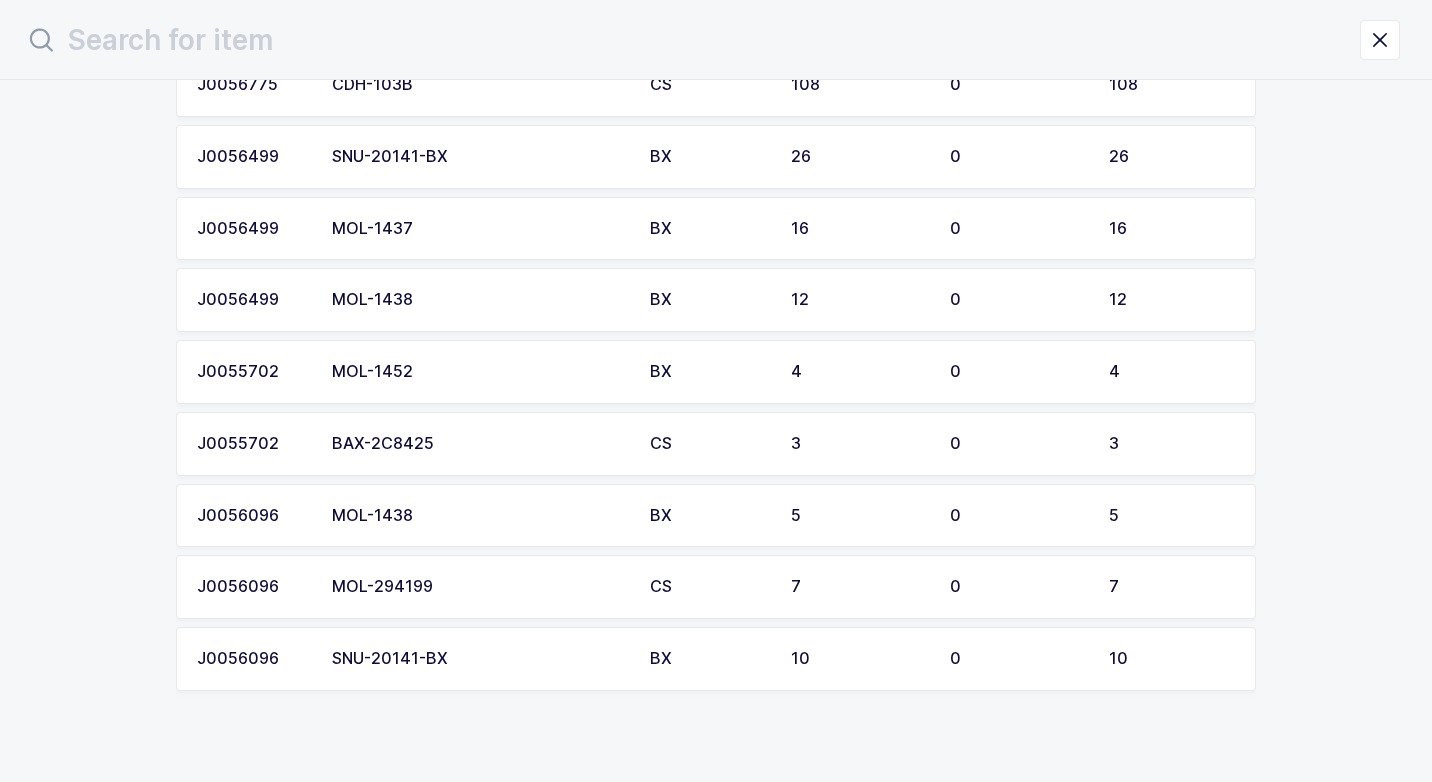 click on "BAX-2C8425" at bounding box center (479, 444) 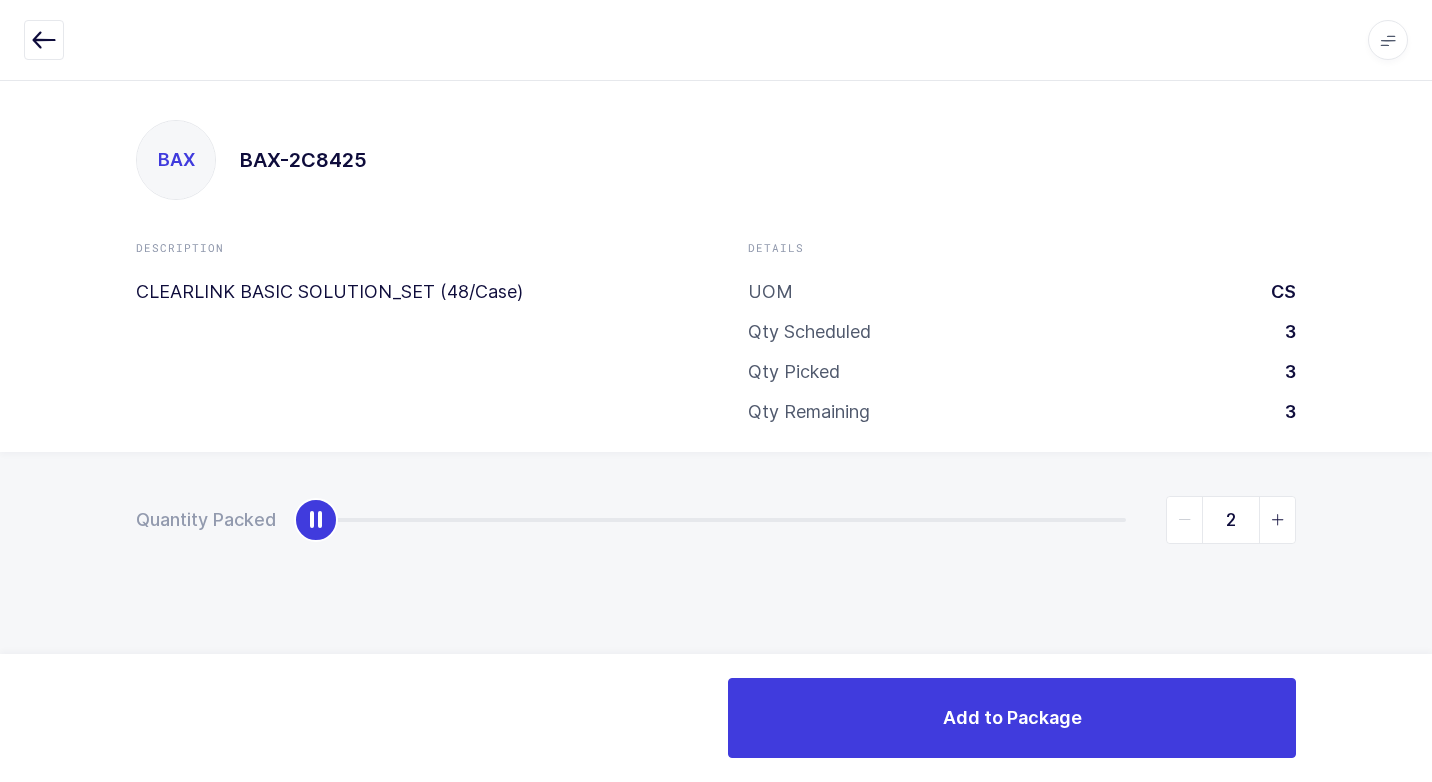type on "3" 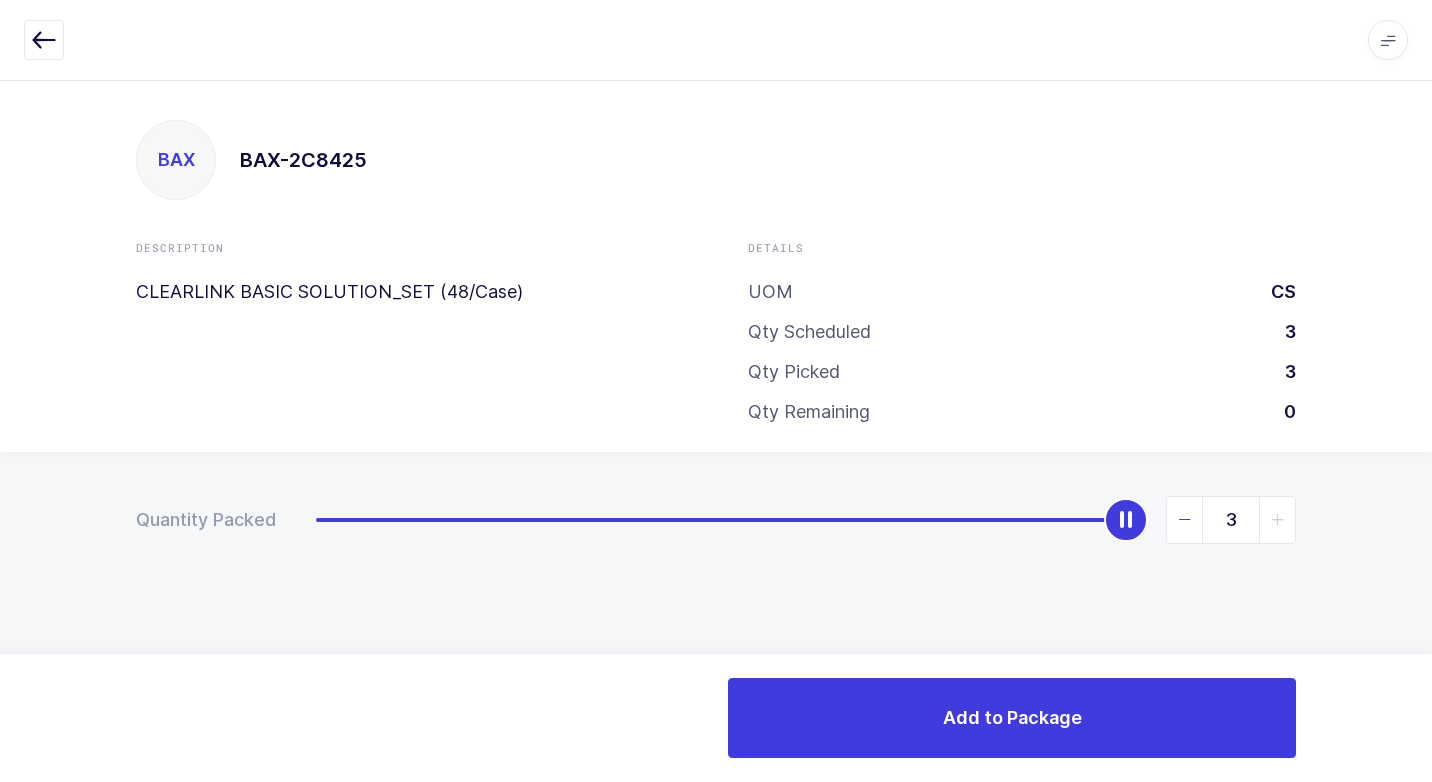 drag, startPoint x: 316, startPoint y: 529, endPoint x: 1292, endPoint y: 623, distance: 980.5162 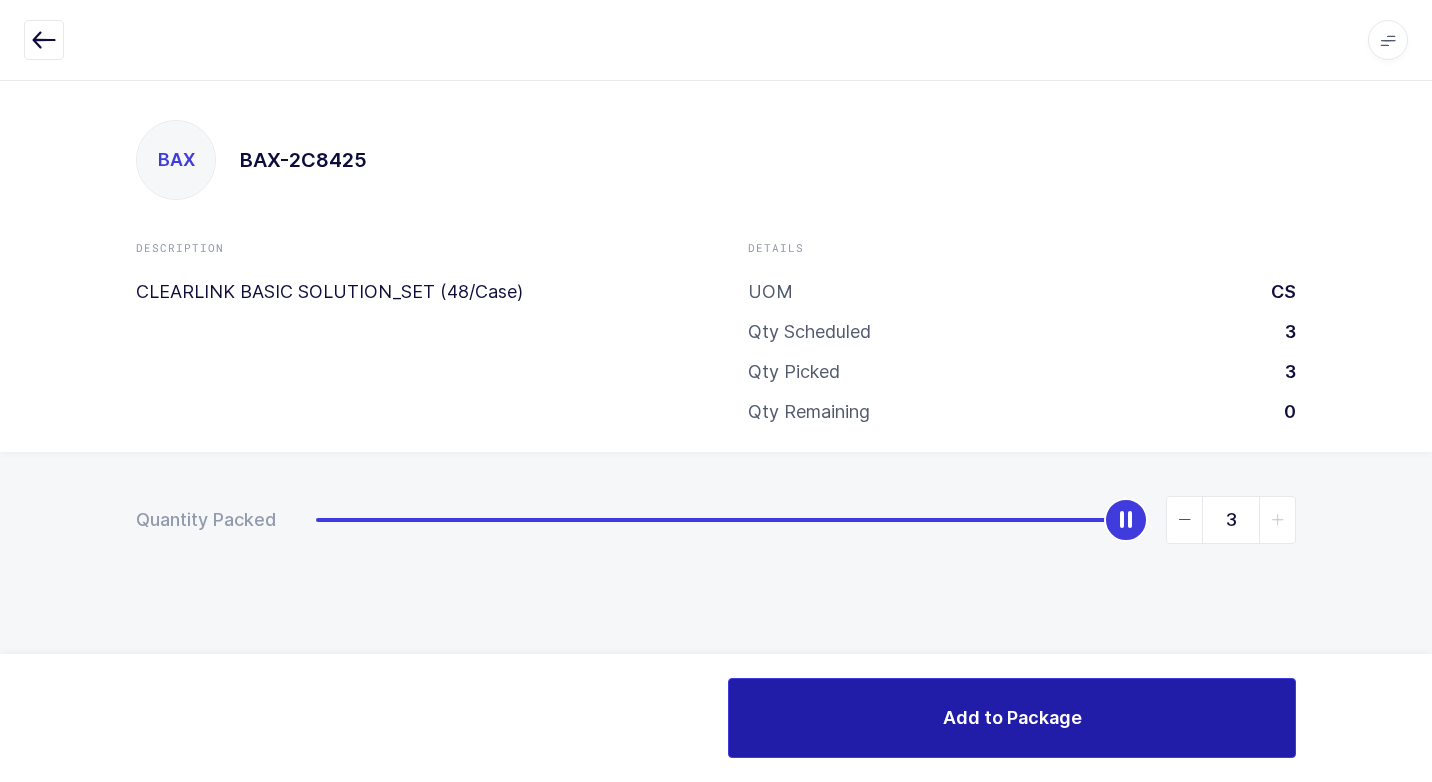 drag, startPoint x: 979, startPoint y: 712, endPoint x: 950, endPoint y: 712, distance: 29 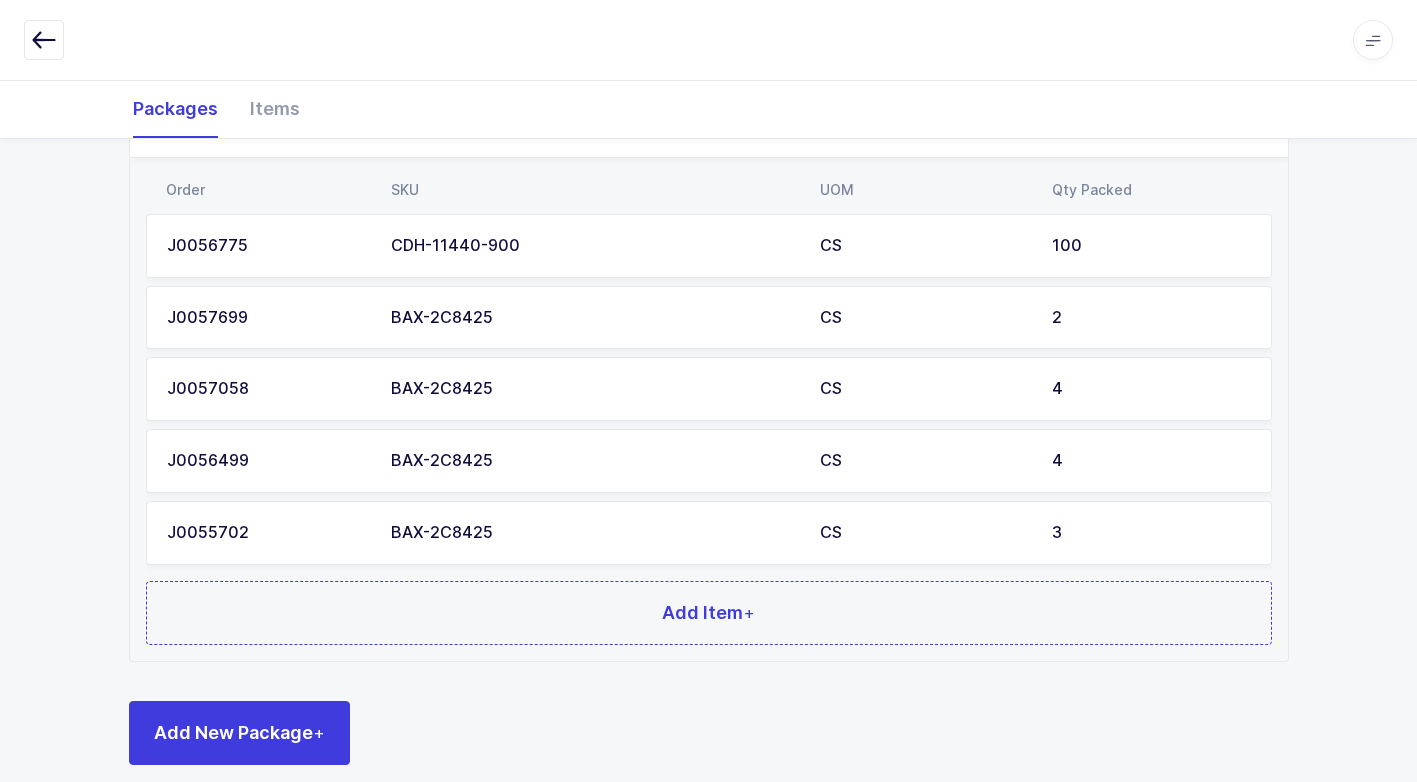 scroll, scrollTop: 584, scrollLeft: 0, axis: vertical 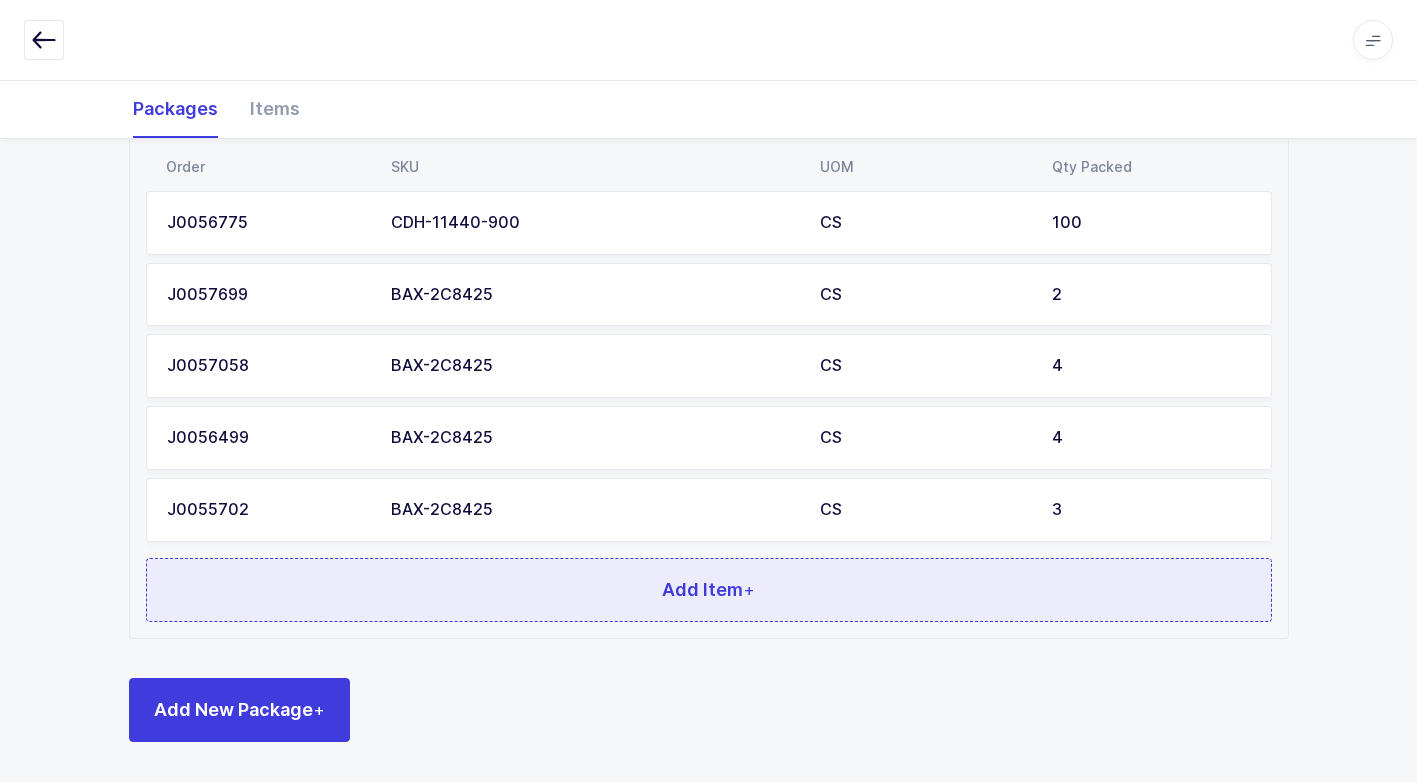click on "Add Item  +" at bounding box center (709, 590) 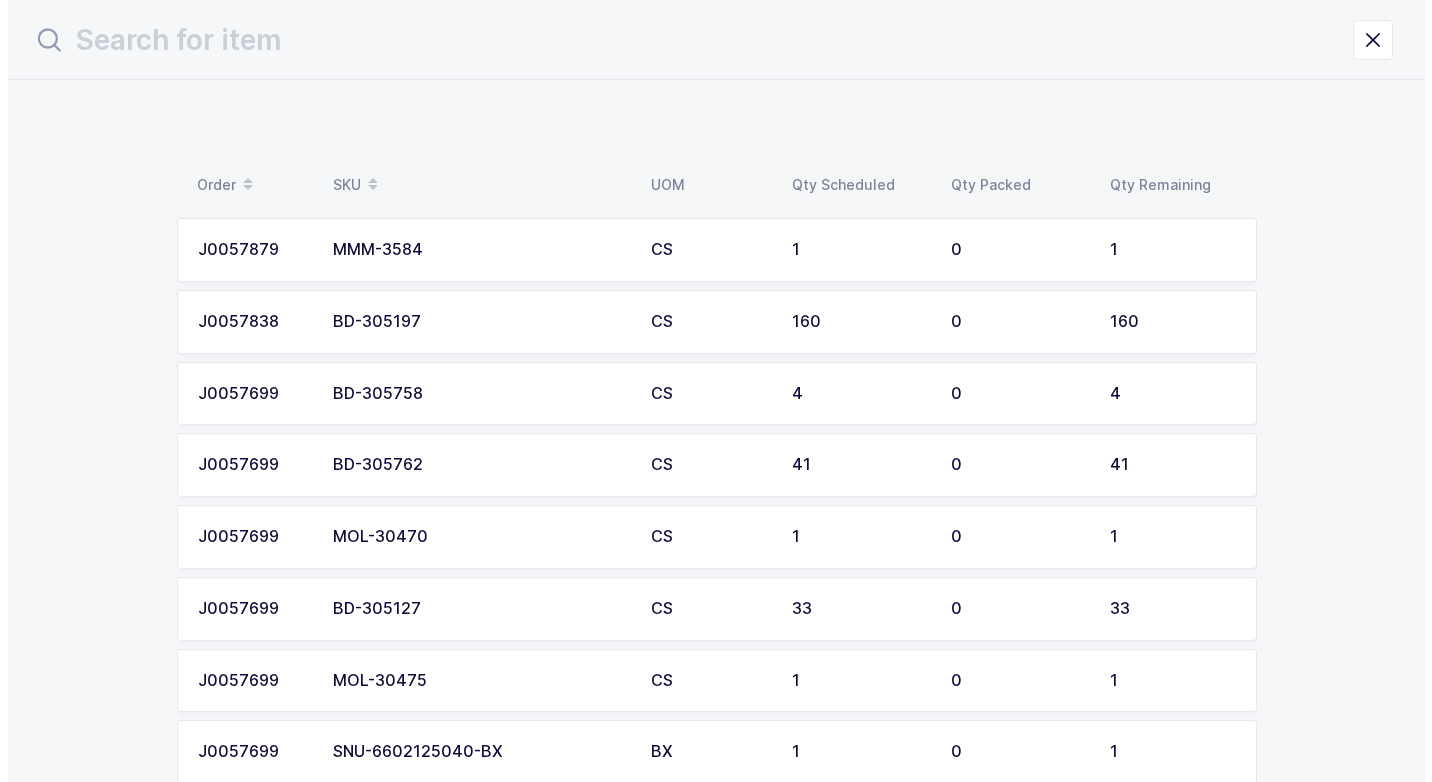 scroll, scrollTop: 0, scrollLeft: 0, axis: both 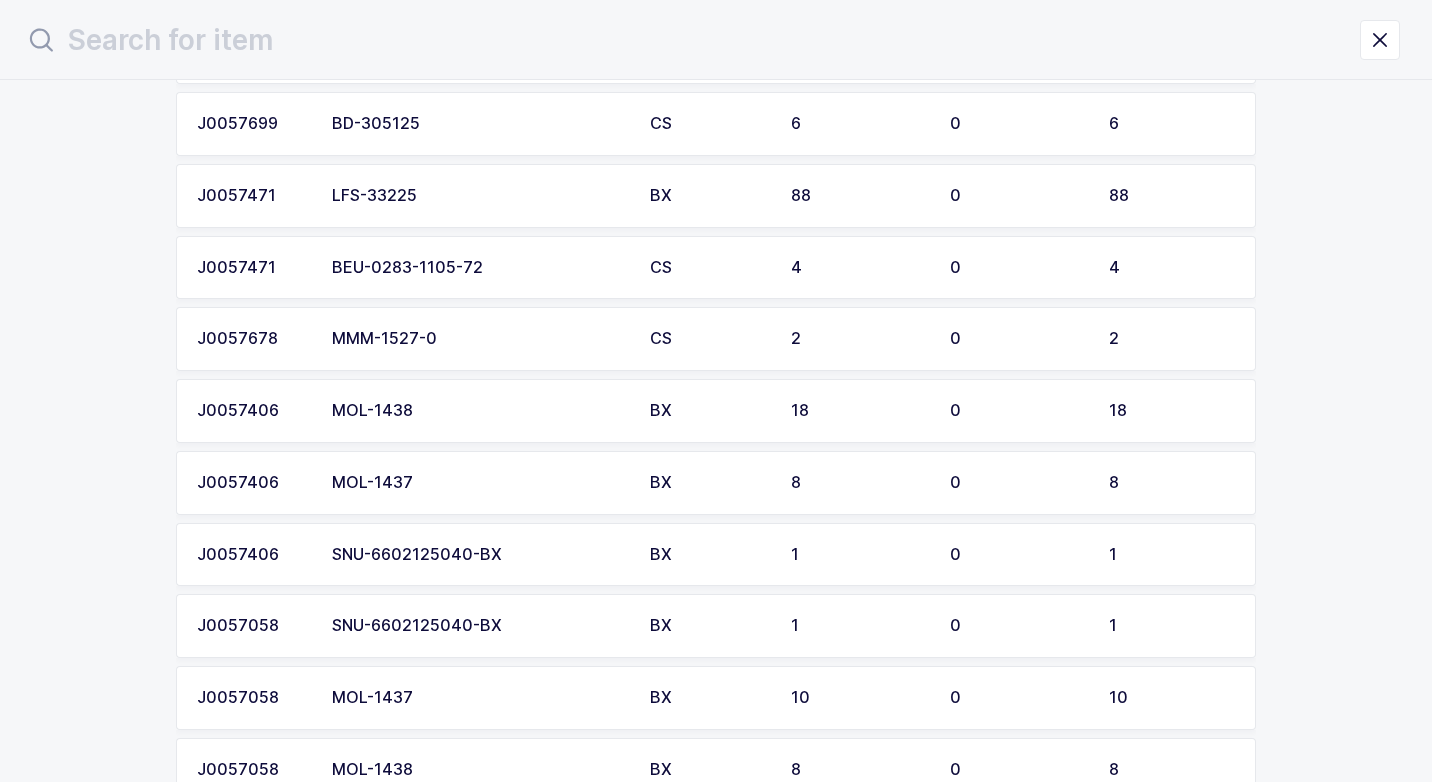 click on "MMM-1527-0" at bounding box center [479, 339] 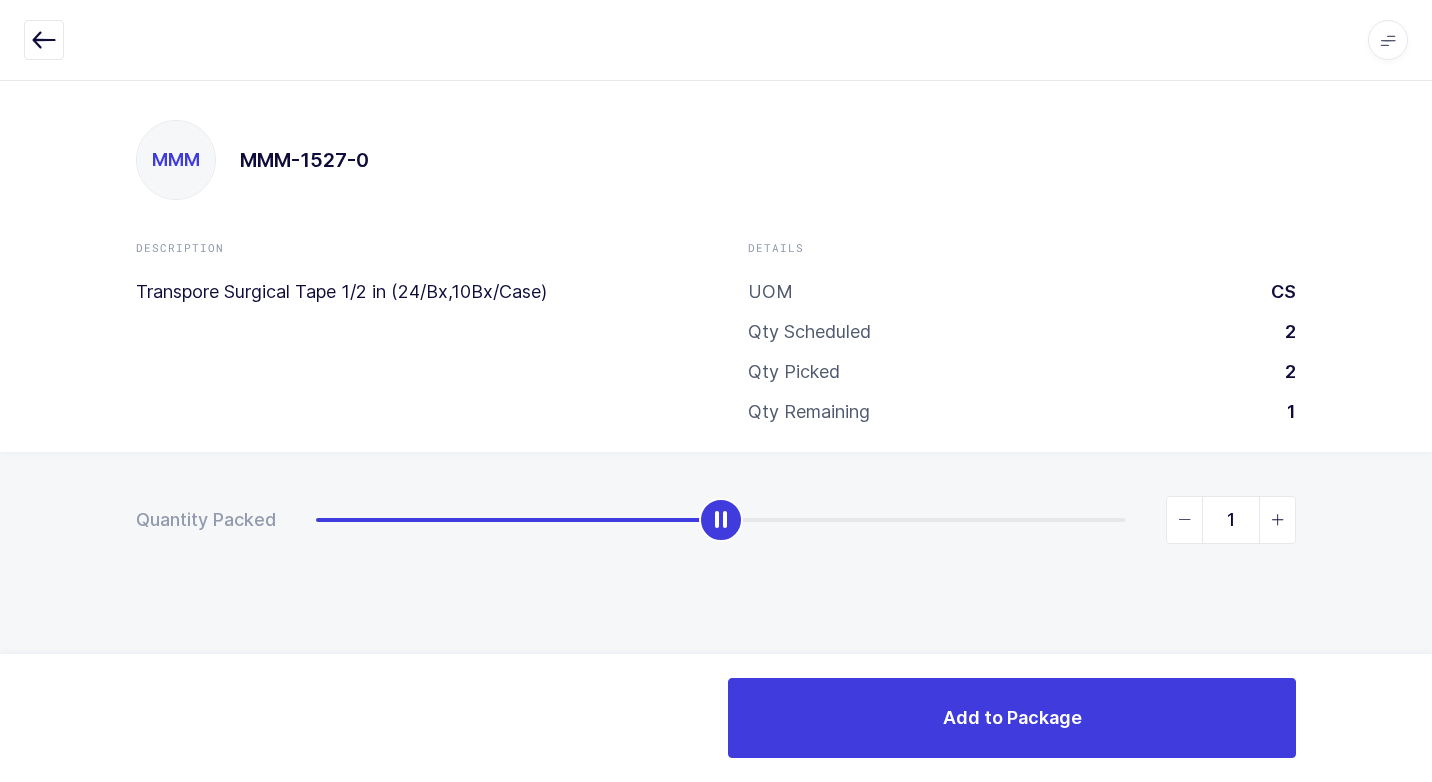 type on "2" 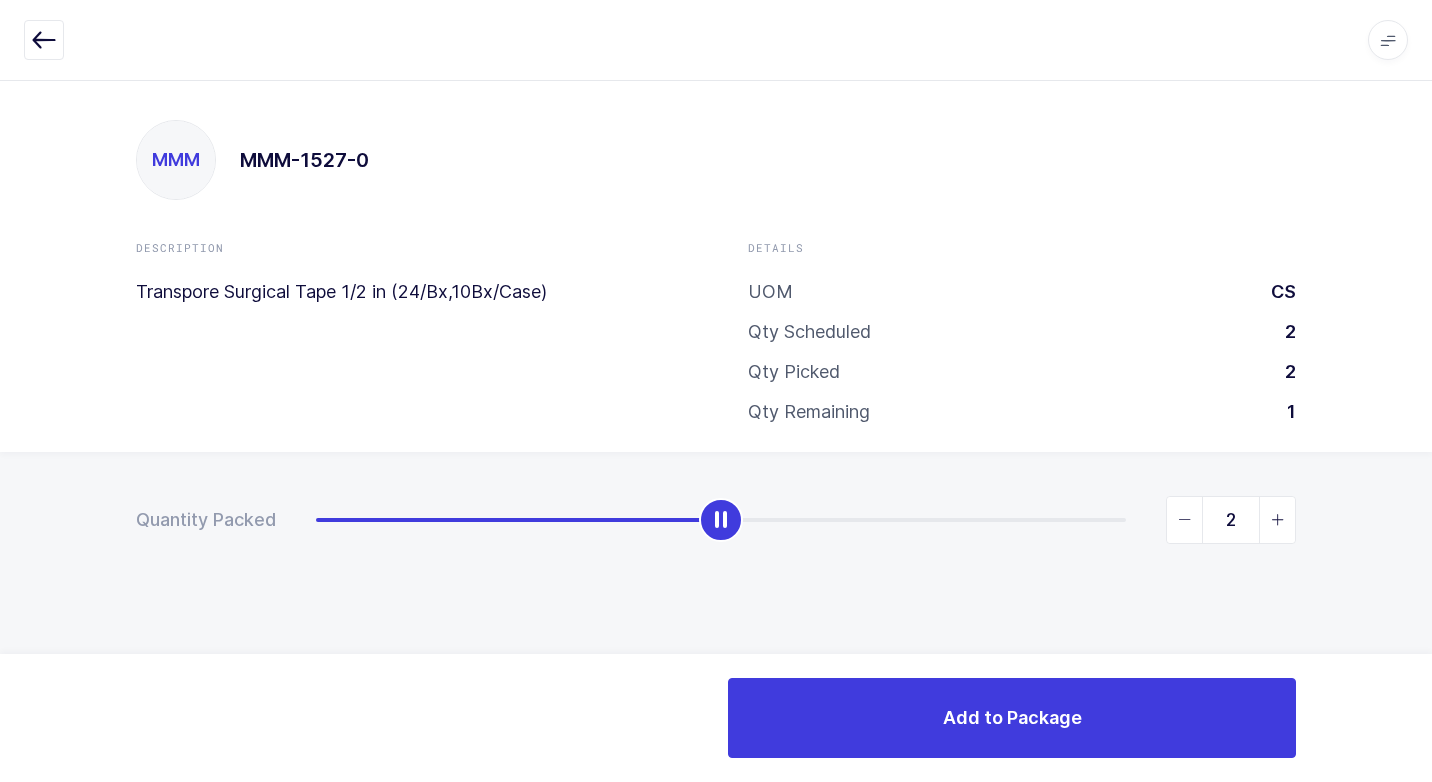drag, startPoint x: 309, startPoint y: 528, endPoint x: 1349, endPoint y: 639, distance: 1045.9067 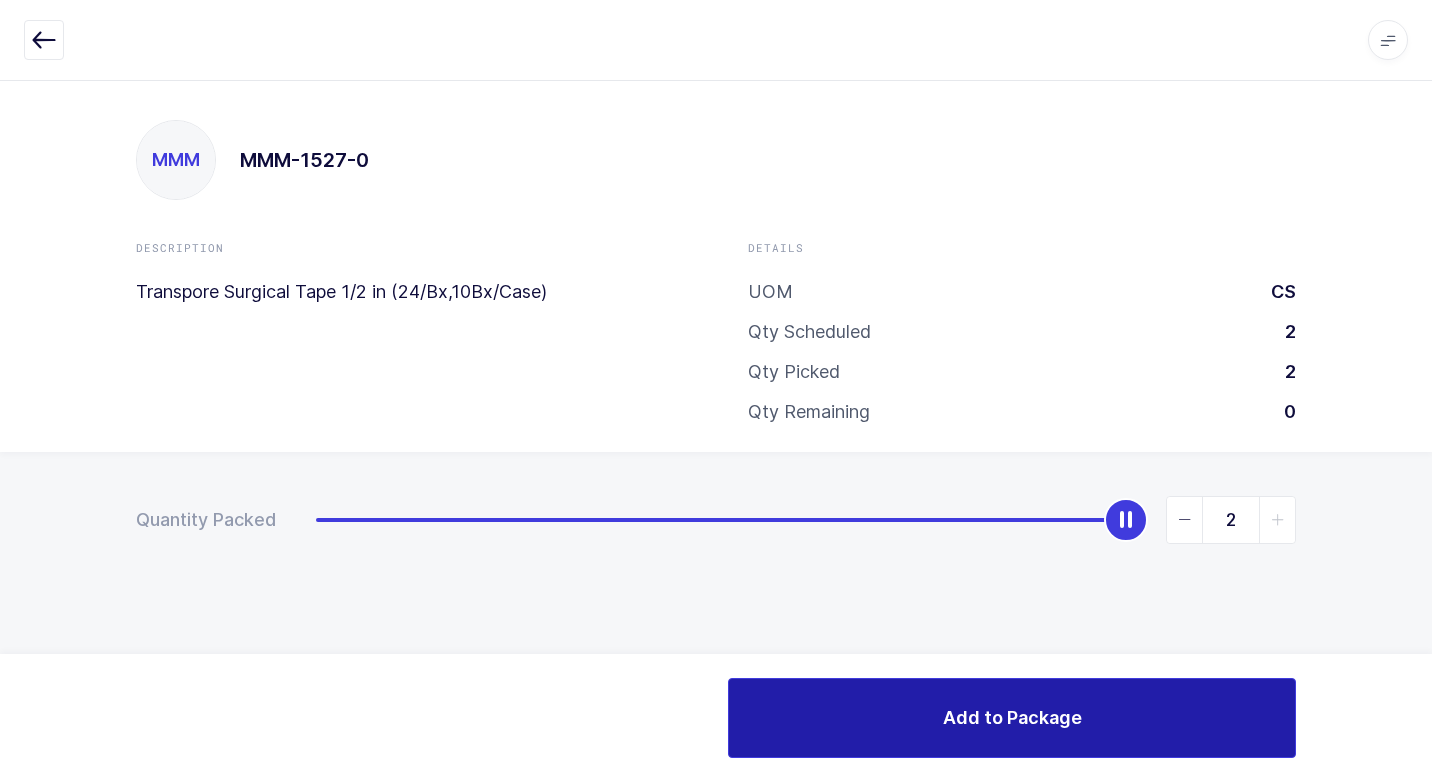 drag, startPoint x: 988, startPoint y: 703, endPoint x: 956, endPoint y: 703, distance: 32 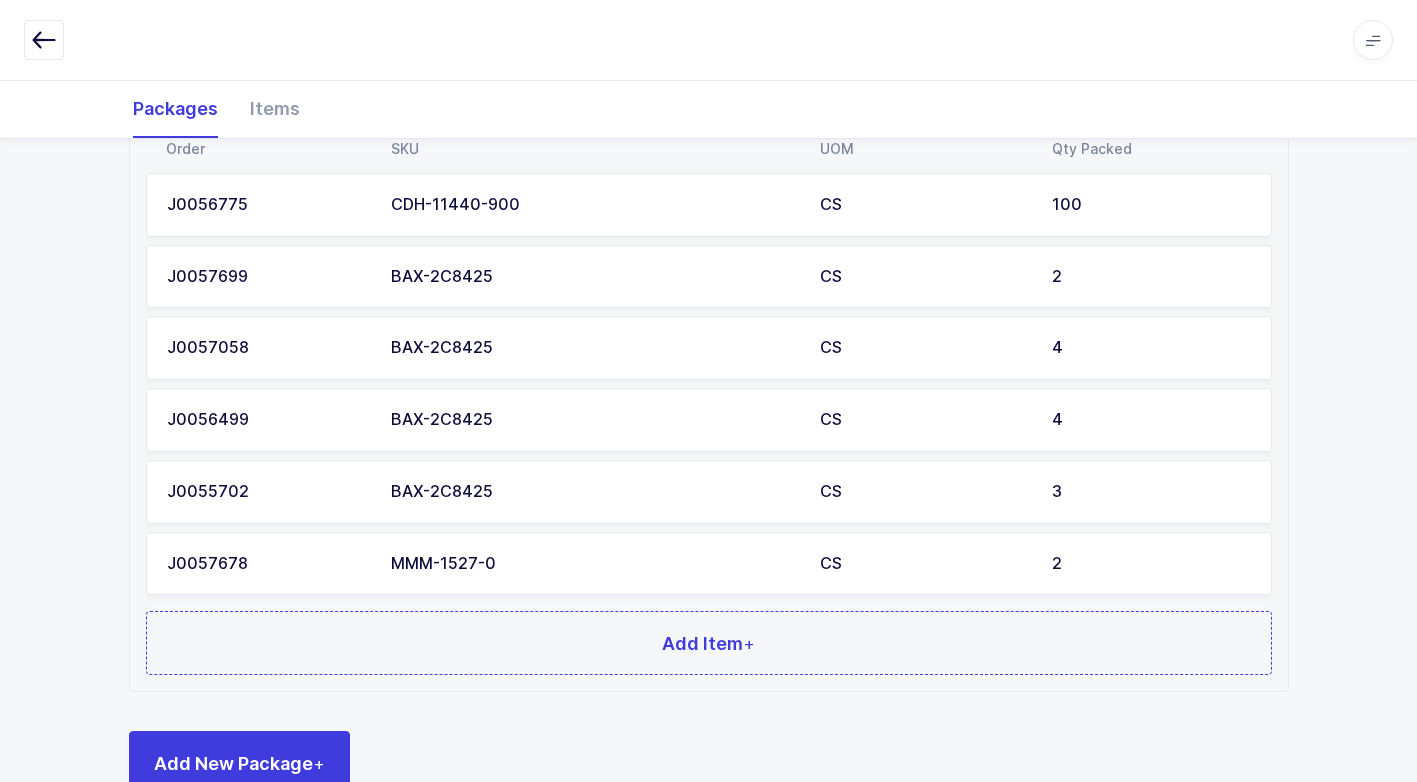 scroll, scrollTop: 655, scrollLeft: 0, axis: vertical 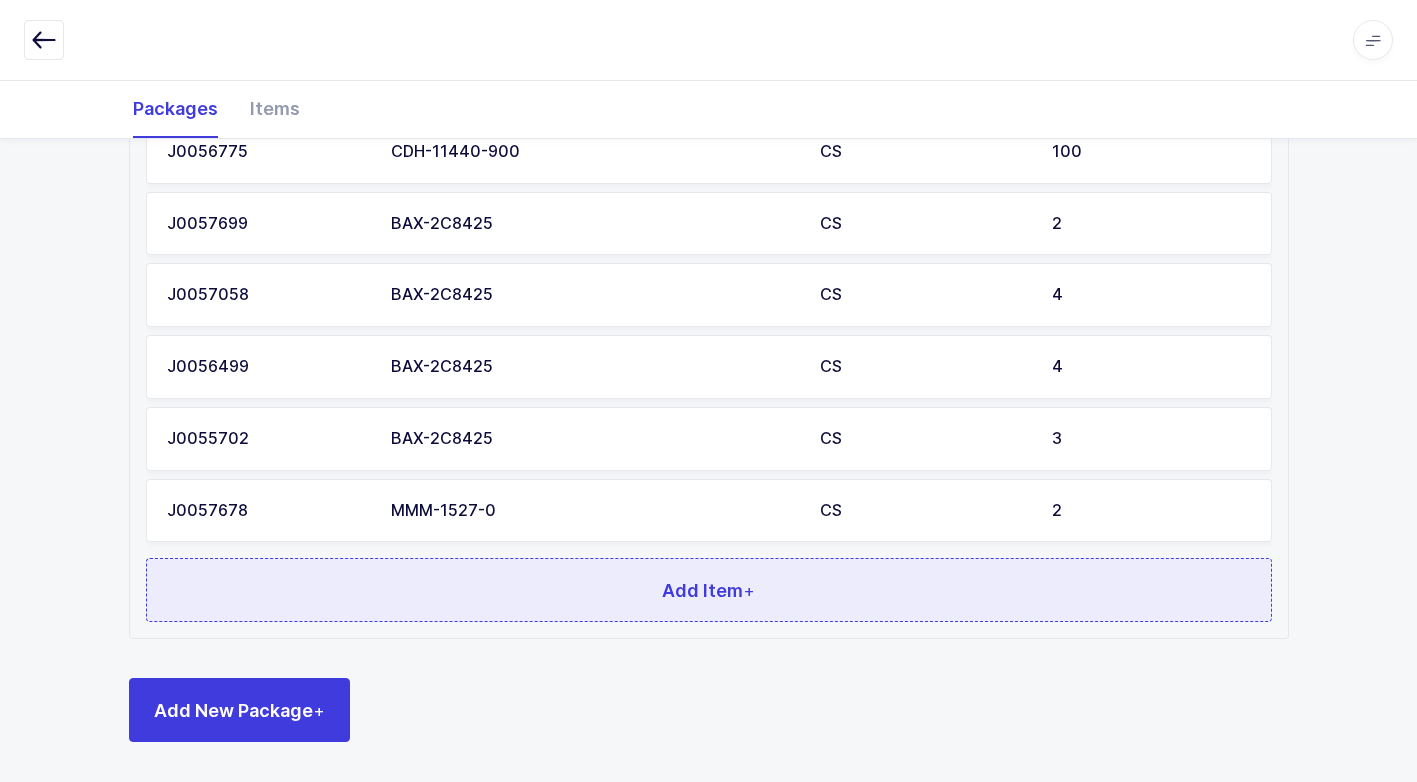 click on "Add Item  +" at bounding box center [708, 590] 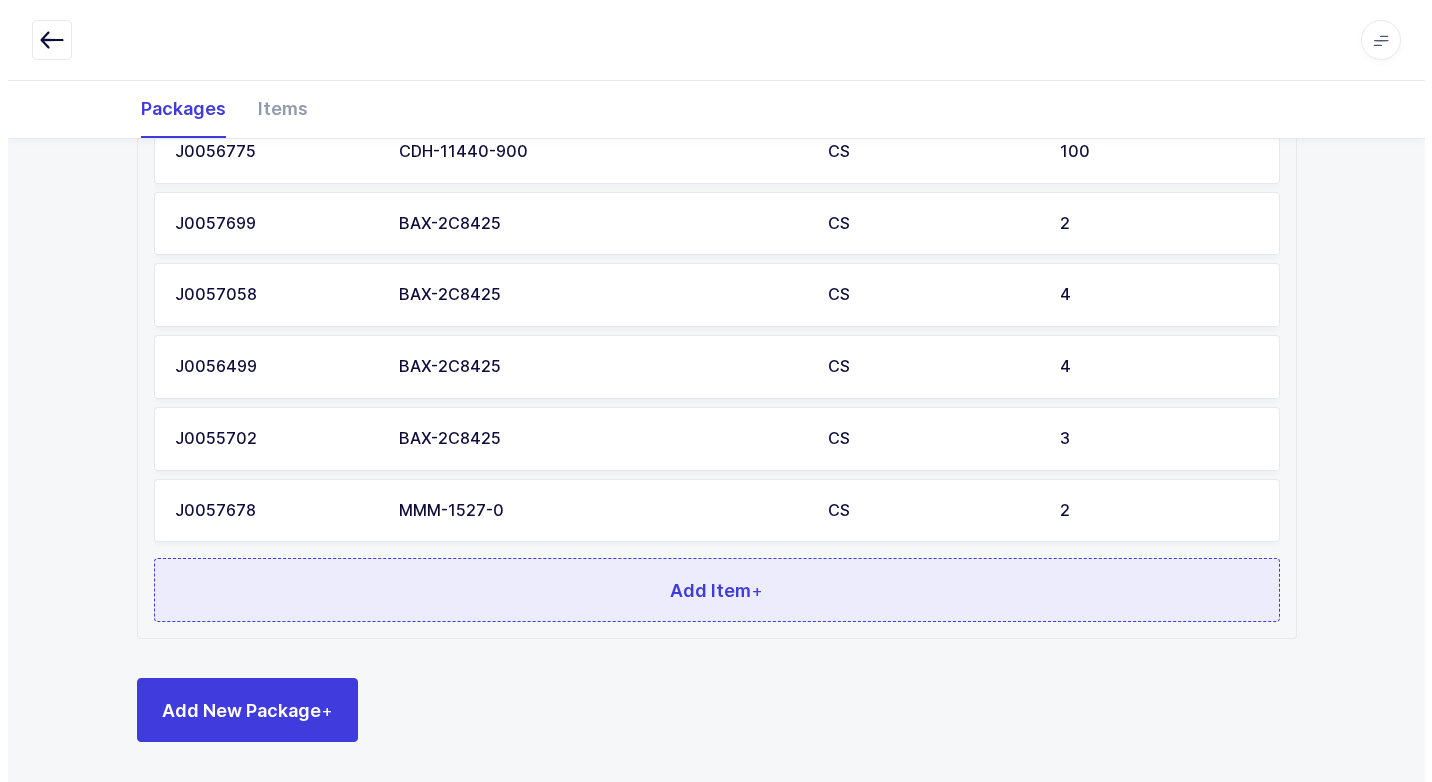 scroll, scrollTop: 0, scrollLeft: 0, axis: both 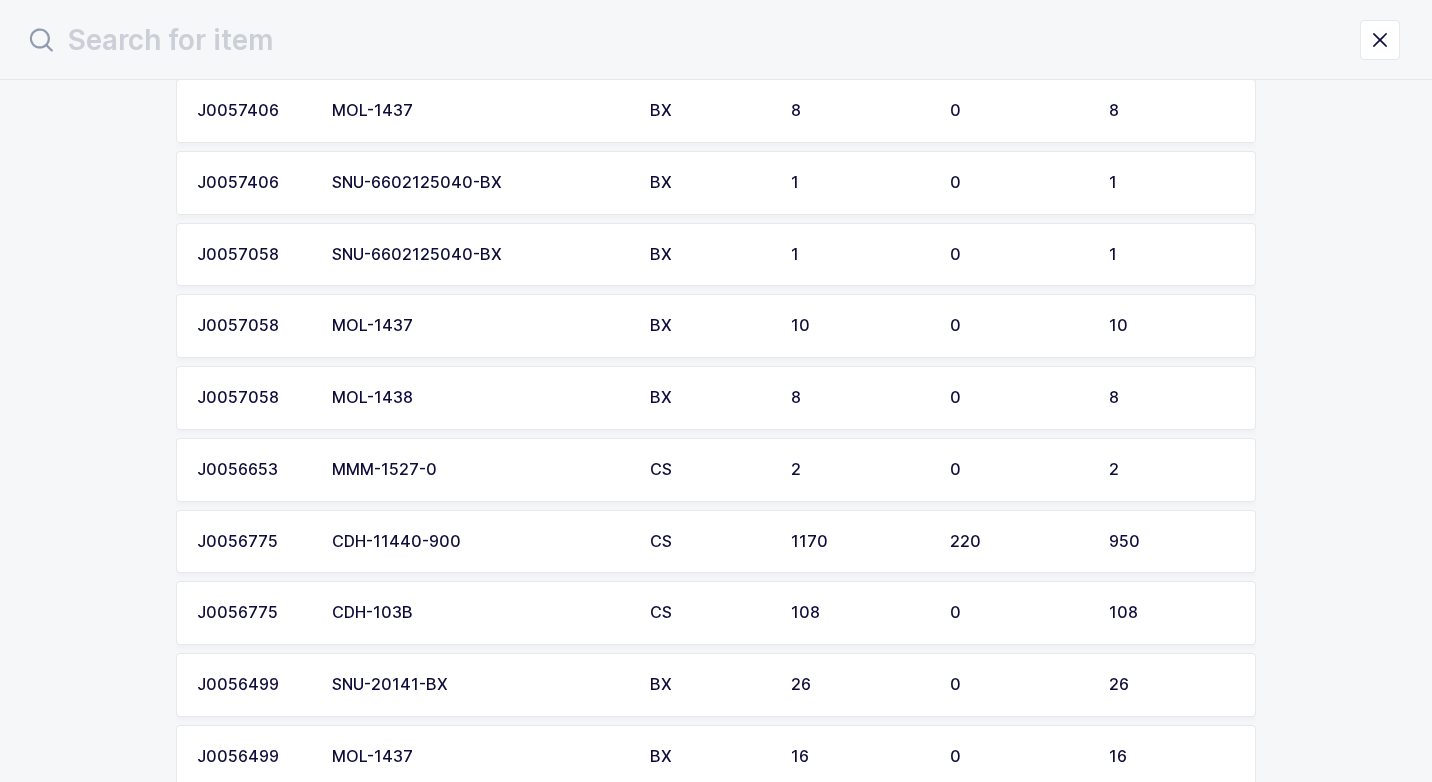 click on "MMM-1527-0" at bounding box center (479, 470) 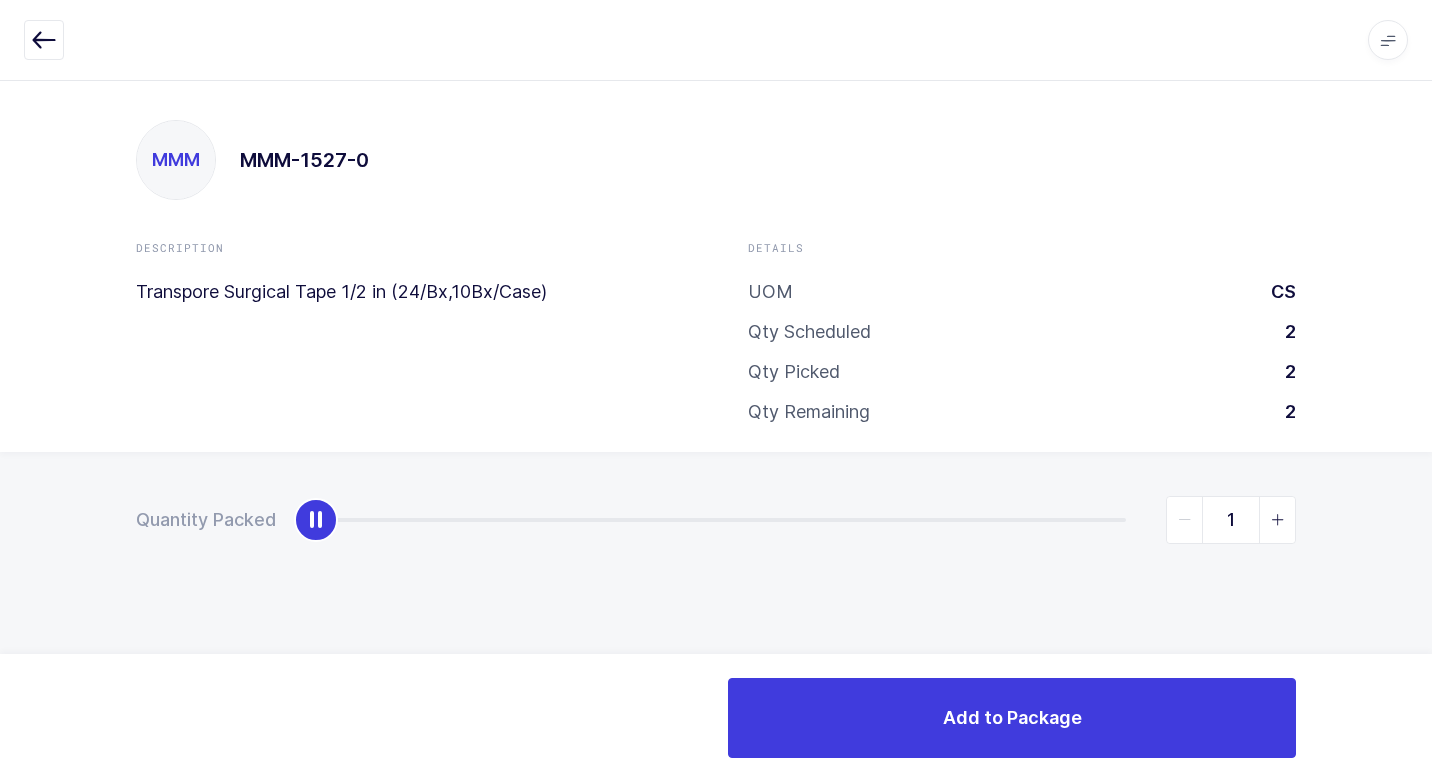 type on "2" 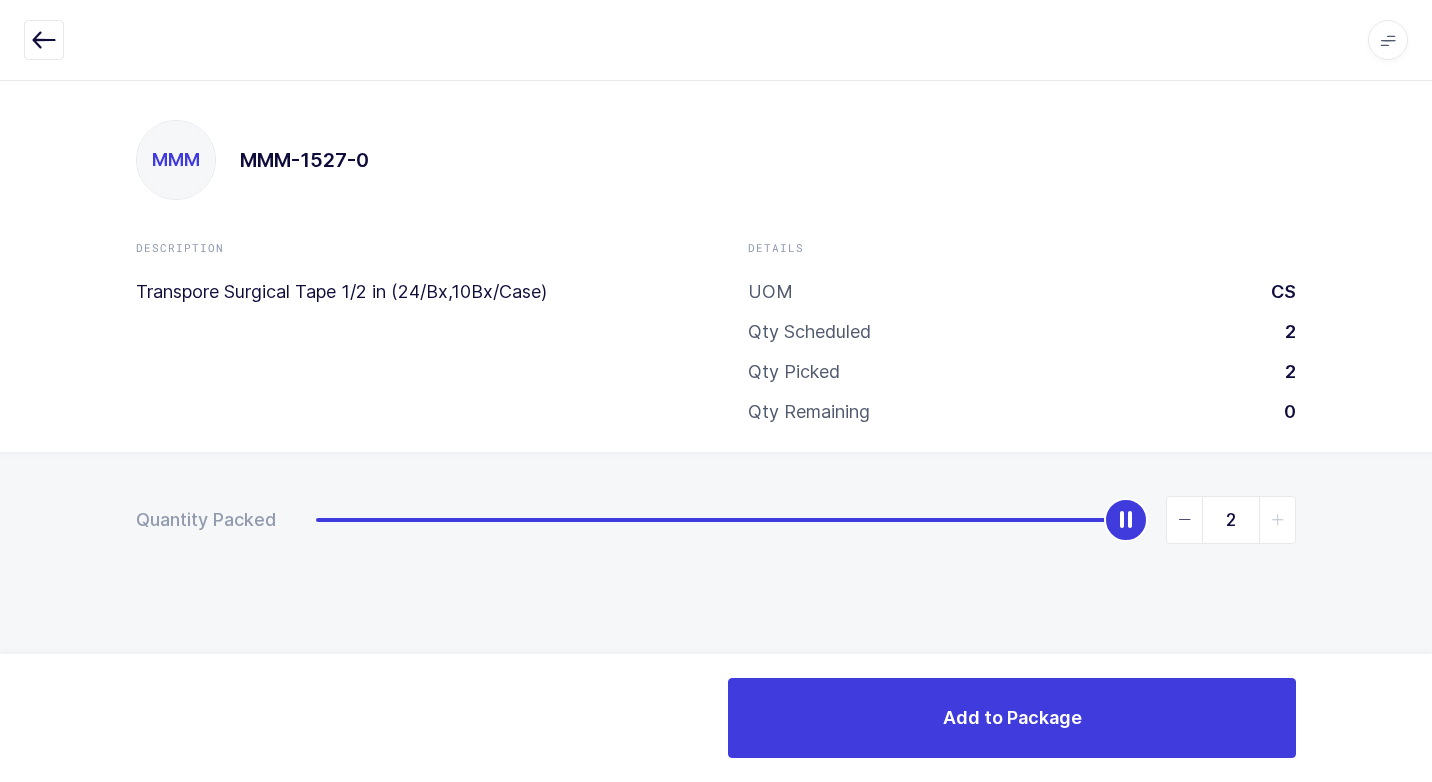 drag, startPoint x: 317, startPoint y: 519, endPoint x: 1230, endPoint y: 620, distance: 918.5695 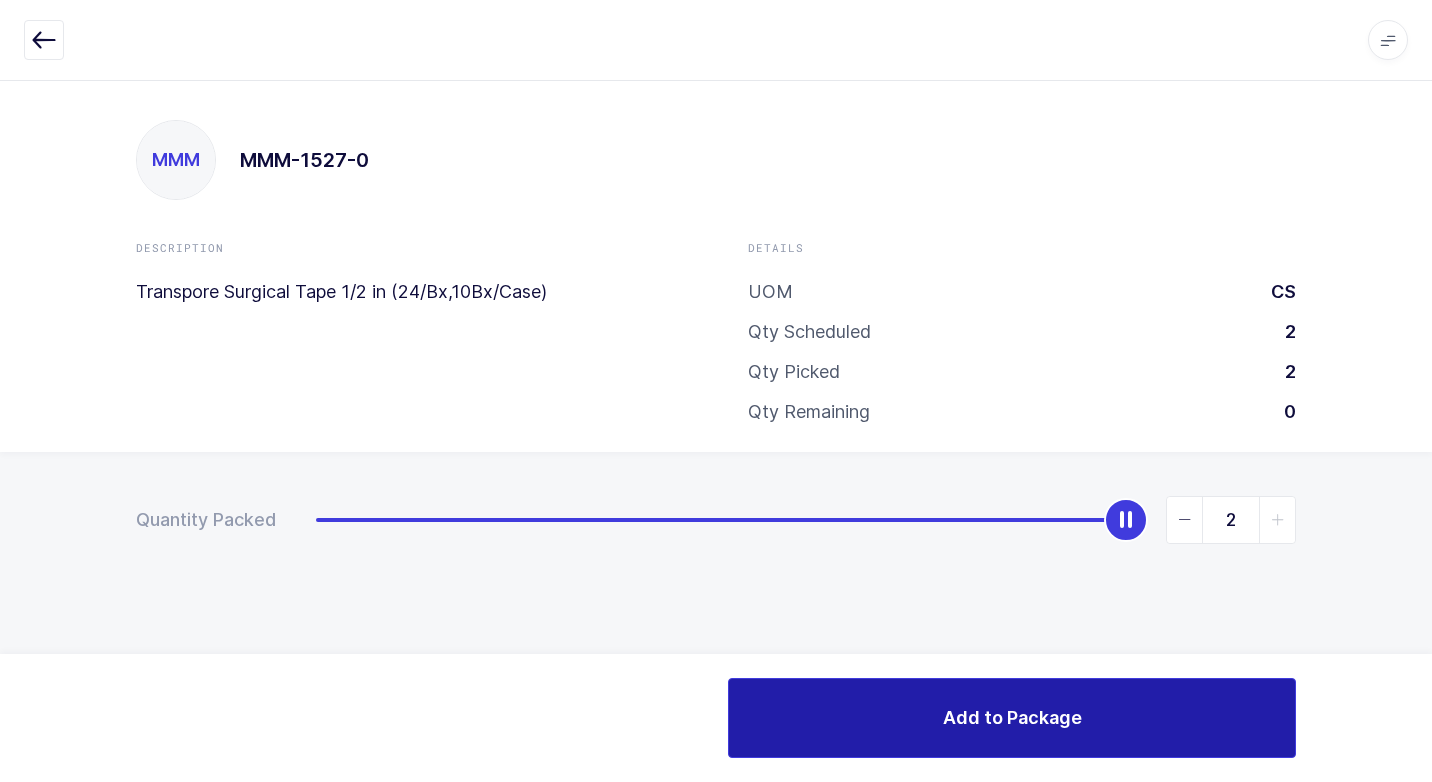 drag, startPoint x: 873, startPoint y: 716, endPoint x: 858, endPoint y: 721, distance: 15.811388 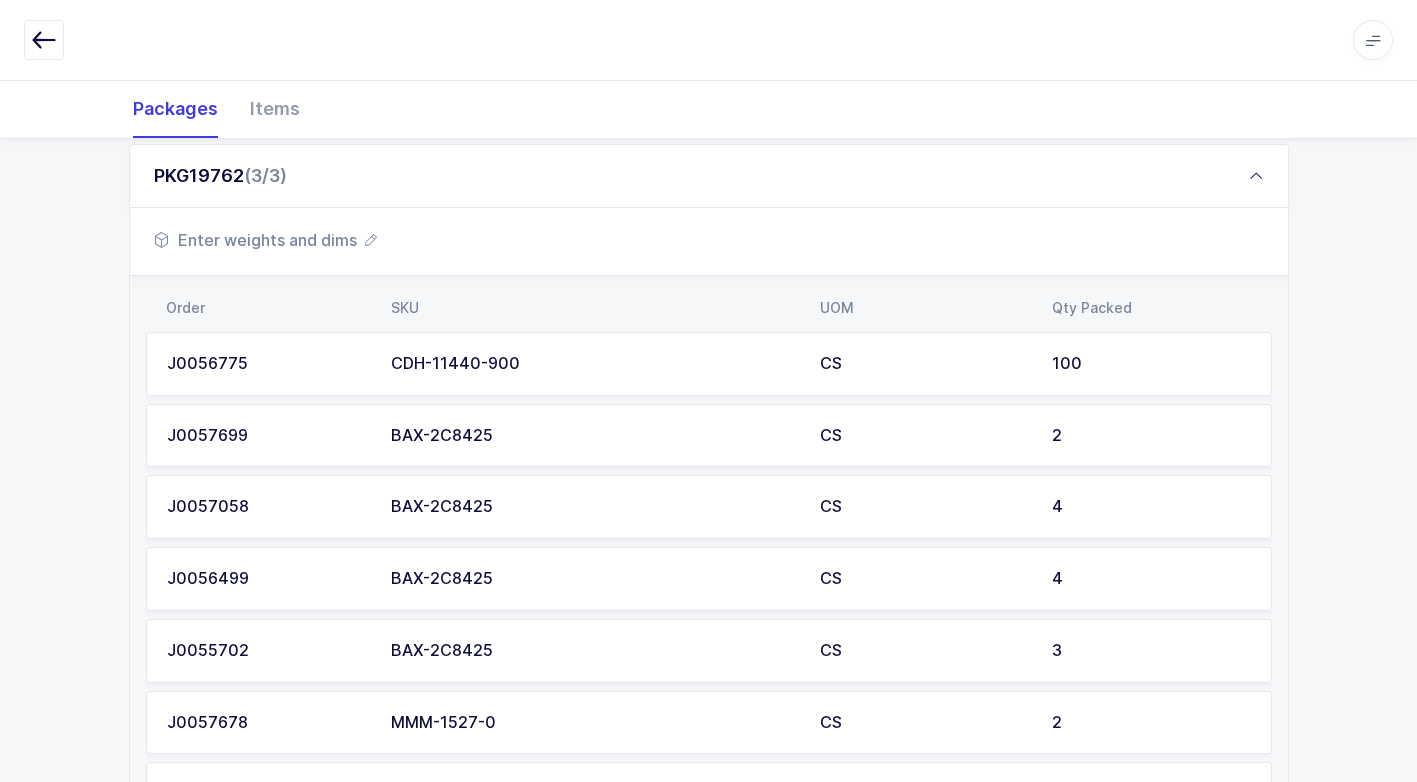 scroll, scrollTop: 727, scrollLeft: 0, axis: vertical 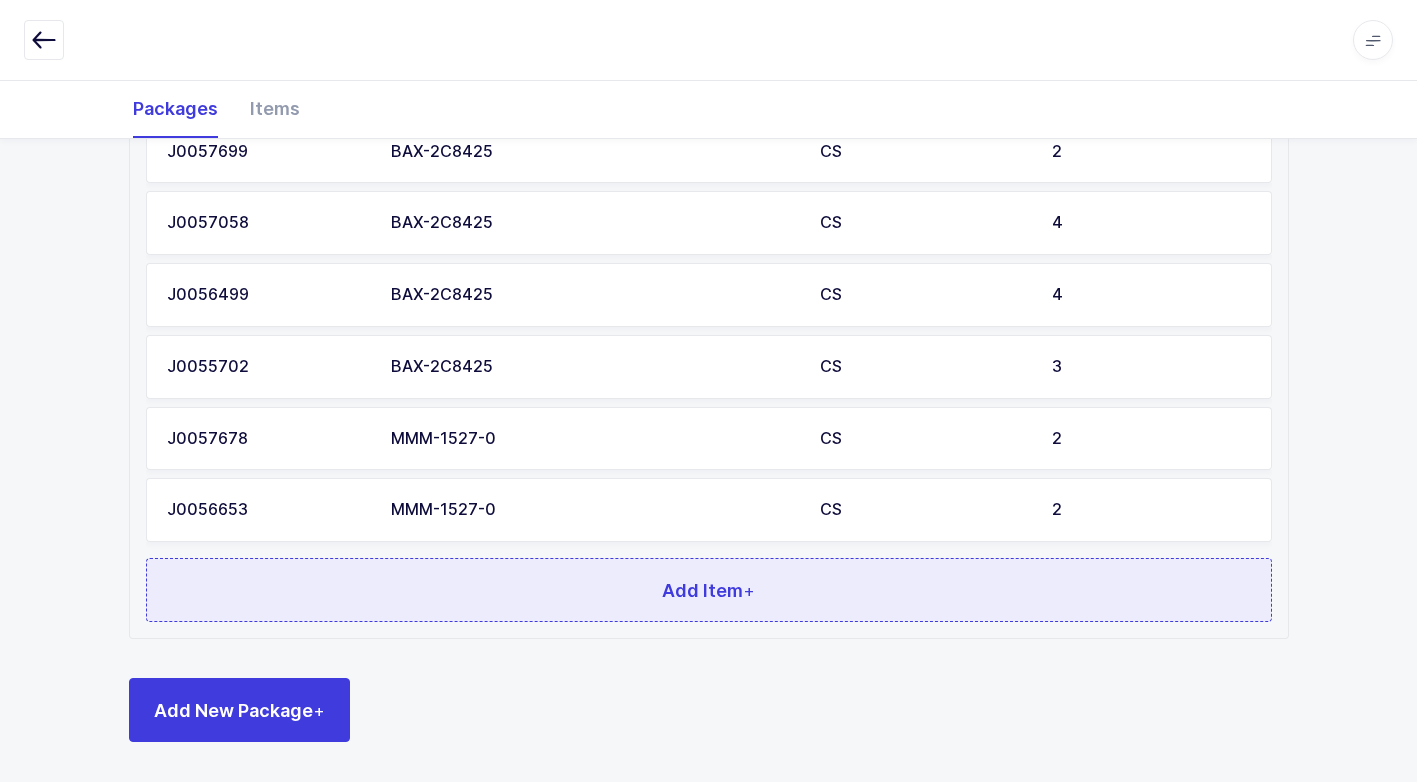 click on "Add Item  +" at bounding box center (709, 590) 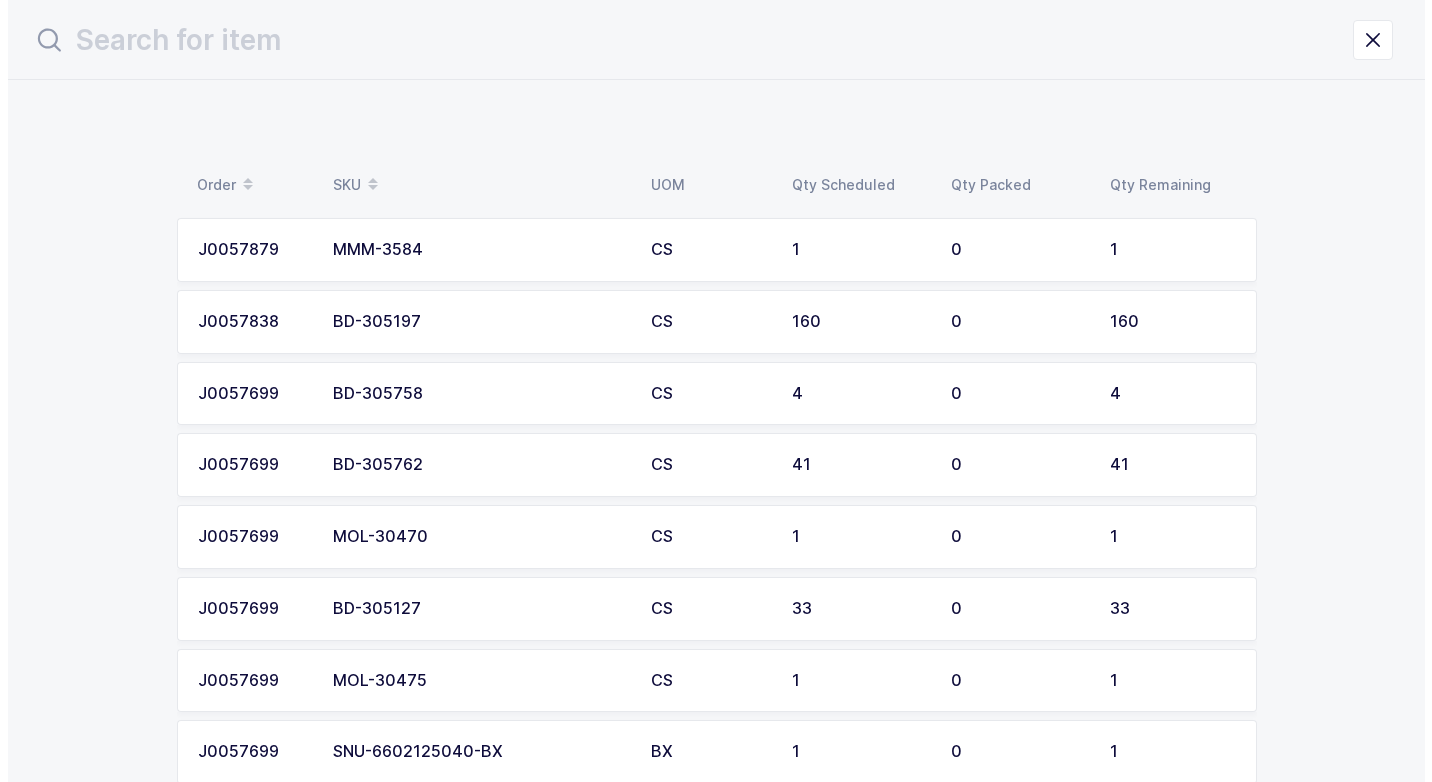 scroll, scrollTop: 0, scrollLeft: 0, axis: both 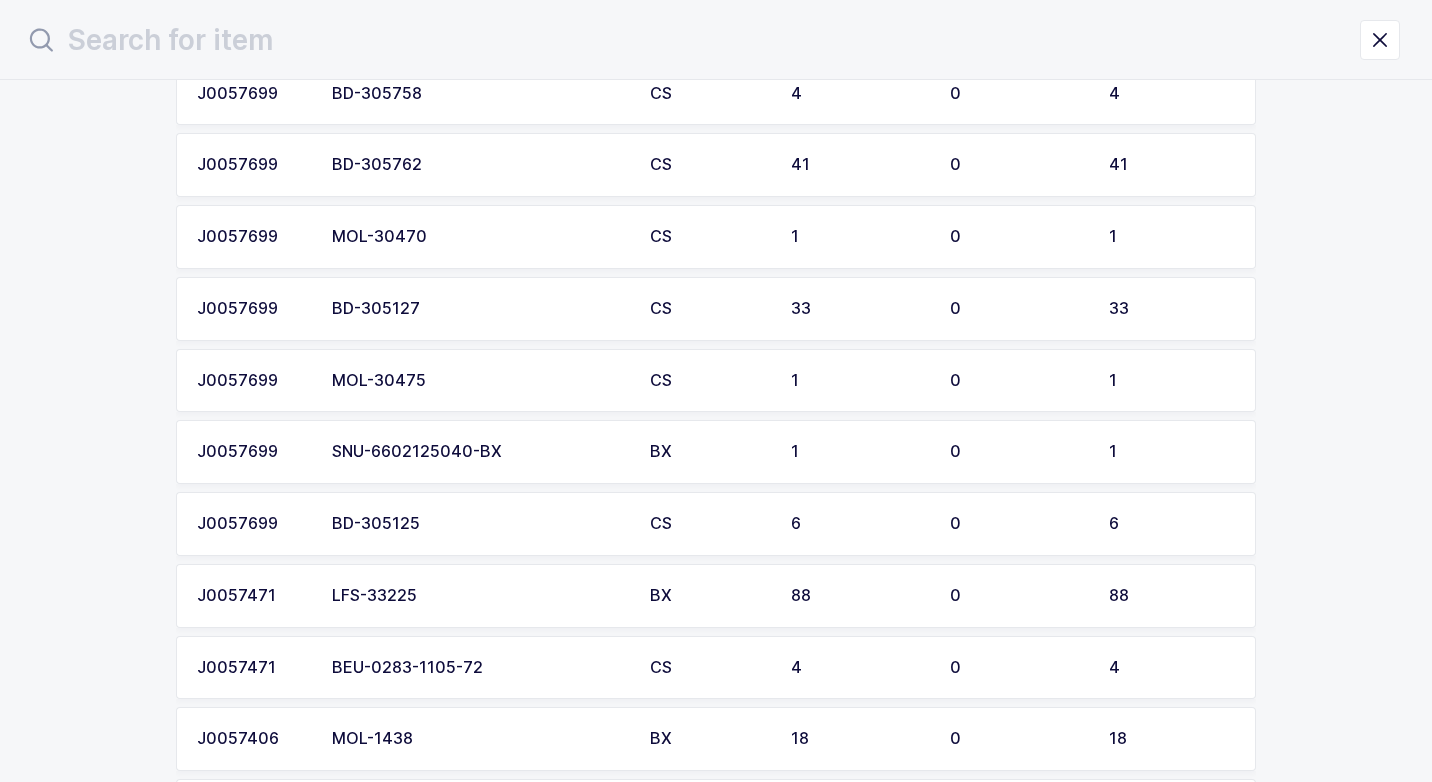 click on "SNU-6602125040-BX" at bounding box center (479, 452) 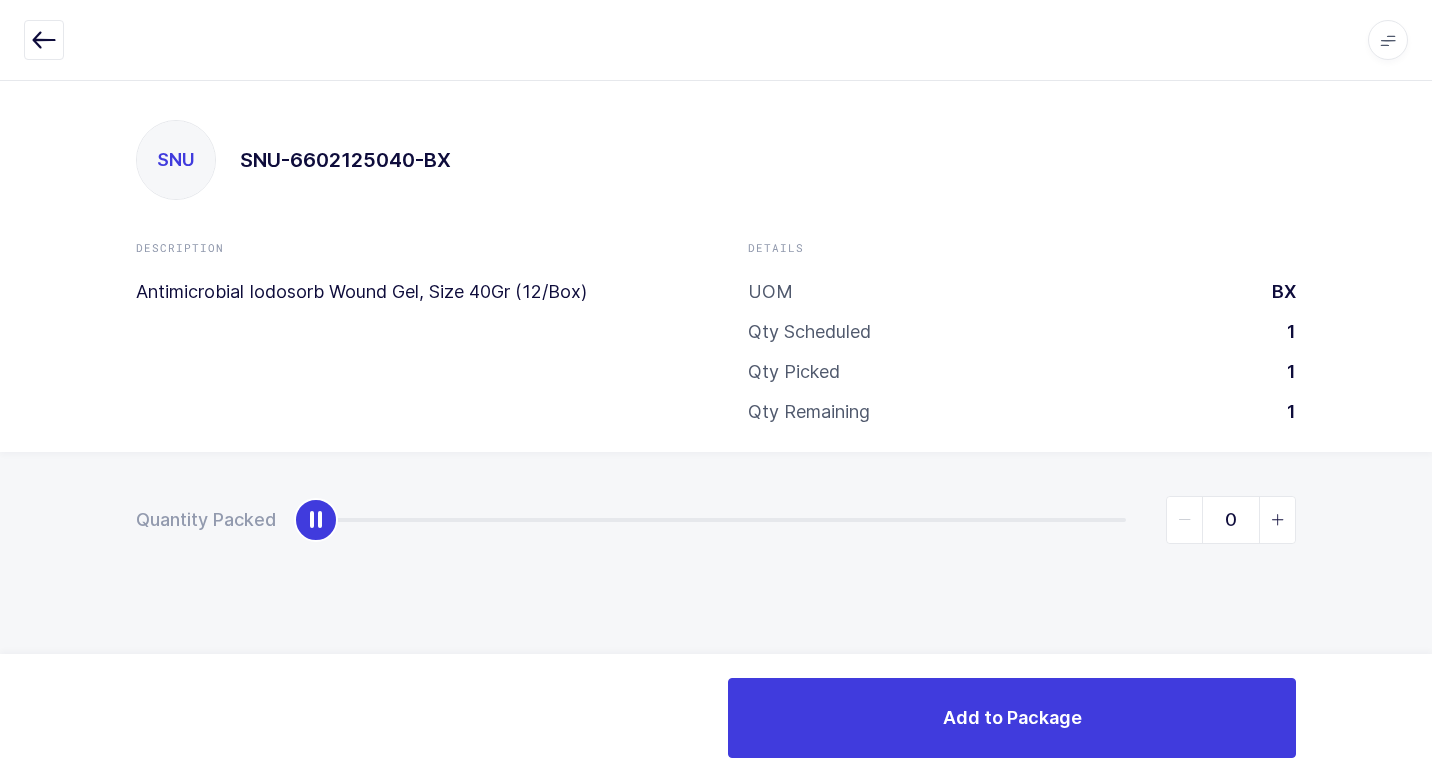 type on "1" 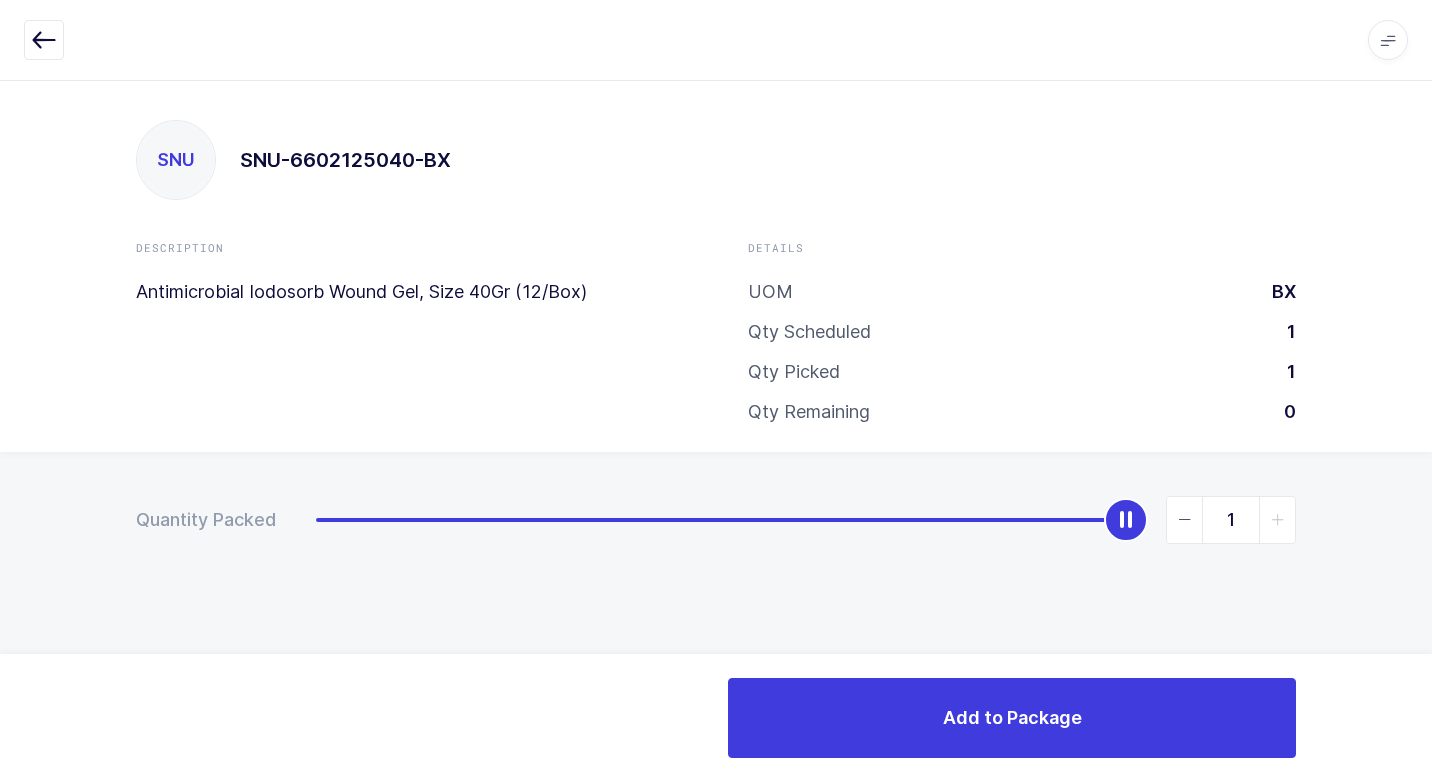 drag, startPoint x: 316, startPoint y: 529, endPoint x: 1184, endPoint y: 664, distance: 878.43555 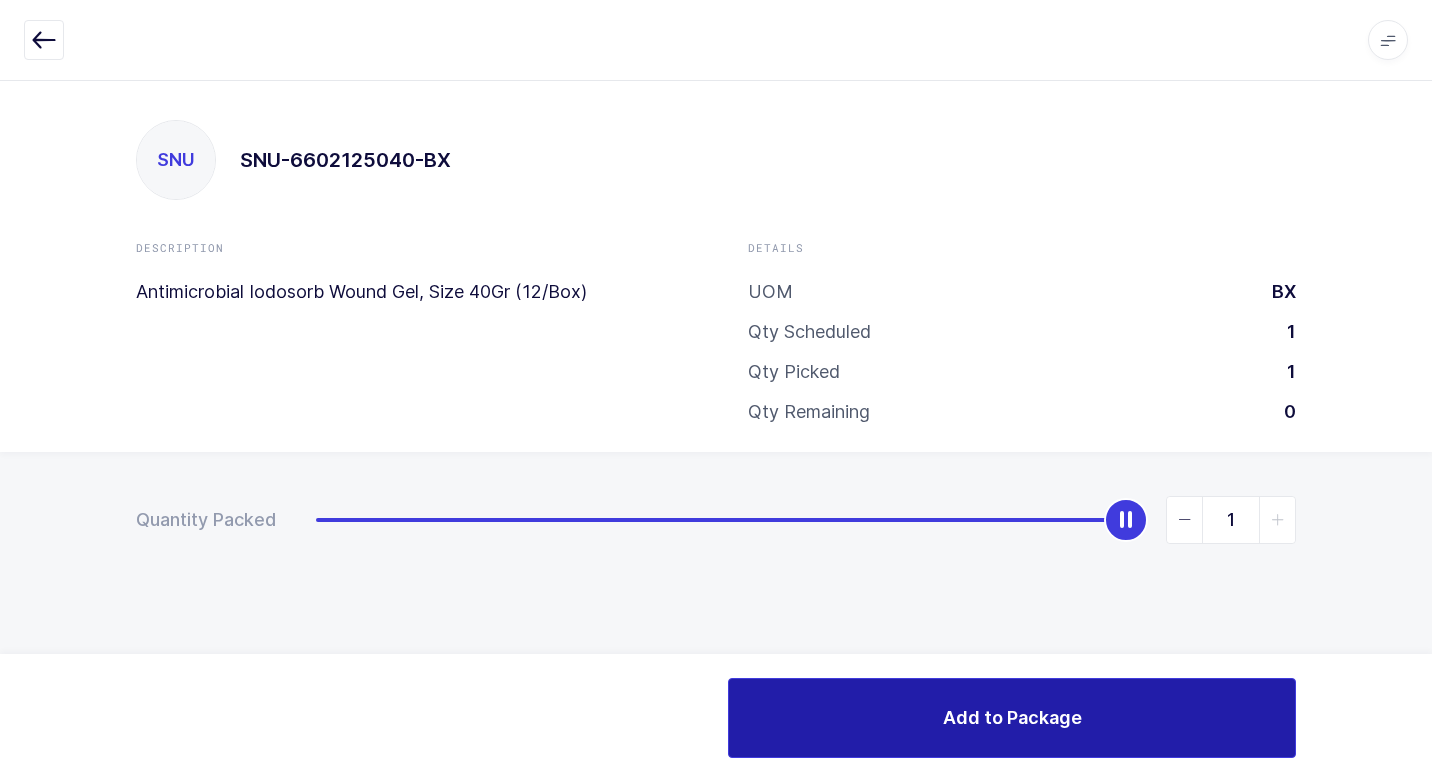 click on "Add to Package" at bounding box center (1012, 718) 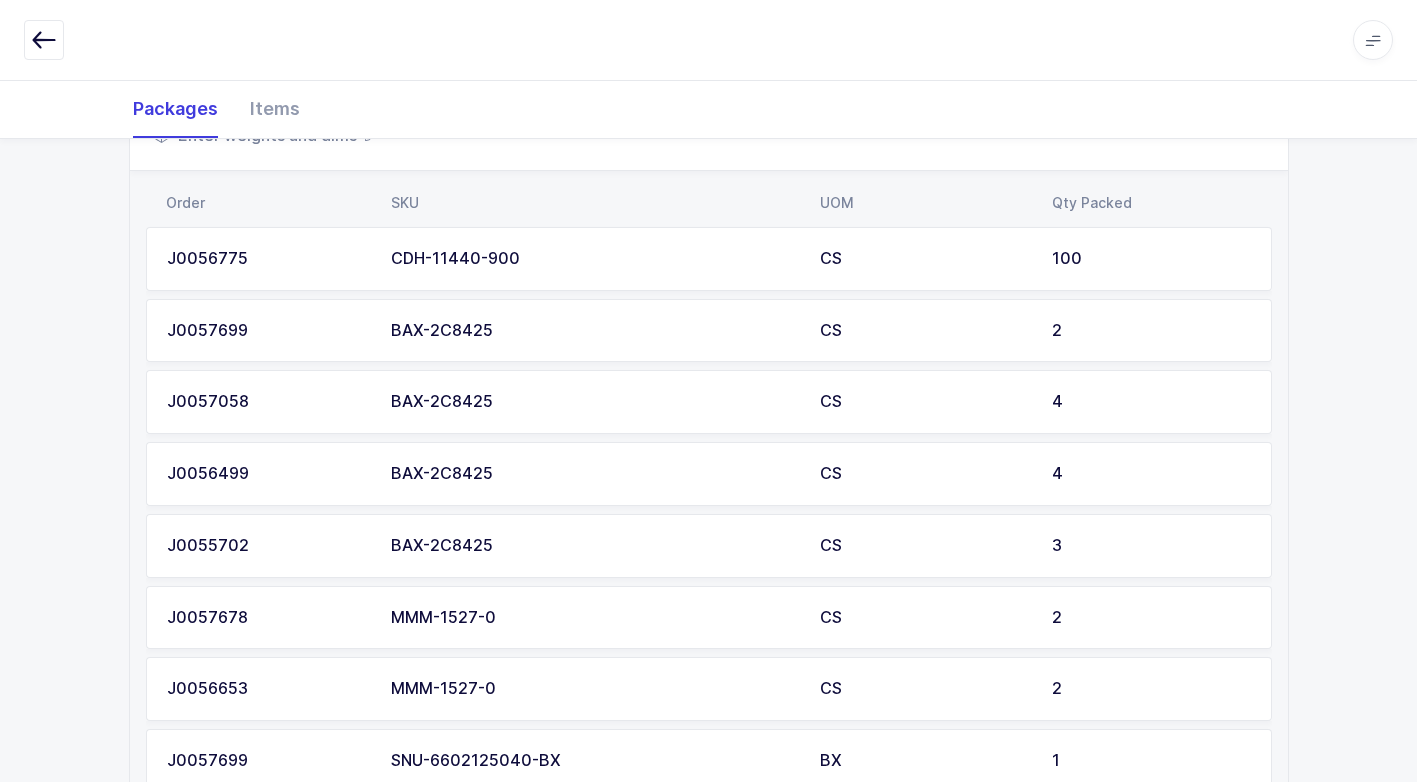 scroll, scrollTop: 799, scrollLeft: 0, axis: vertical 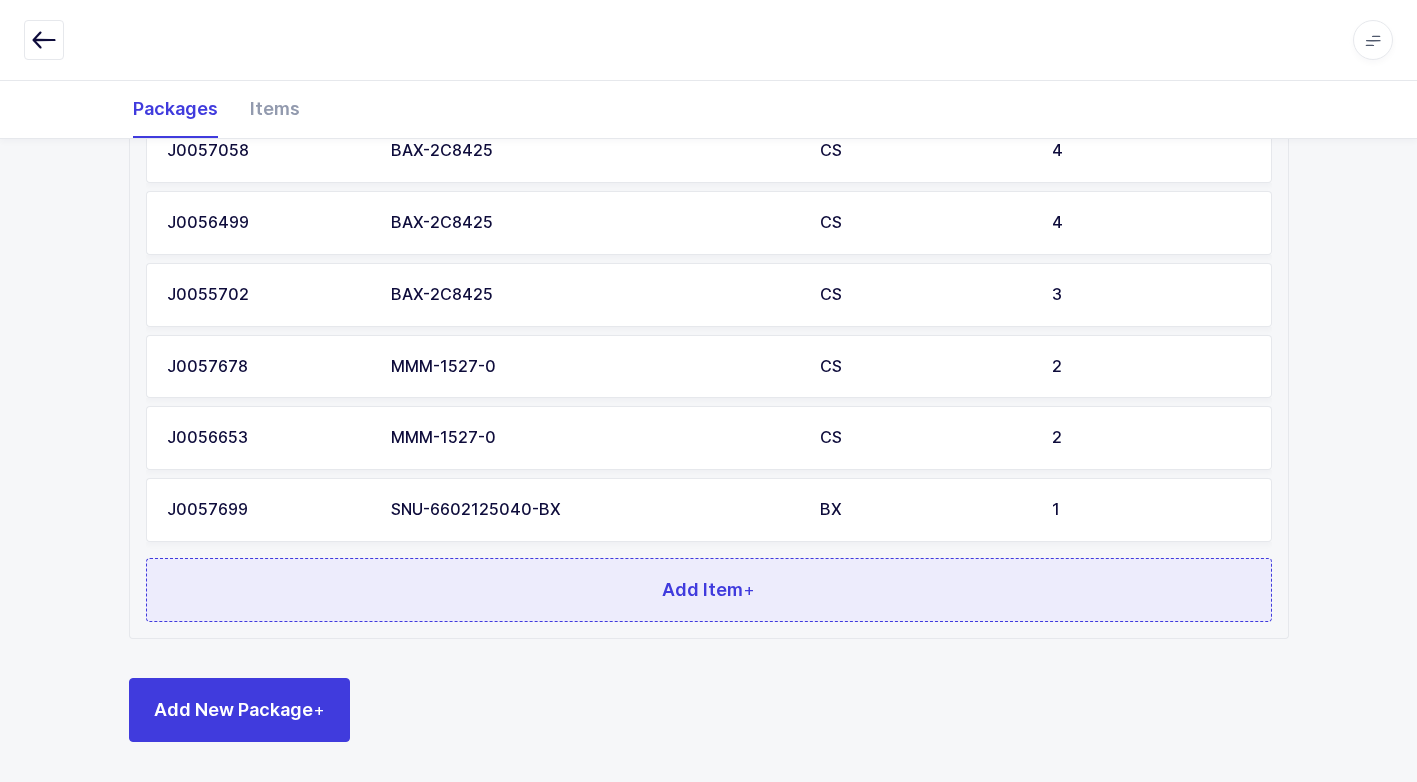 click on "Add Item  +" at bounding box center (708, 589) 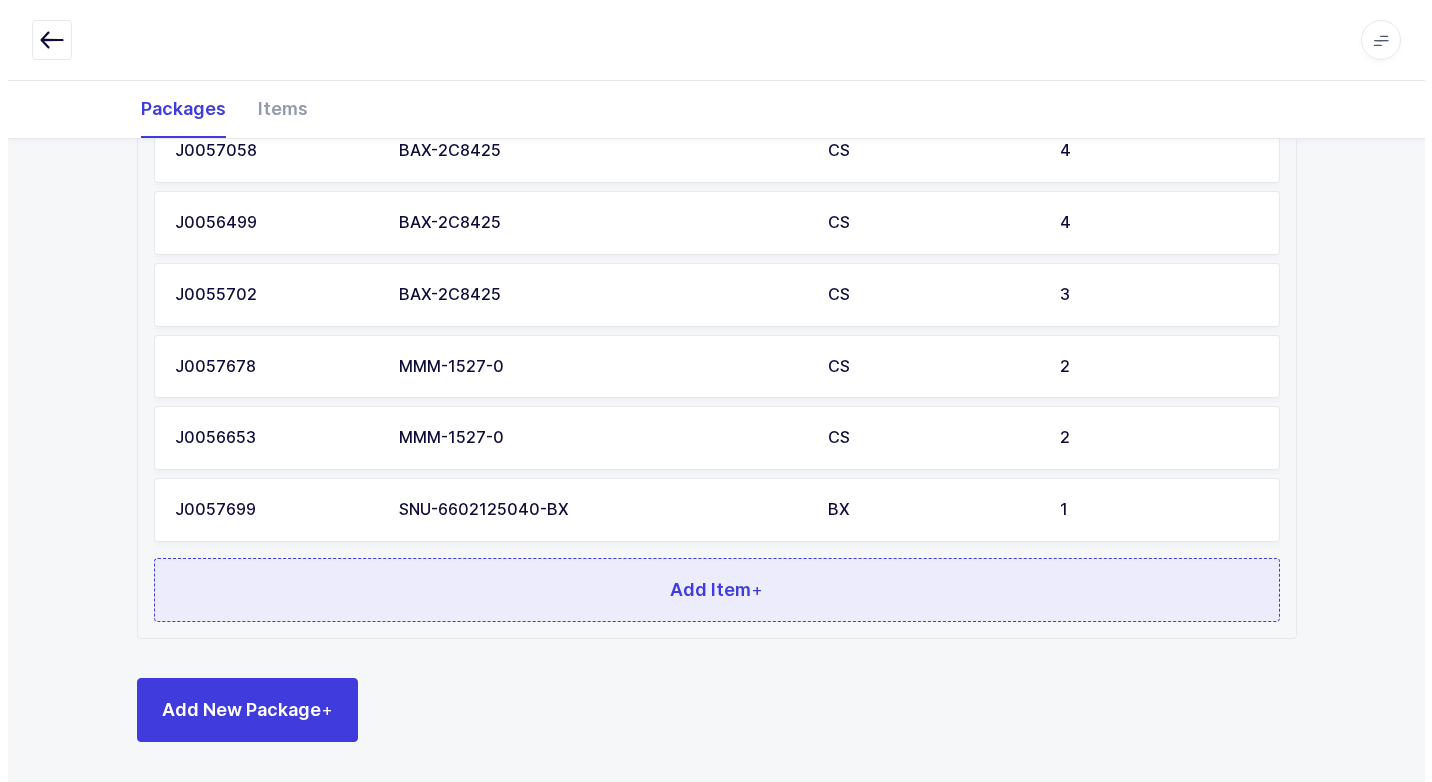 scroll, scrollTop: 0, scrollLeft: 0, axis: both 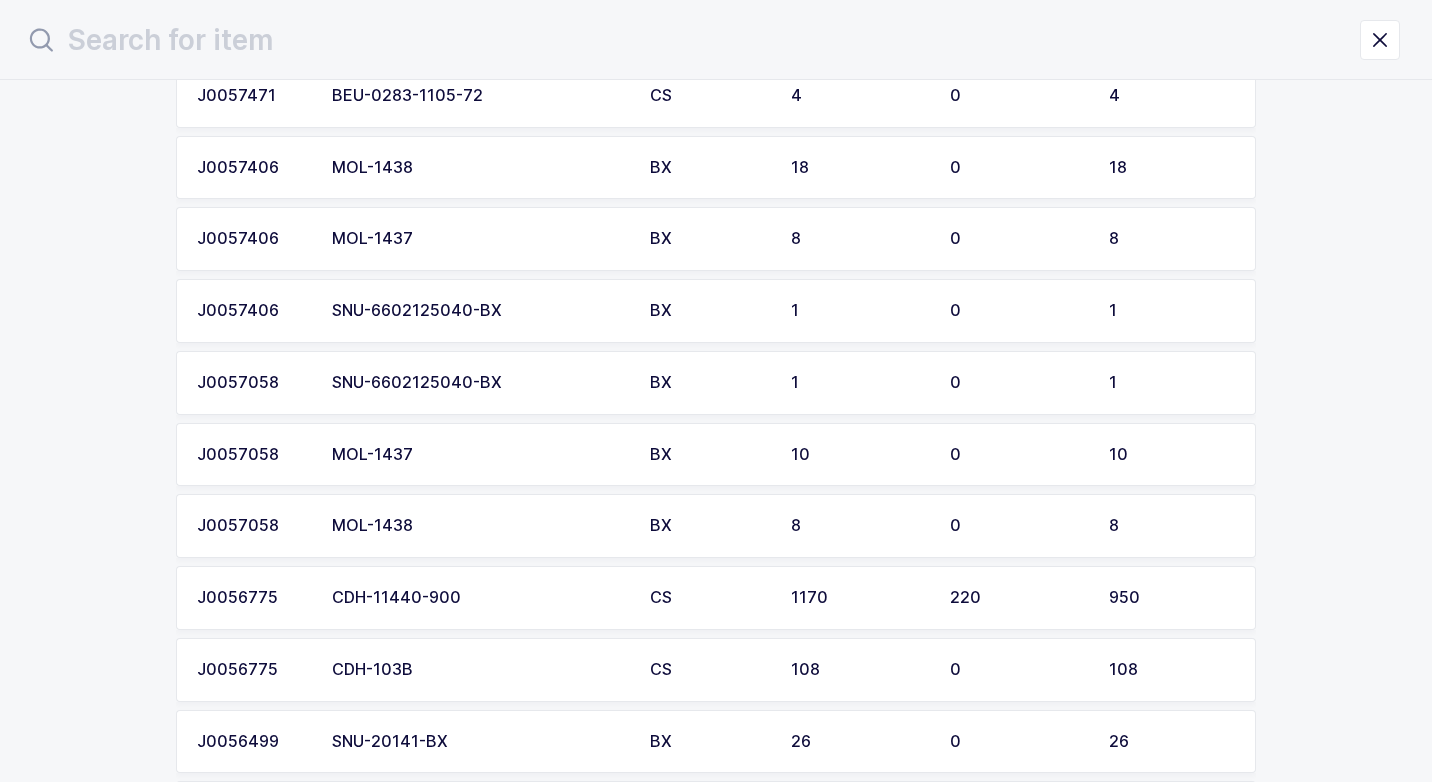 click on "SNU-6602125040-BX" at bounding box center [479, 311] 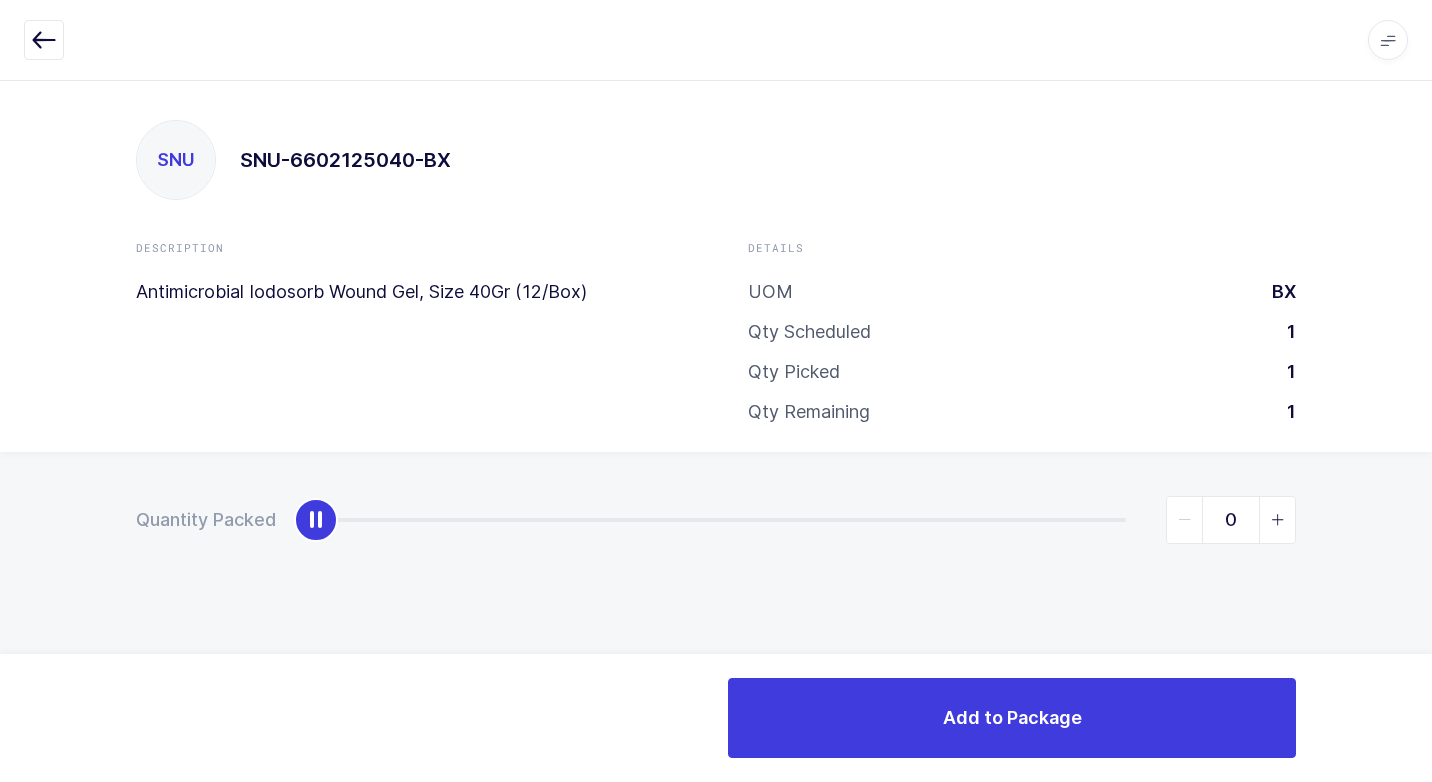 type on "1" 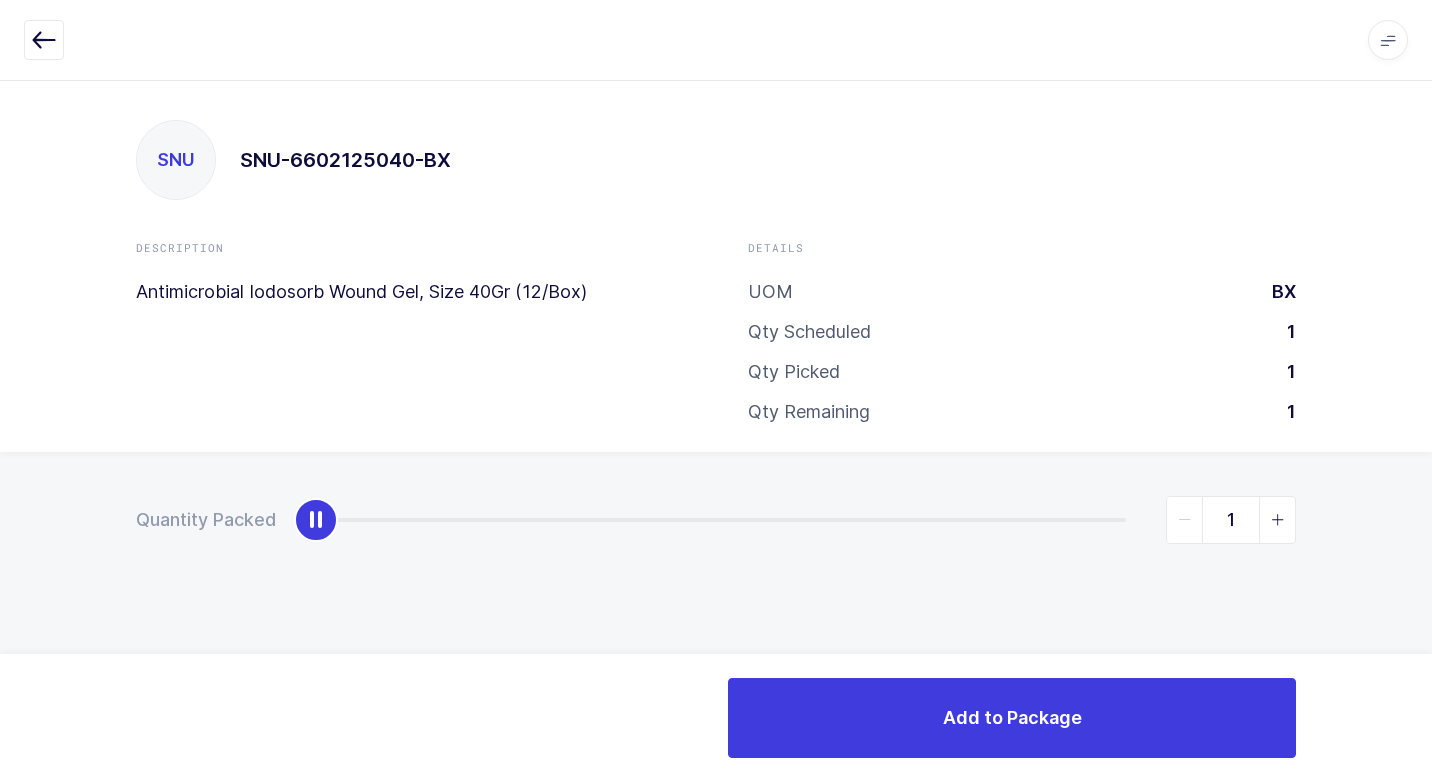 drag, startPoint x: 313, startPoint y: 539, endPoint x: 1312, endPoint y: 647, distance: 1004.82086 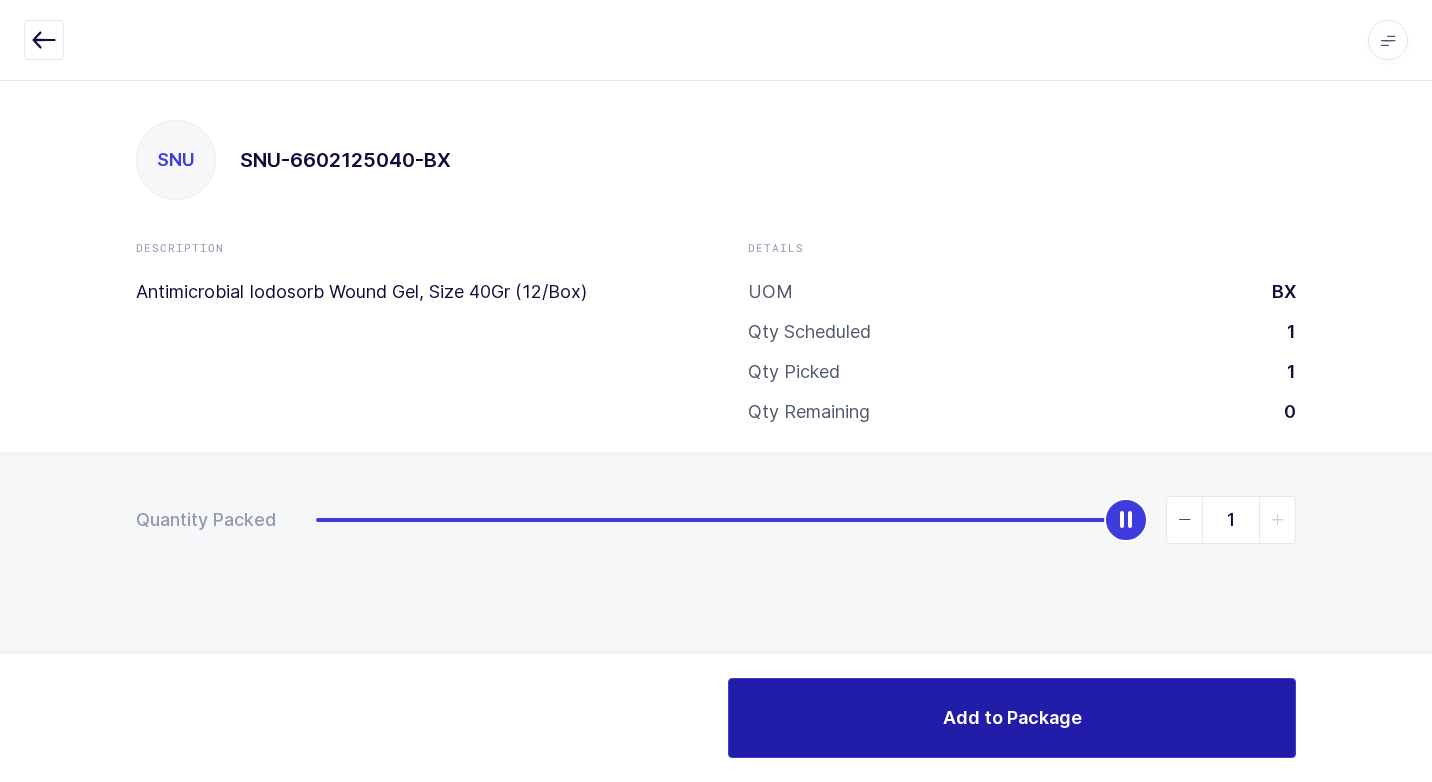 click on "Add to Package" at bounding box center (1012, 718) 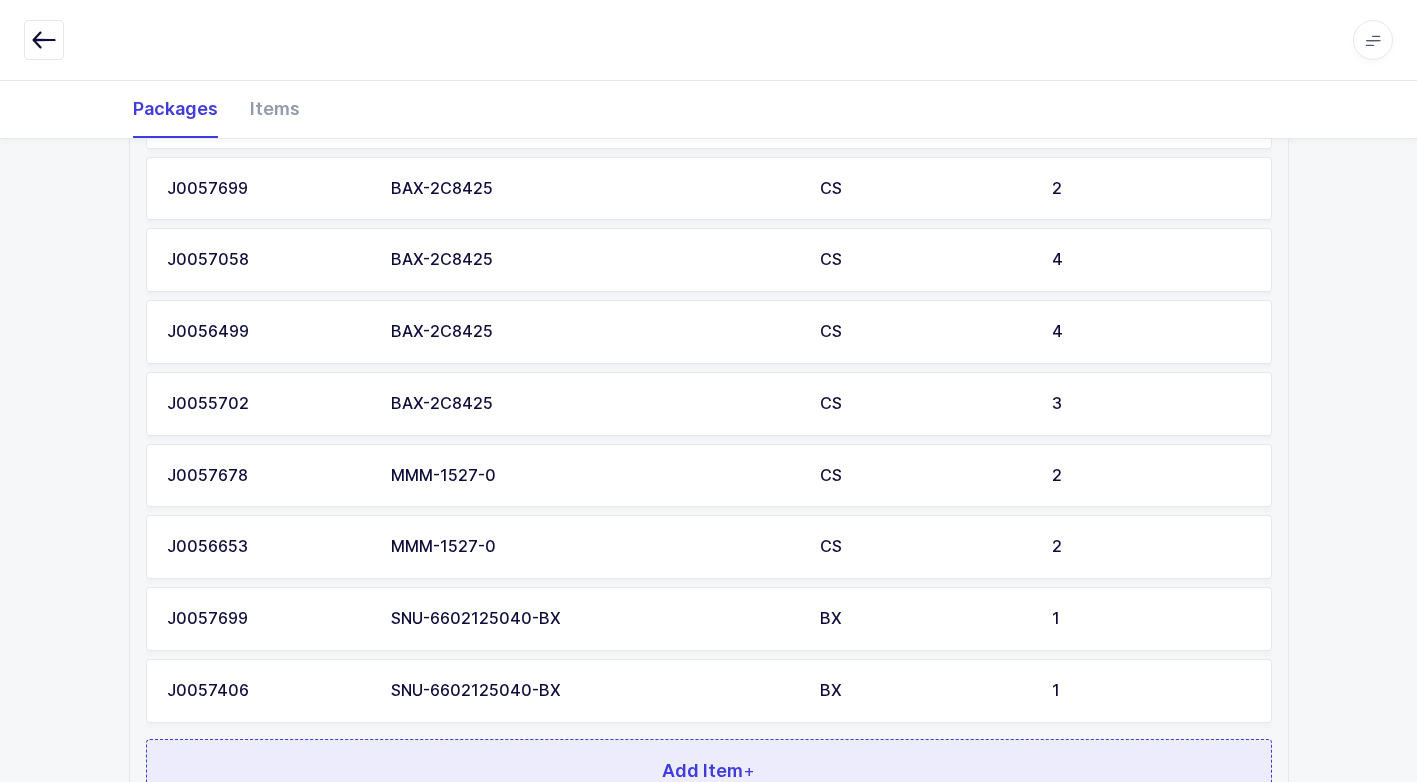 scroll, scrollTop: 871, scrollLeft: 0, axis: vertical 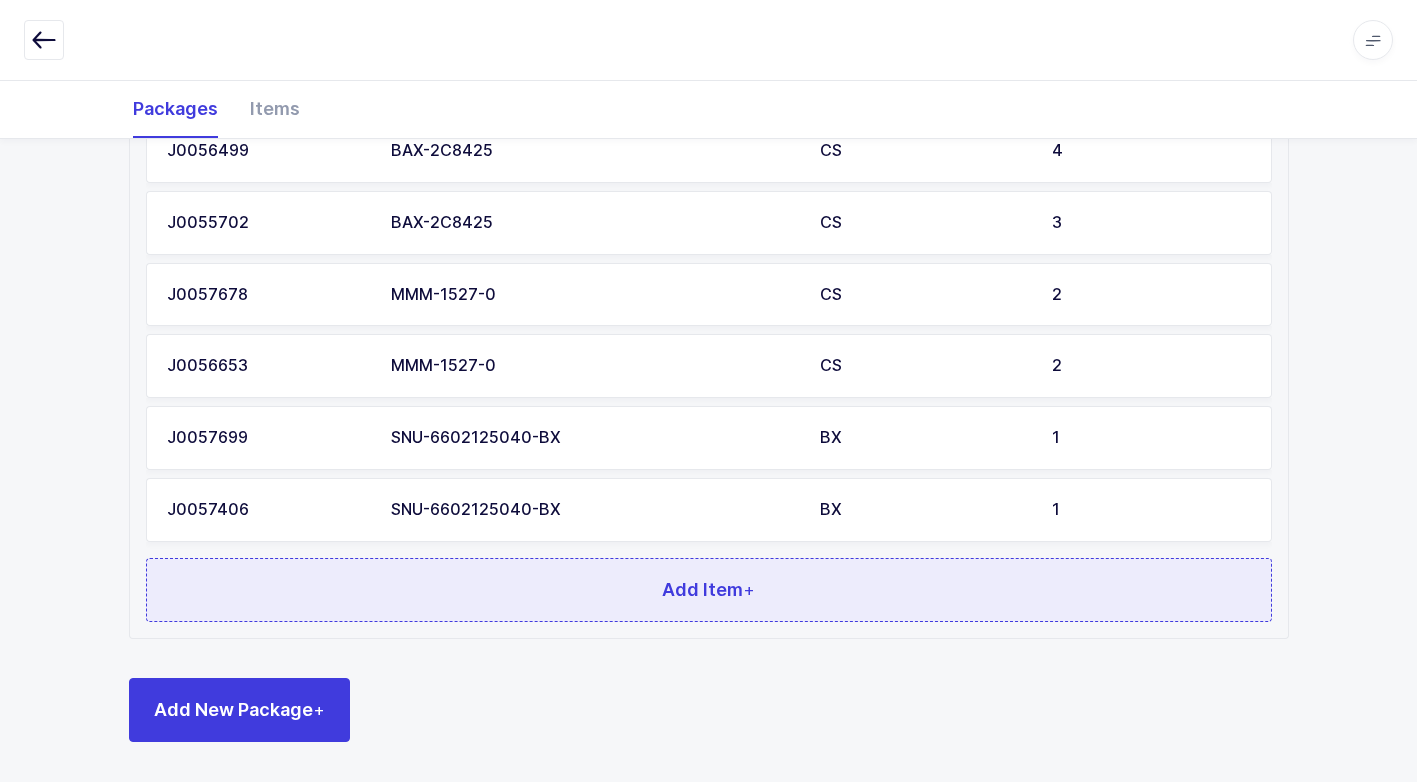click on "Add Item  +" at bounding box center (708, 589) 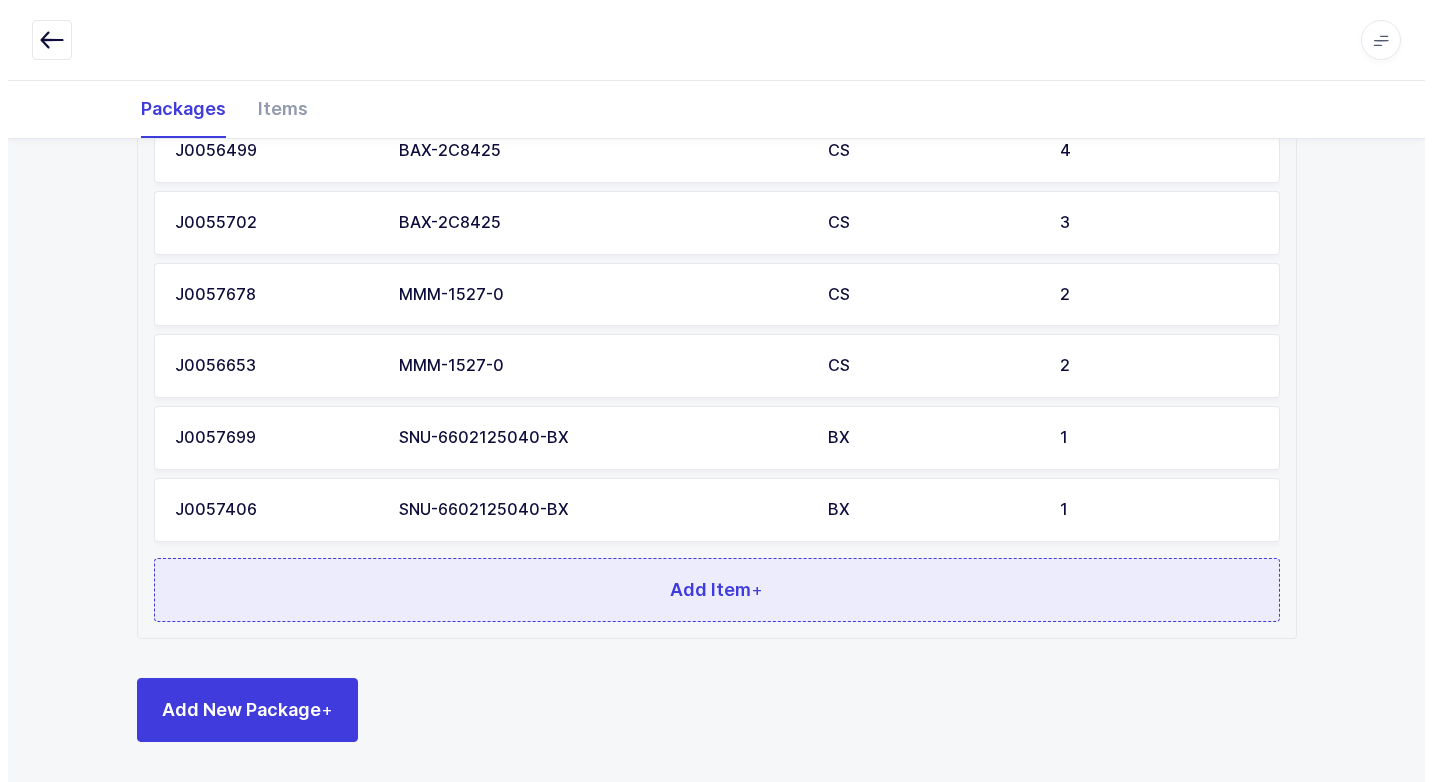 scroll, scrollTop: 0, scrollLeft: 0, axis: both 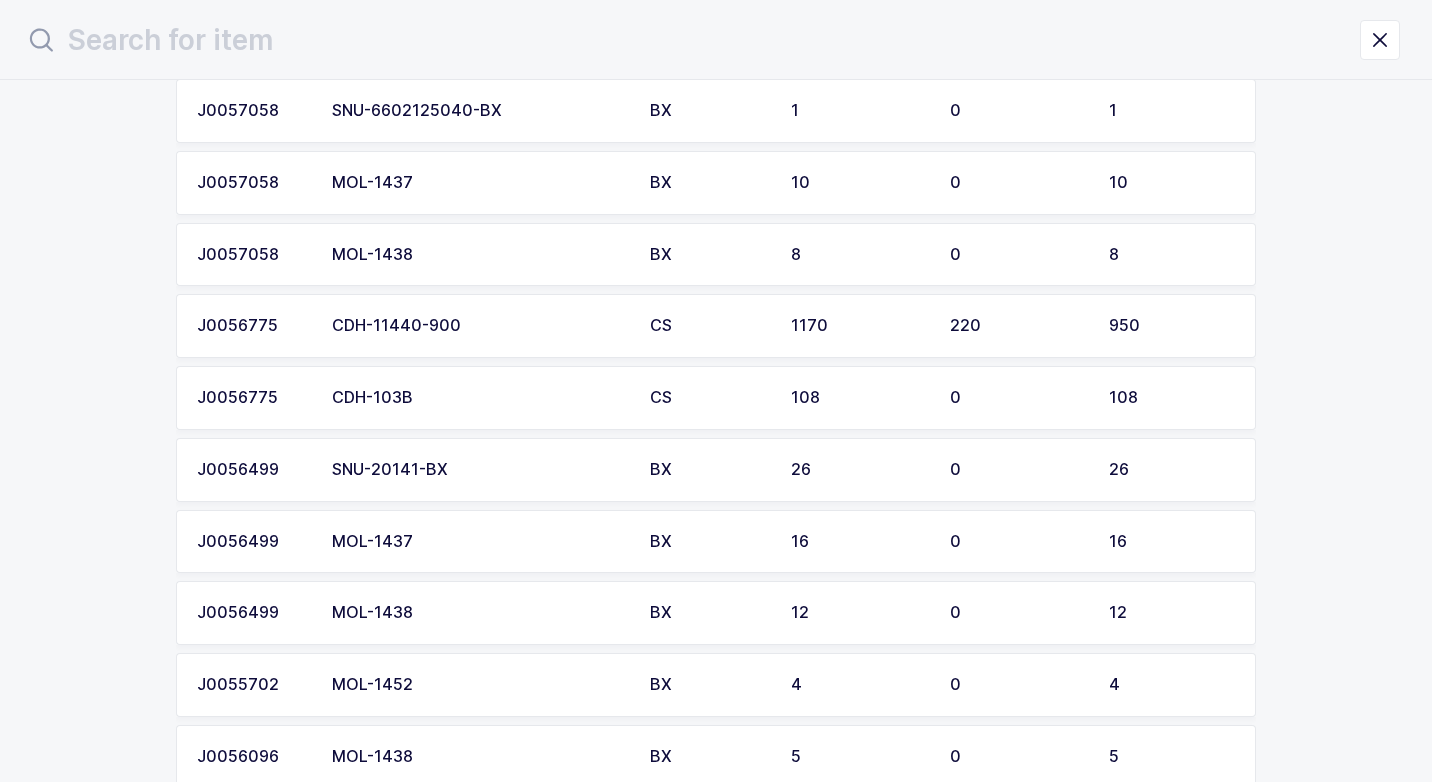 click on "SNU-6602125040-BX" at bounding box center (479, 111) 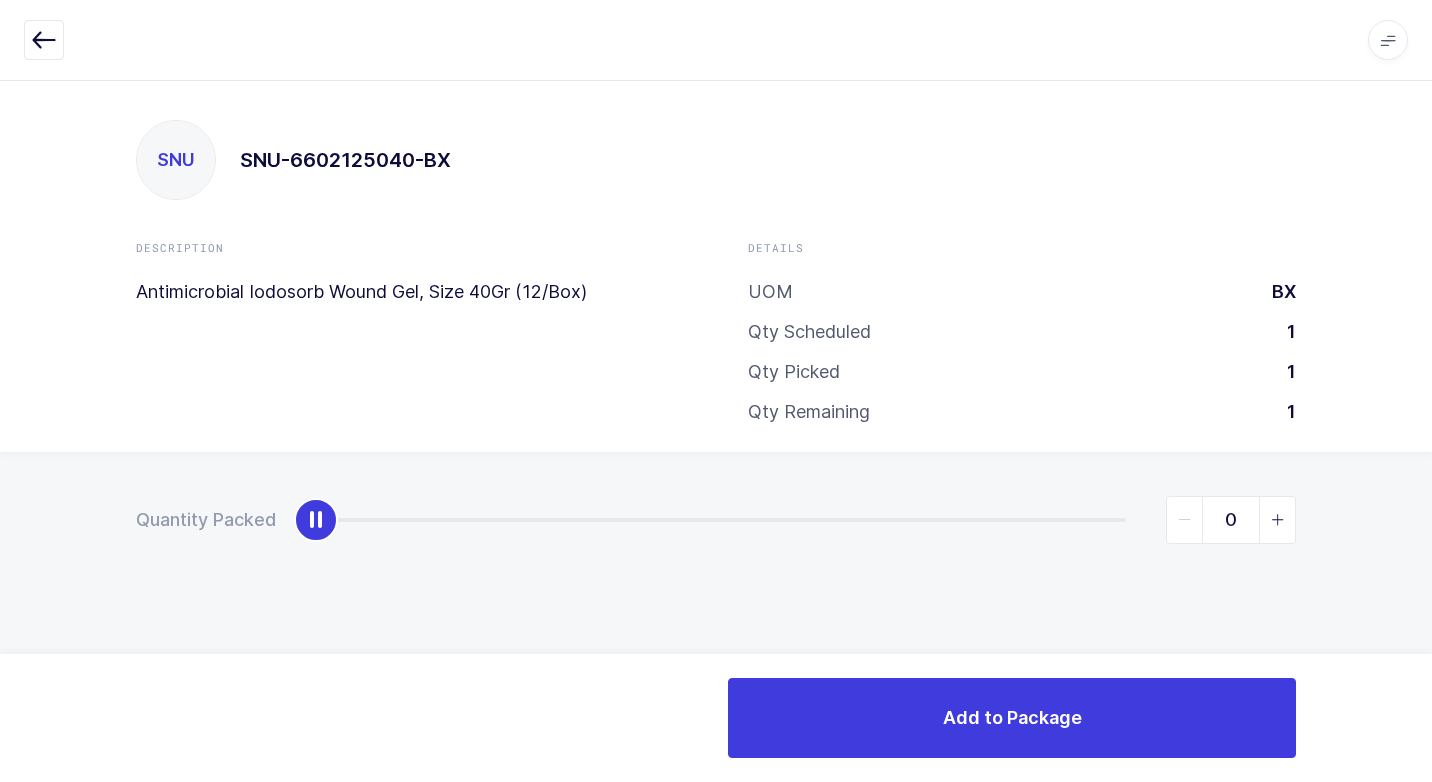 type on "1" 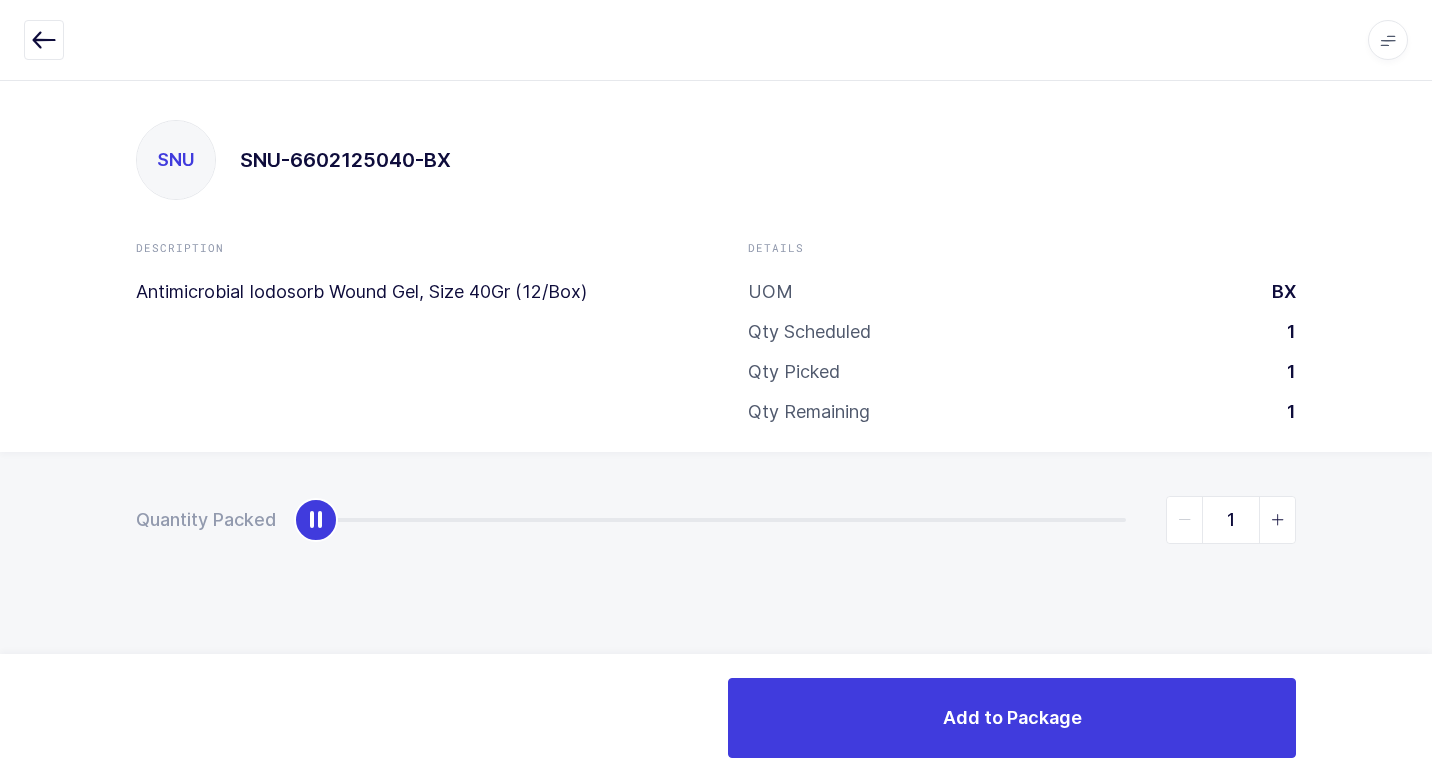 drag, startPoint x: 316, startPoint y: 522, endPoint x: 1274, endPoint y: 627, distance: 963.737 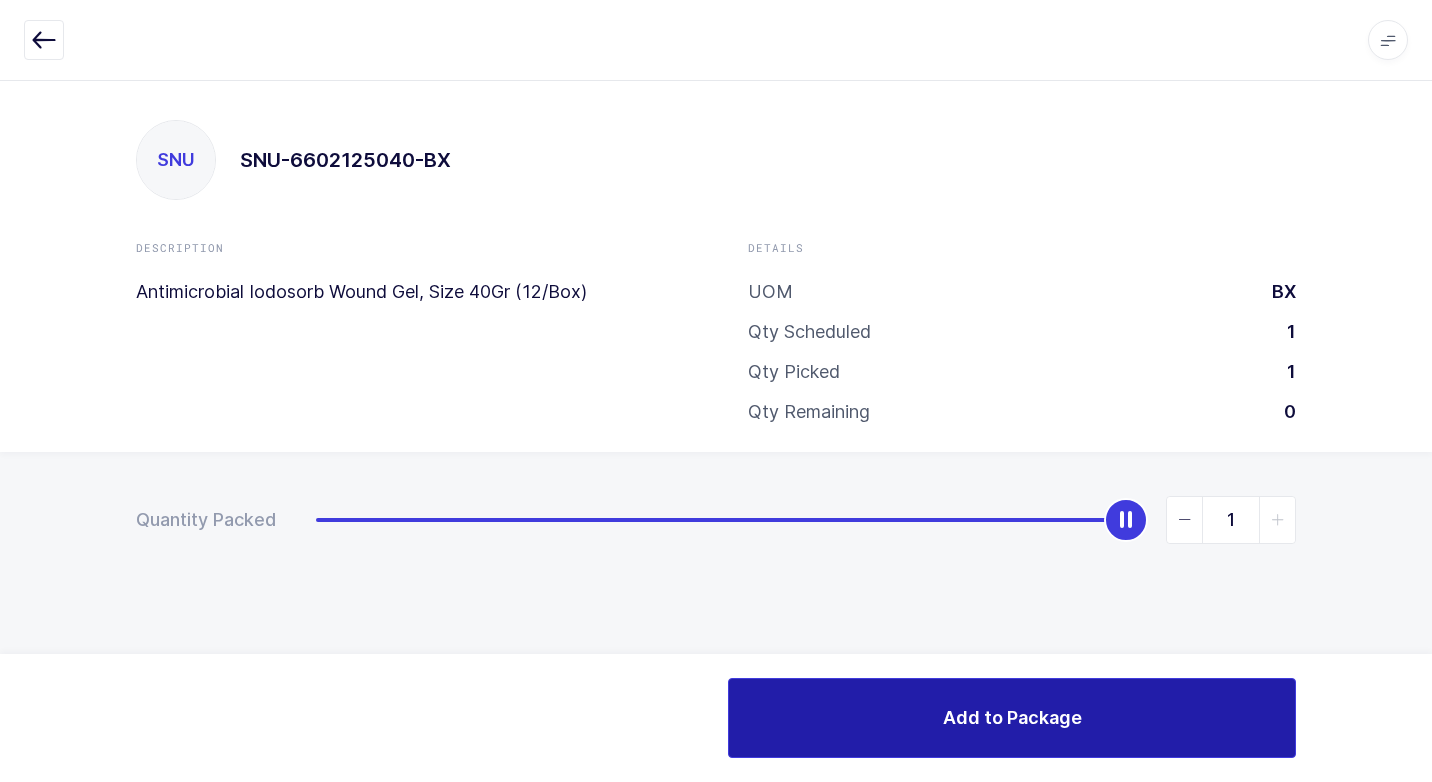 click on "Add to Package" at bounding box center (1012, 718) 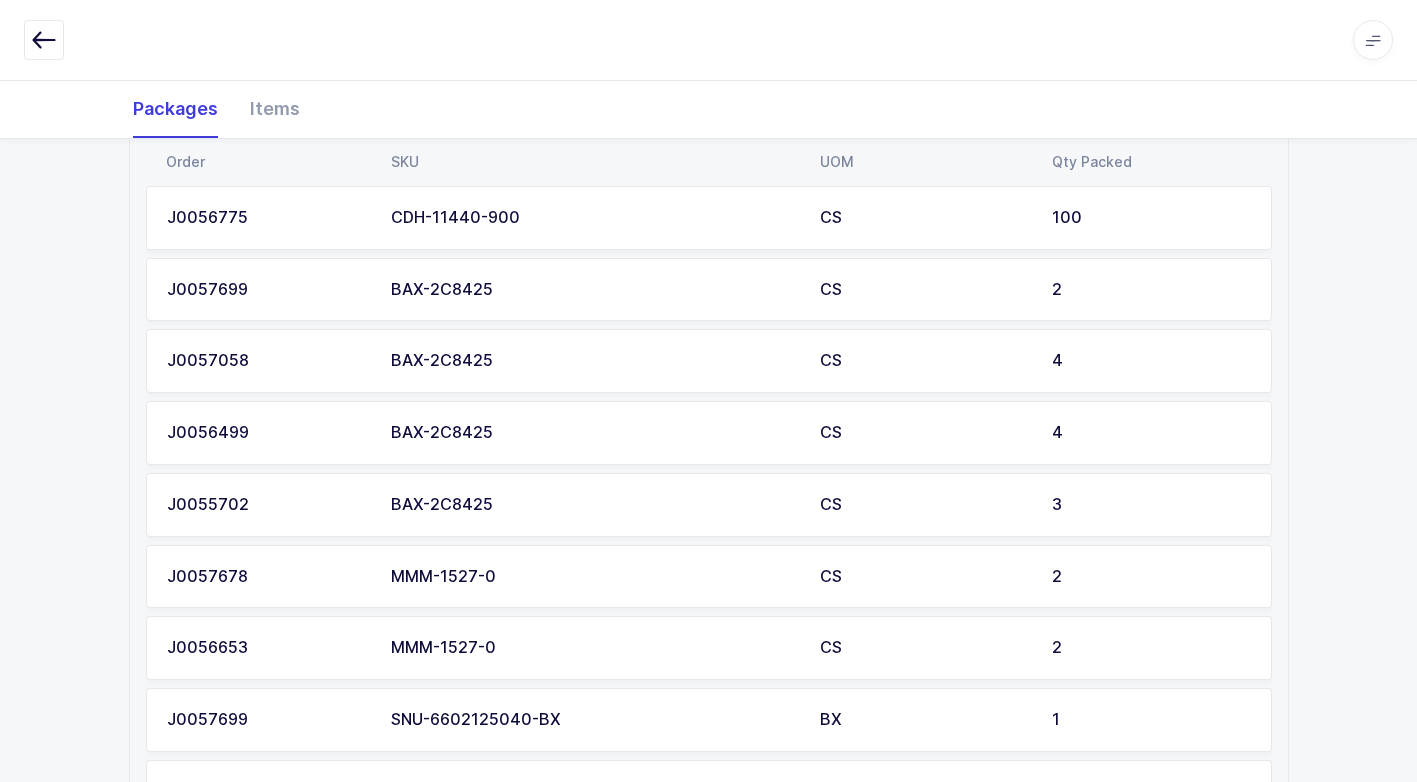 scroll, scrollTop: 942, scrollLeft: 0, axis: vertical 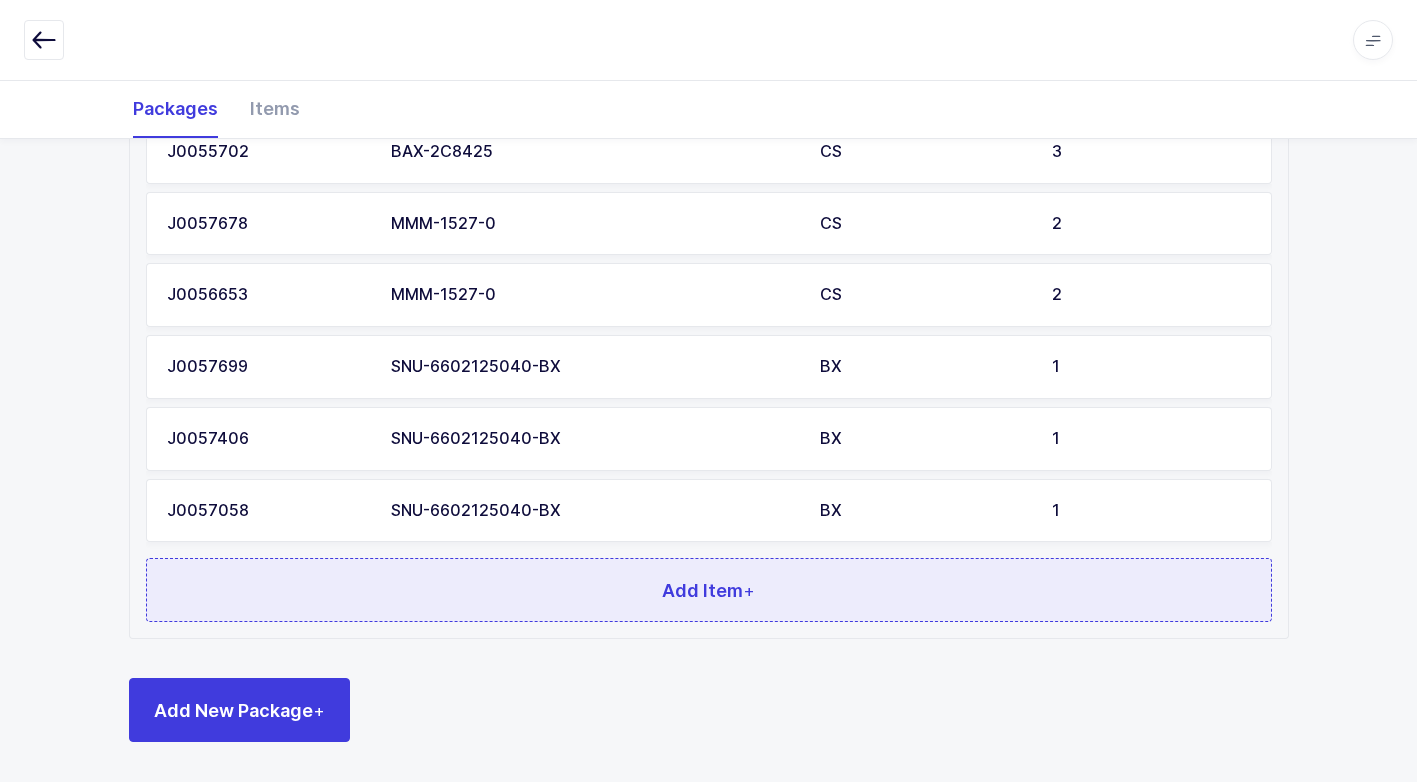 click on "Add Item  +" at bounding box center (709, 590) 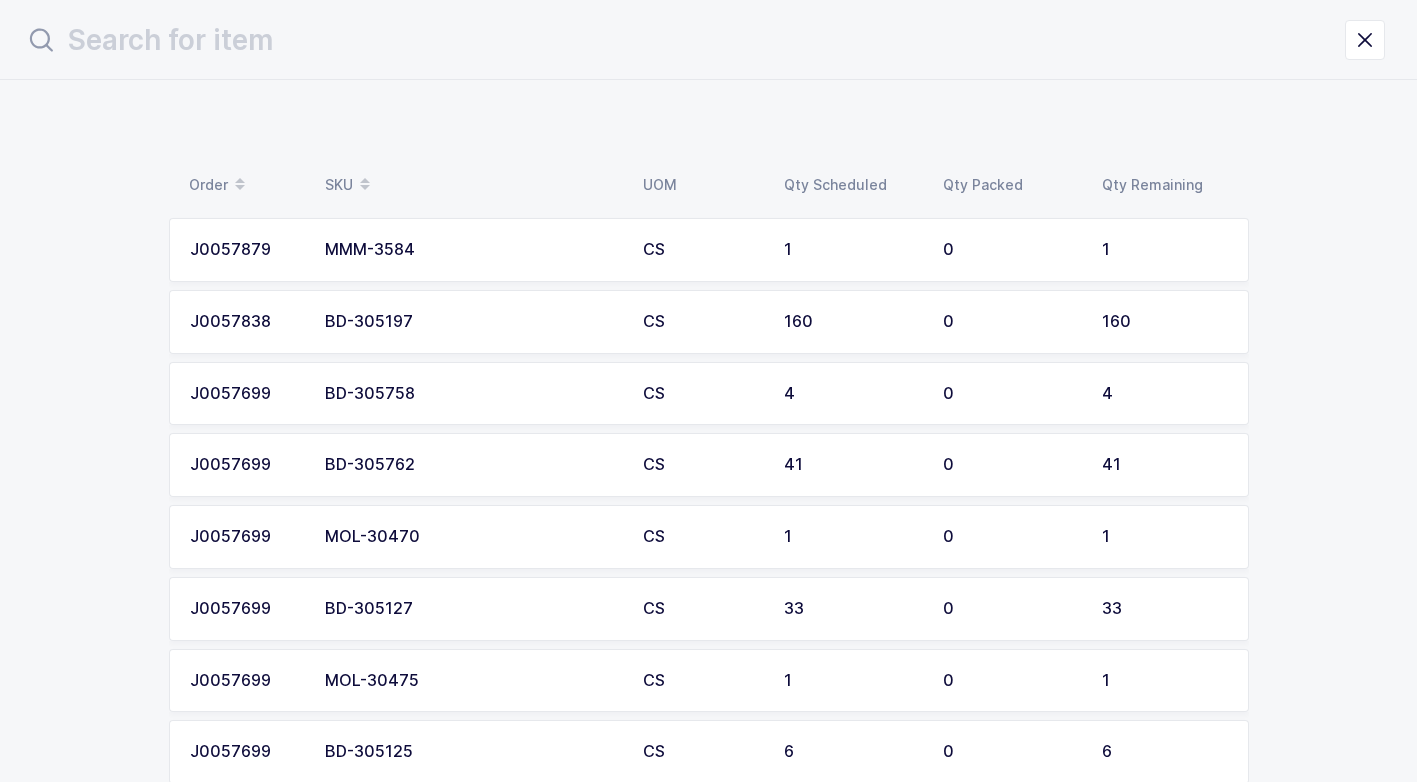 scroll, scrollTop: 0, scrollLeft: 0, axis: both 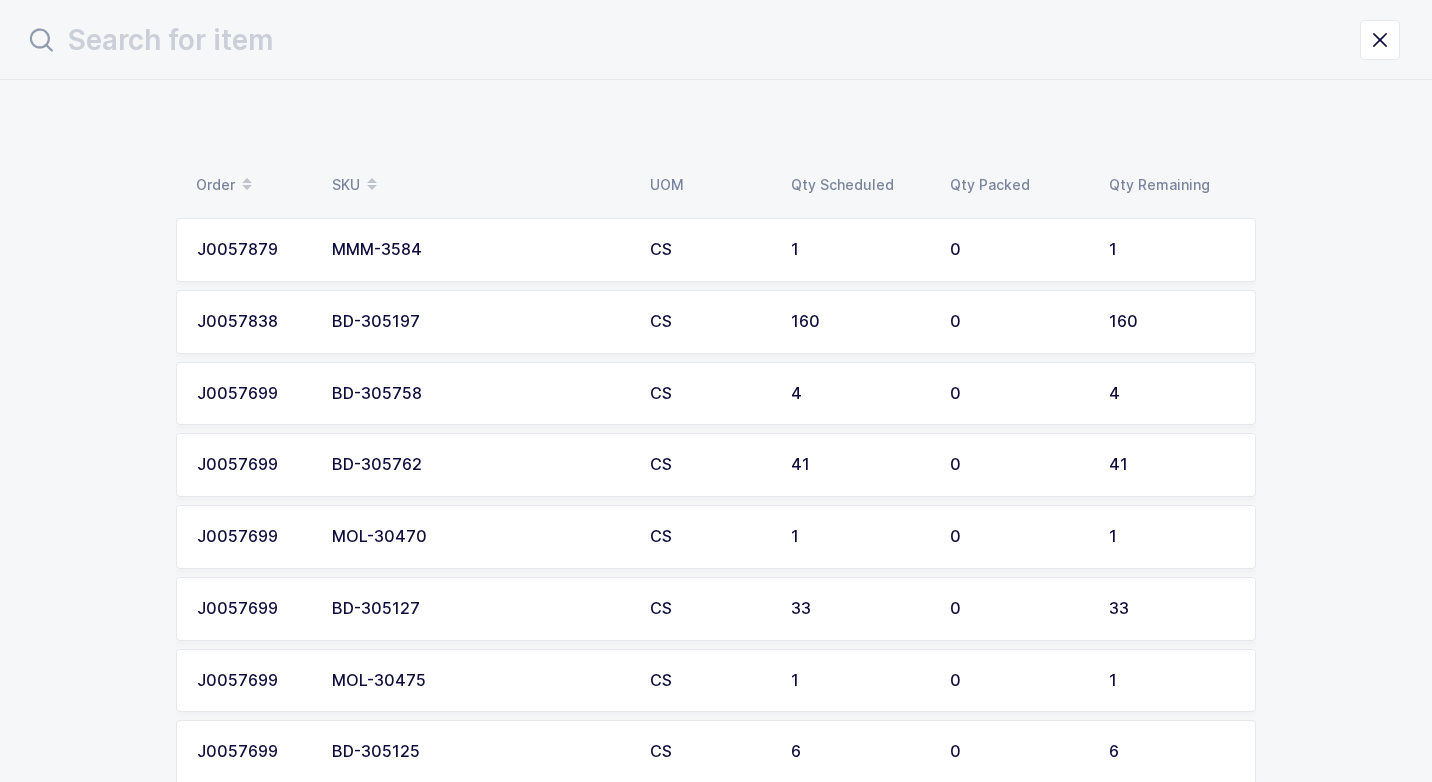 click on "MMM-3584" at bounding box center [479, 250] 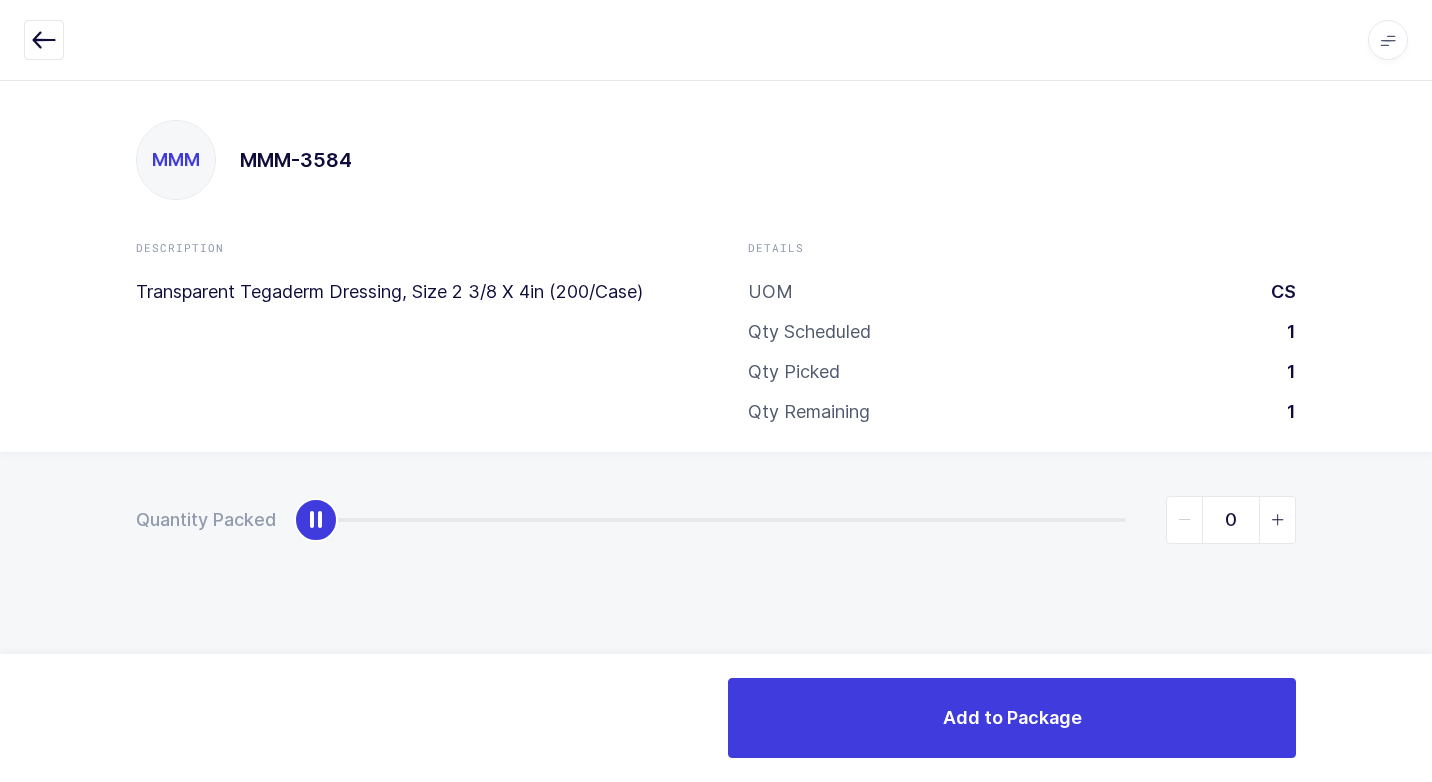 type on "1" 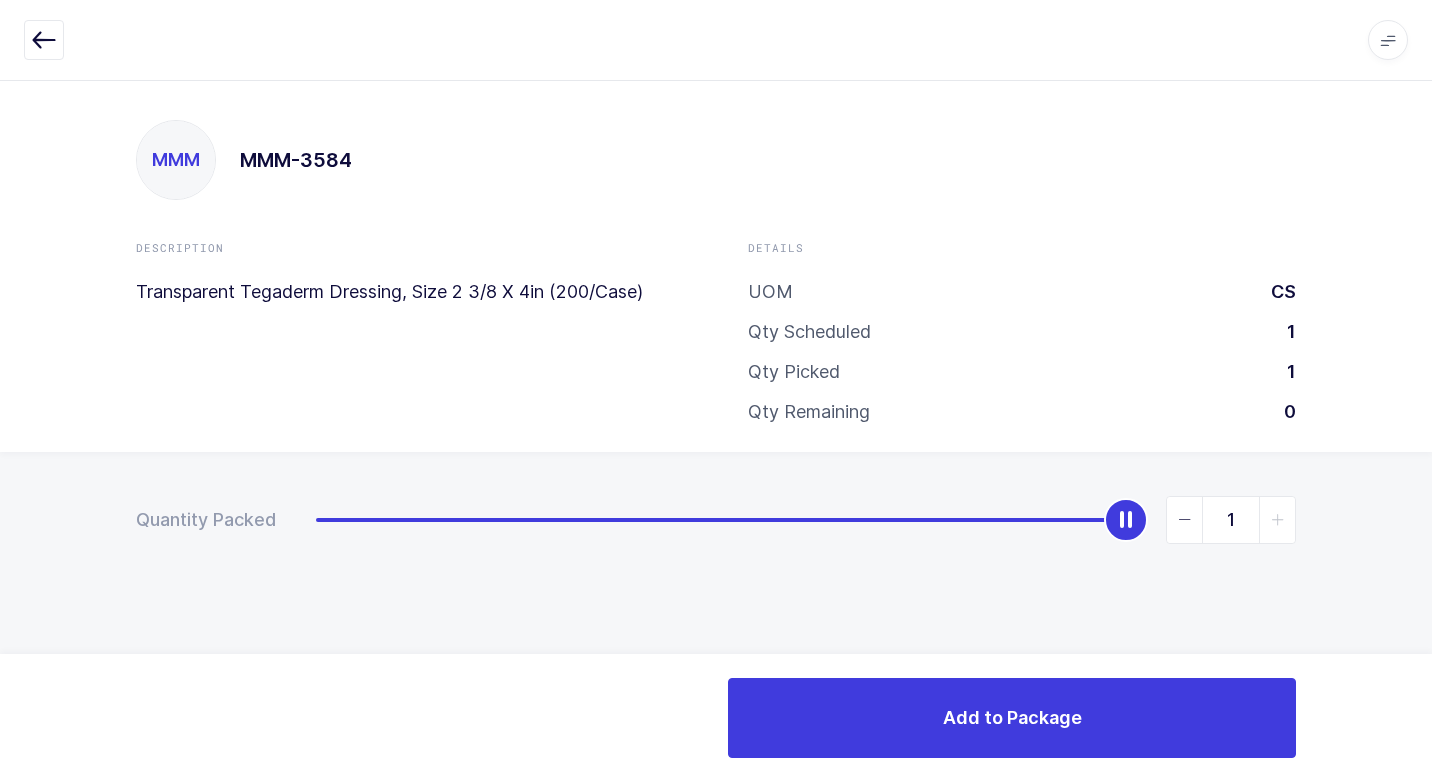 drag, startPoint x: 320, startPoint y: 515, endPoint x: 1233, endPoint y: 653, distance: 923.3705 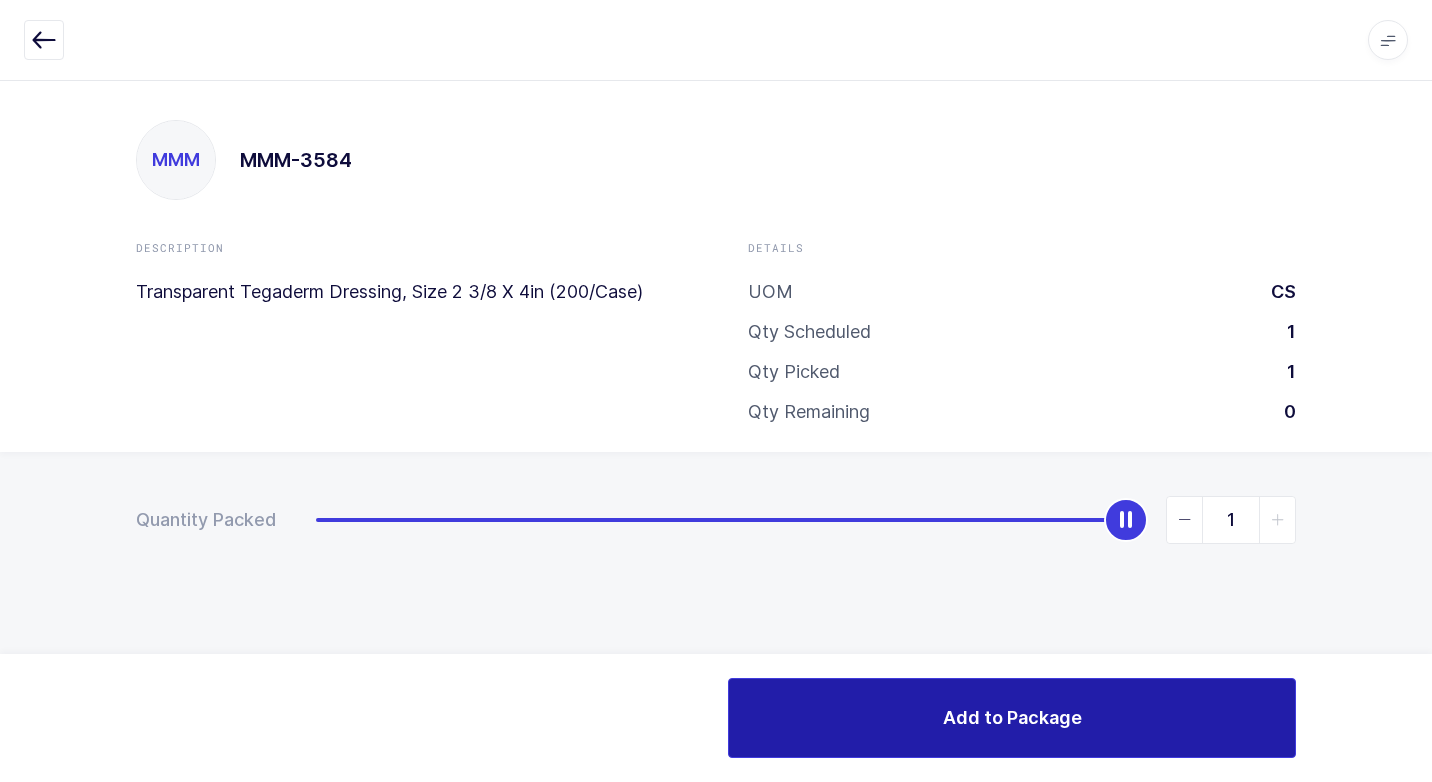 drag, startPoint x: 978, startPoint y: 719, endPoint x: 889, endPoint y: 706, distance: 89.94443 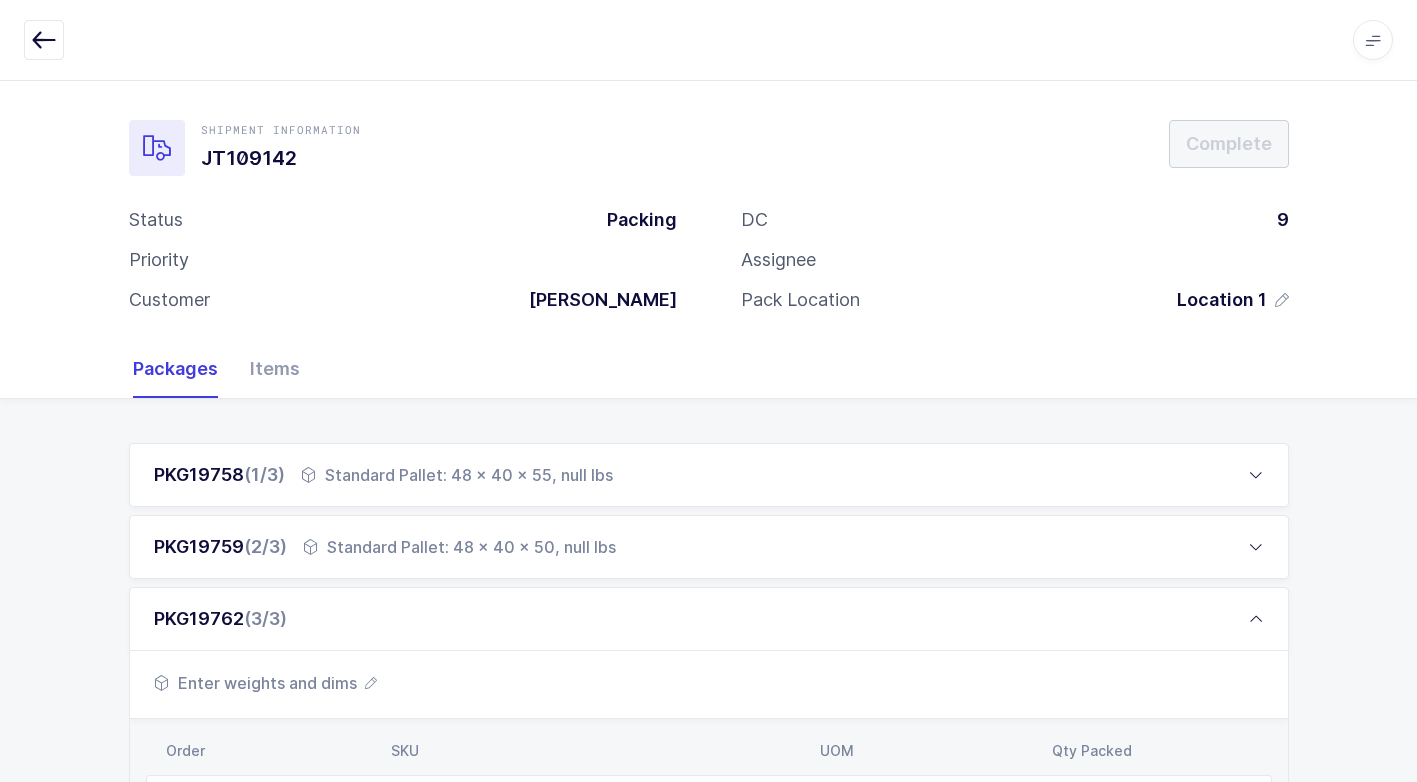 click on "Enter weights and dims" at bounding box center (265, 683) 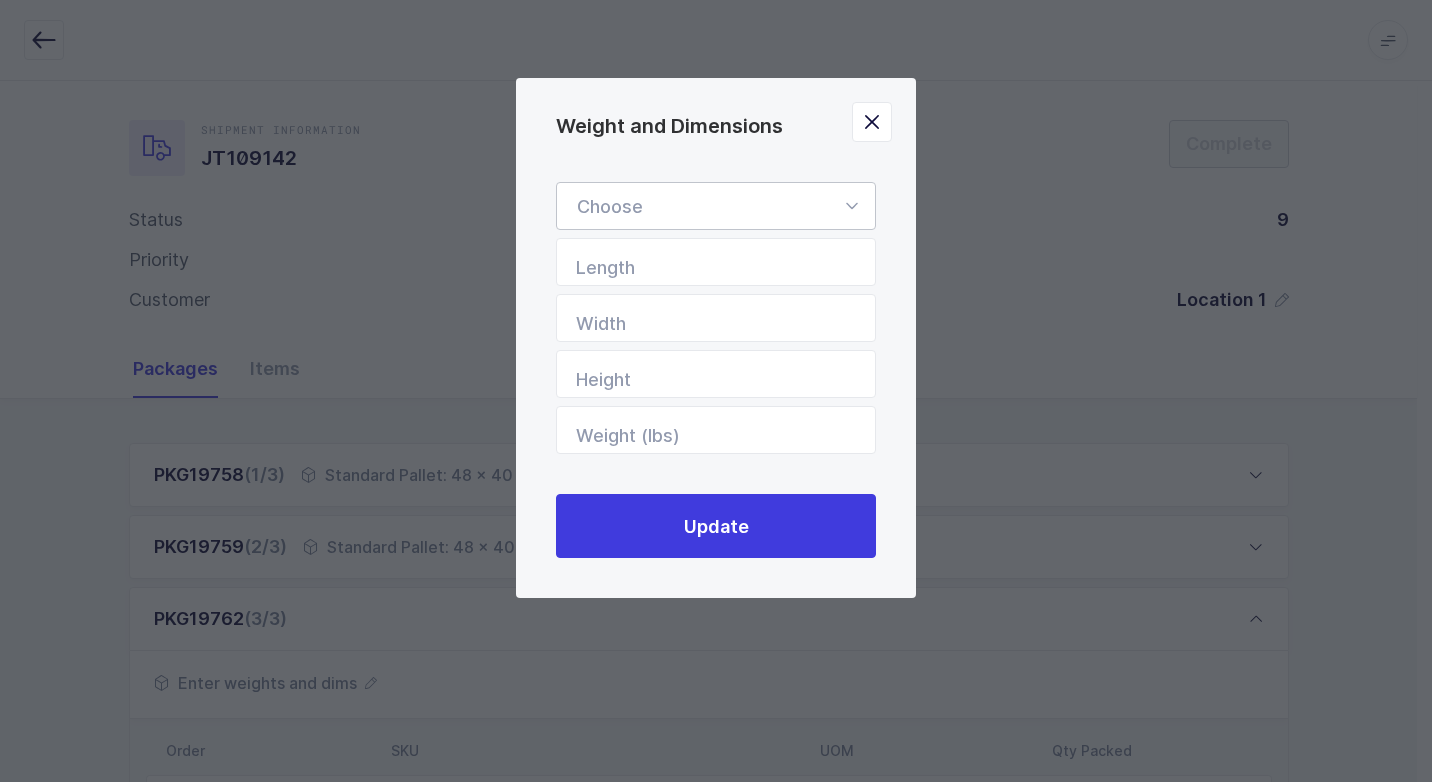 click at bounding box center (851, 206) 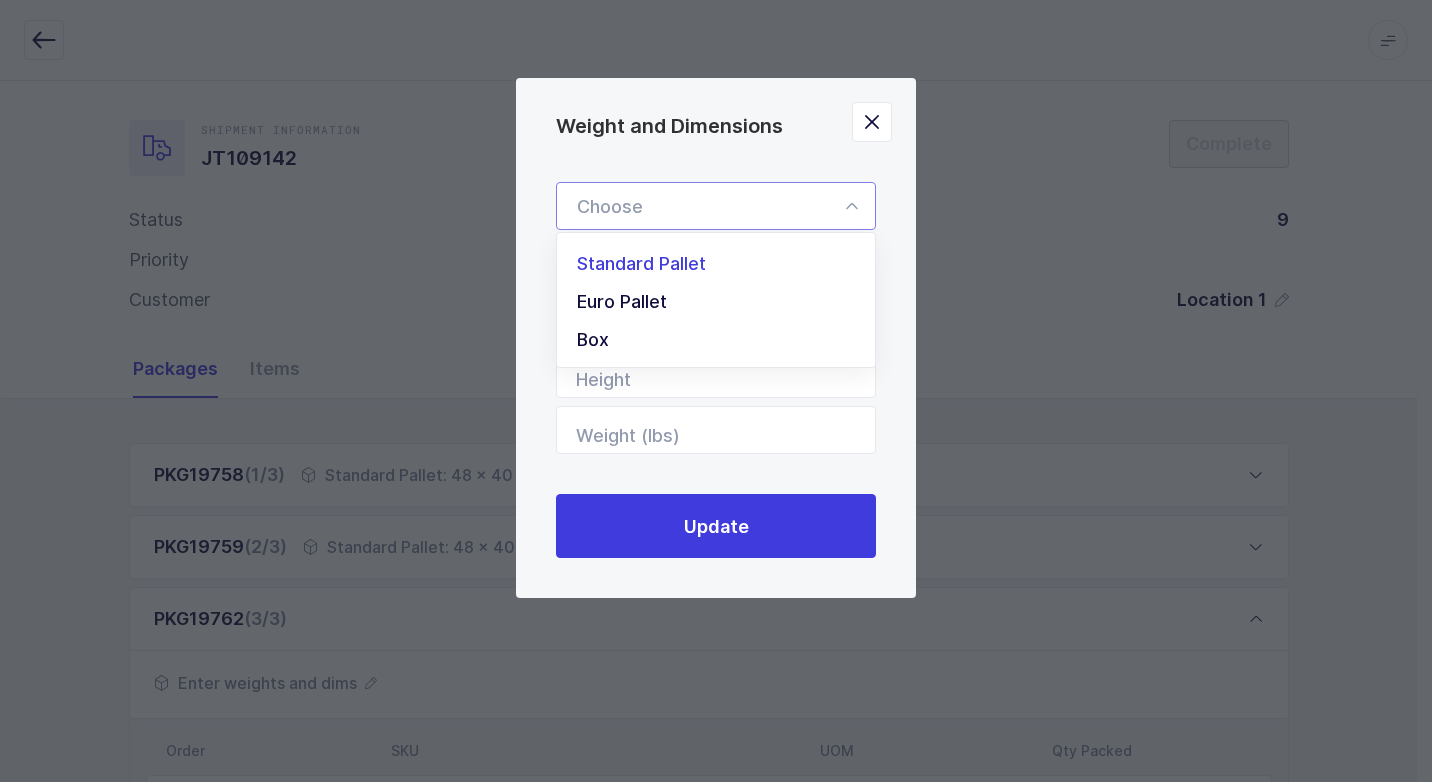 click on "Standard Pallet" at bounding box center (723, 264) 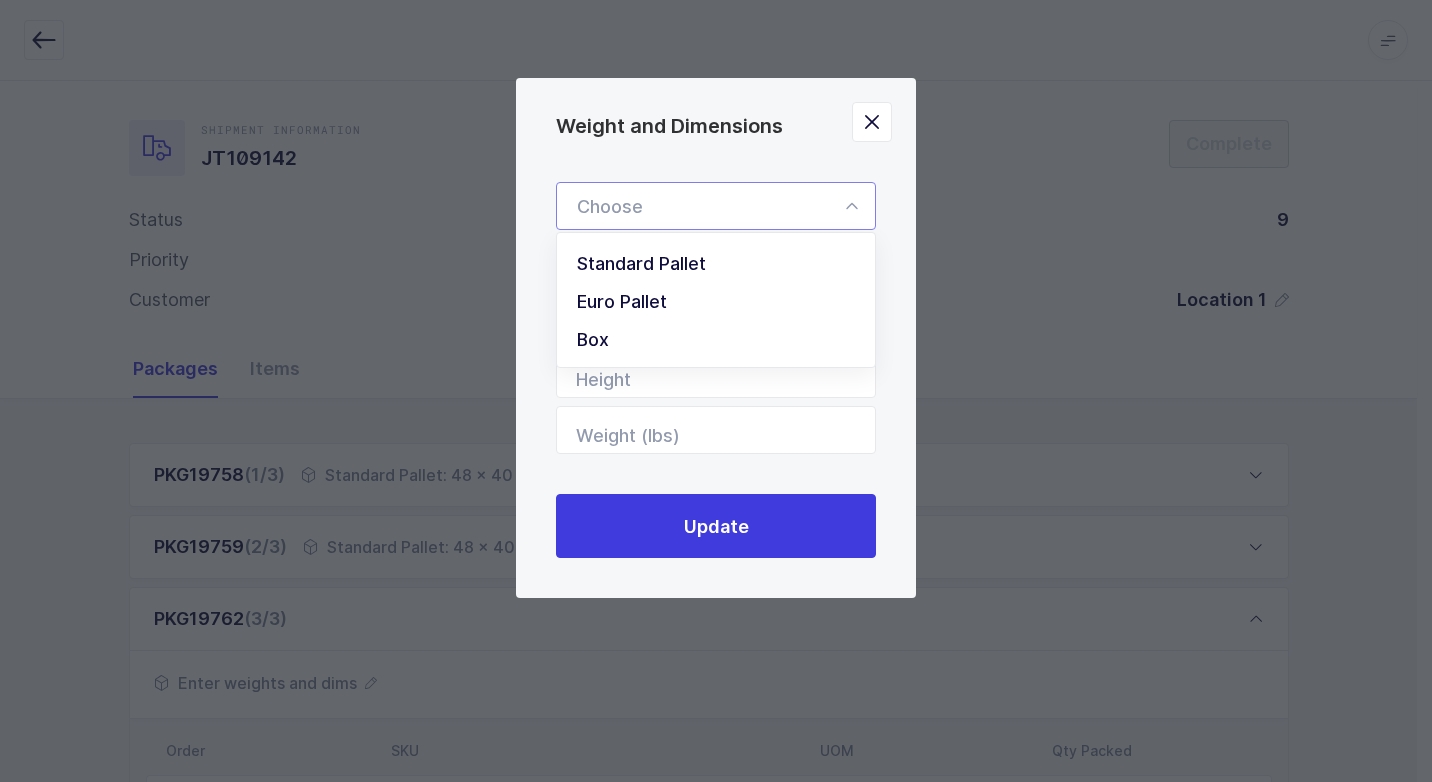 type on "Standard Pallet" 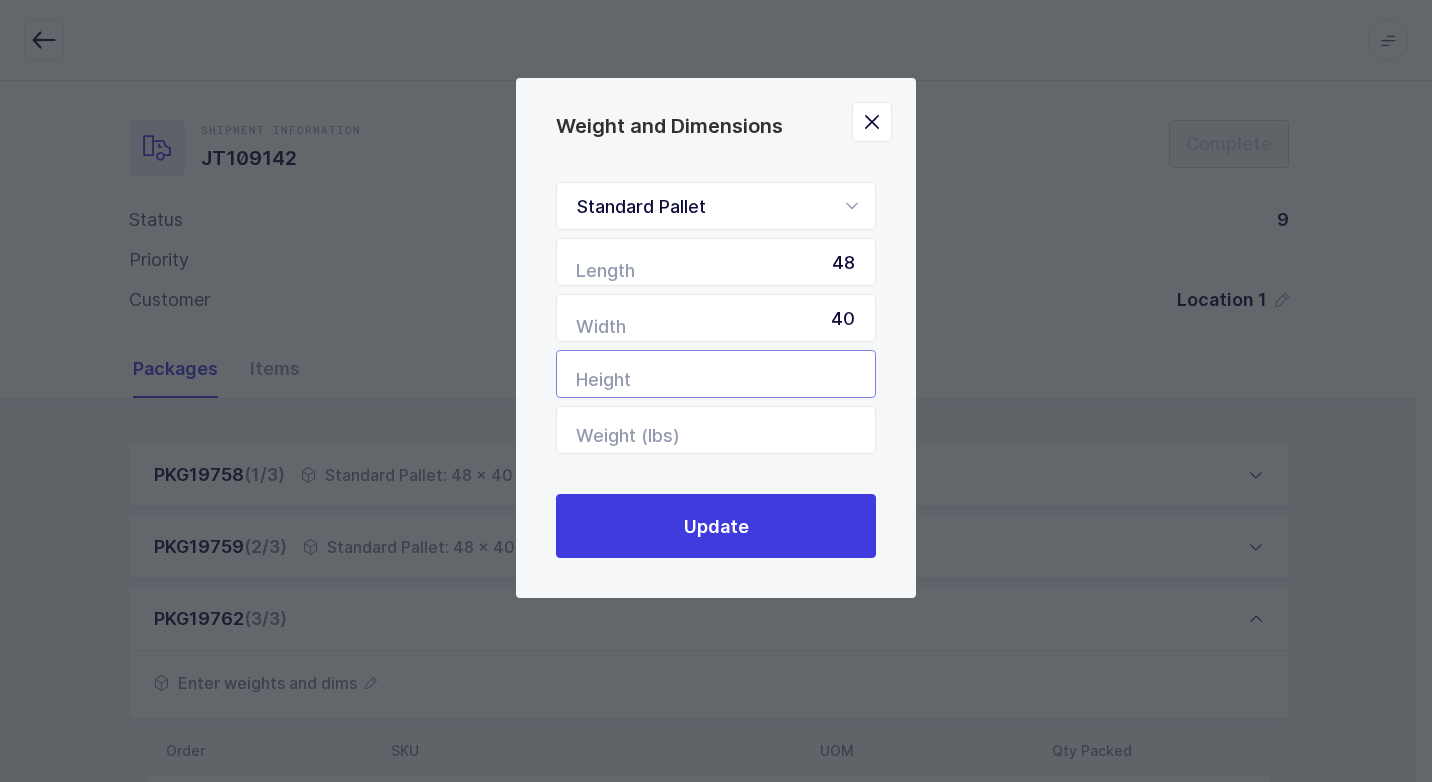 click at bounding box center (716, 374) 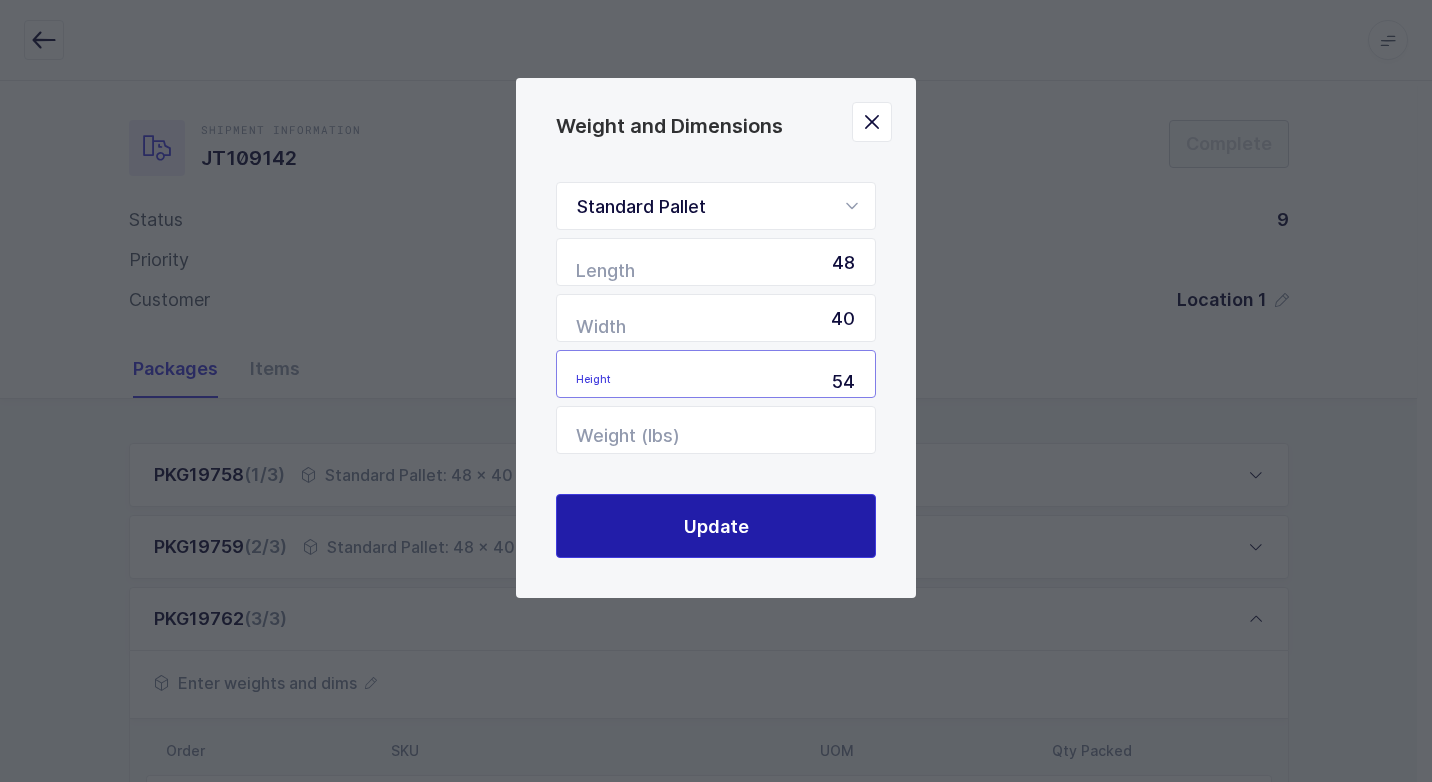 type on "54" 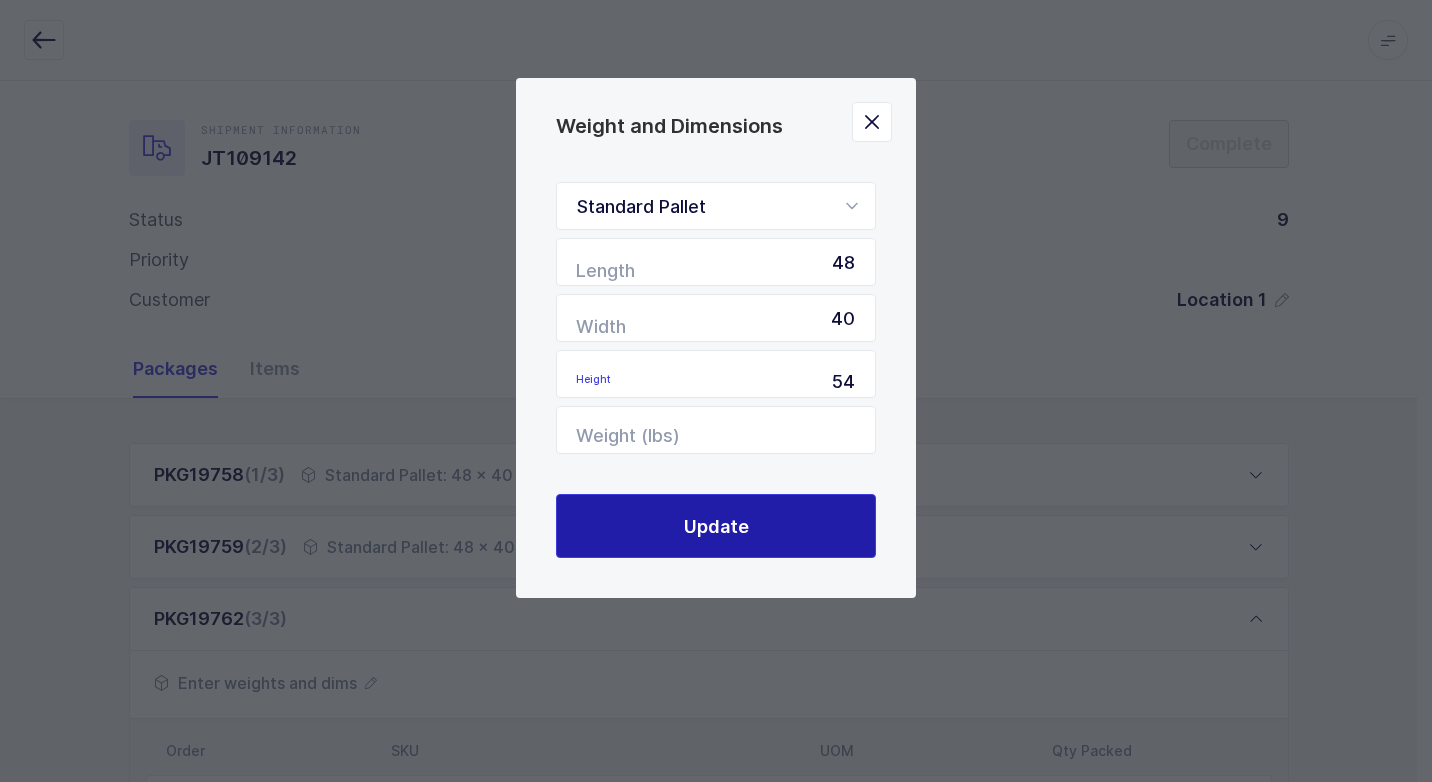 click on "Update" at bounding box center (716, 526) 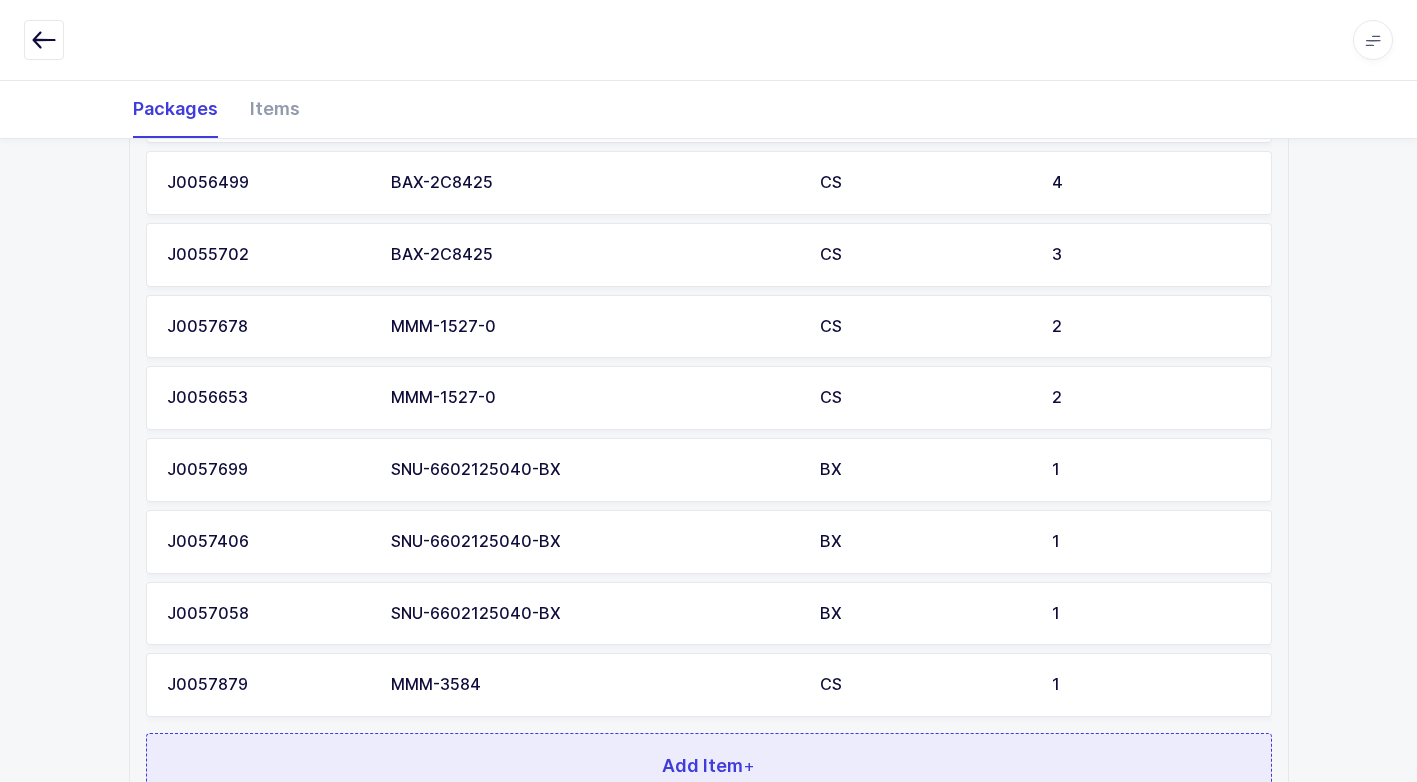 scroll, scrollTop: 1014, scrollLeft: 0, axis: vertical 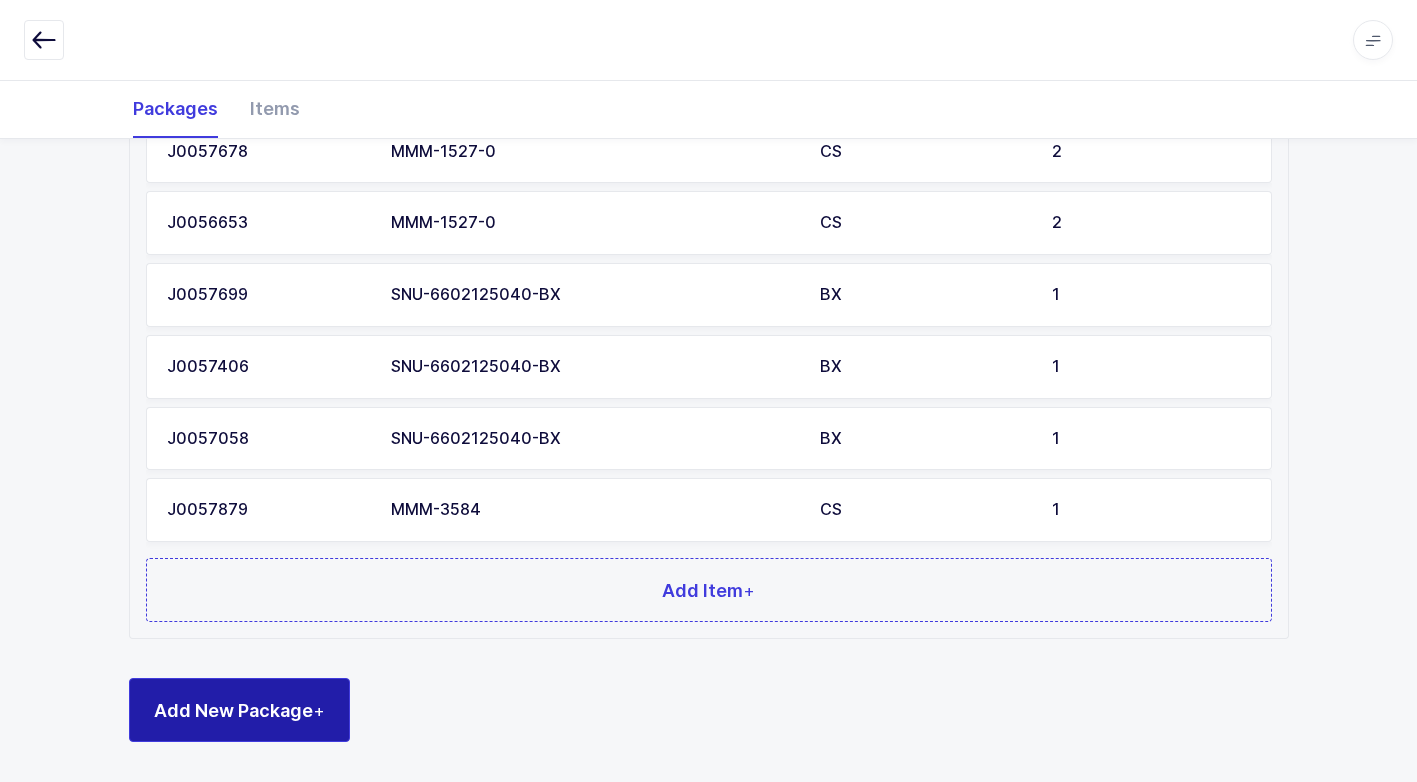 click on "Add New Package  +" at bounding box center (239, 710) 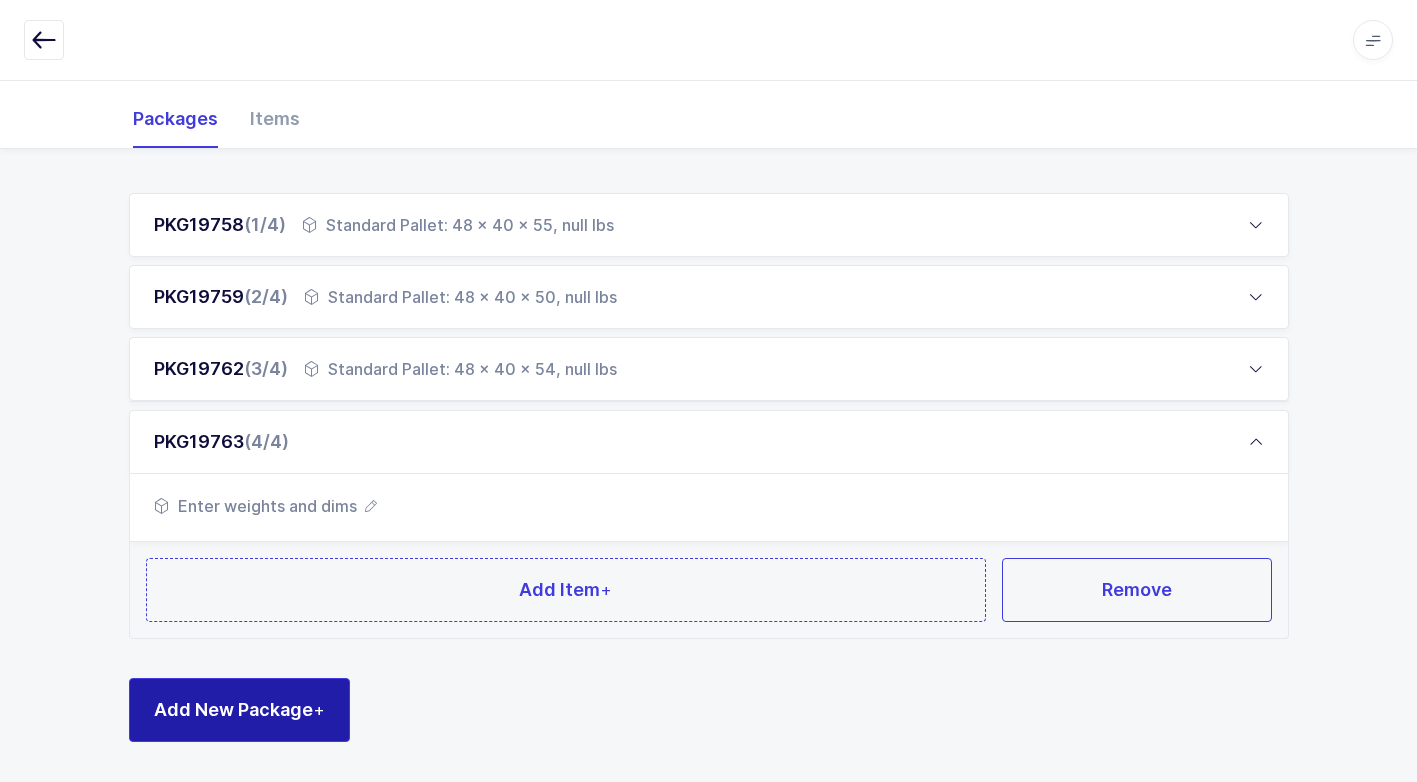scroll, scrollTop: 249, scrollLeft: 0, axis: vertical 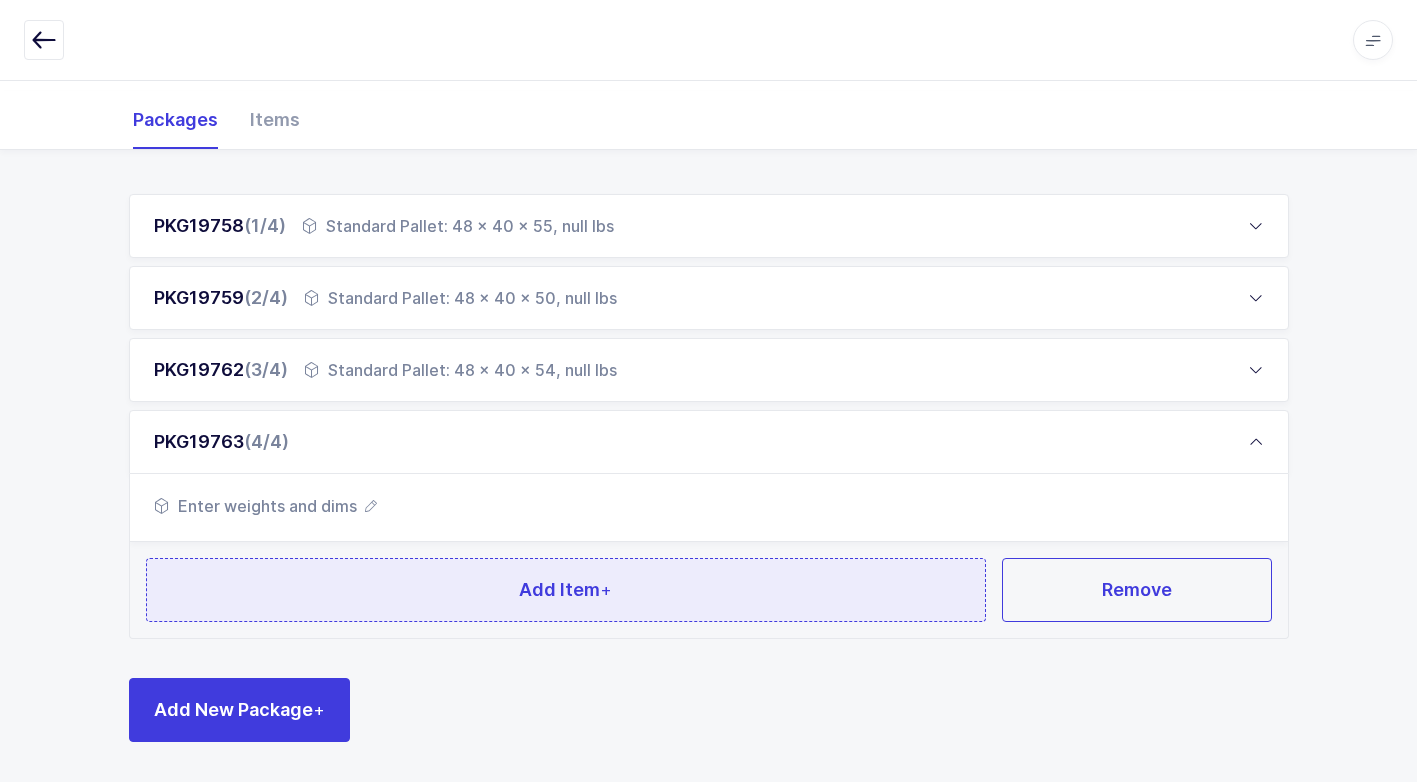click on "Add Item  +" at bounding box center (565, 589) 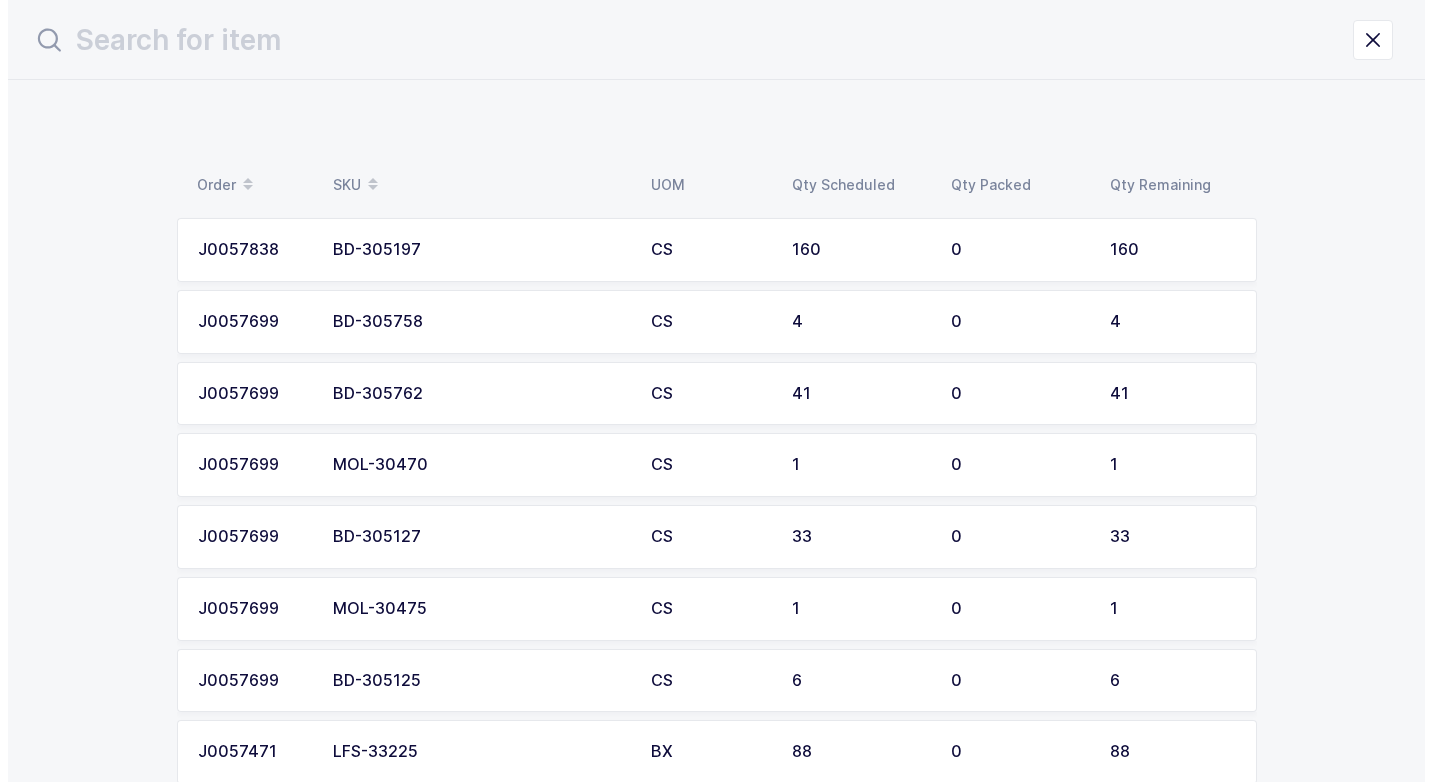 scroll, scrollTop: 0, scrollLeft: 0, axis: both 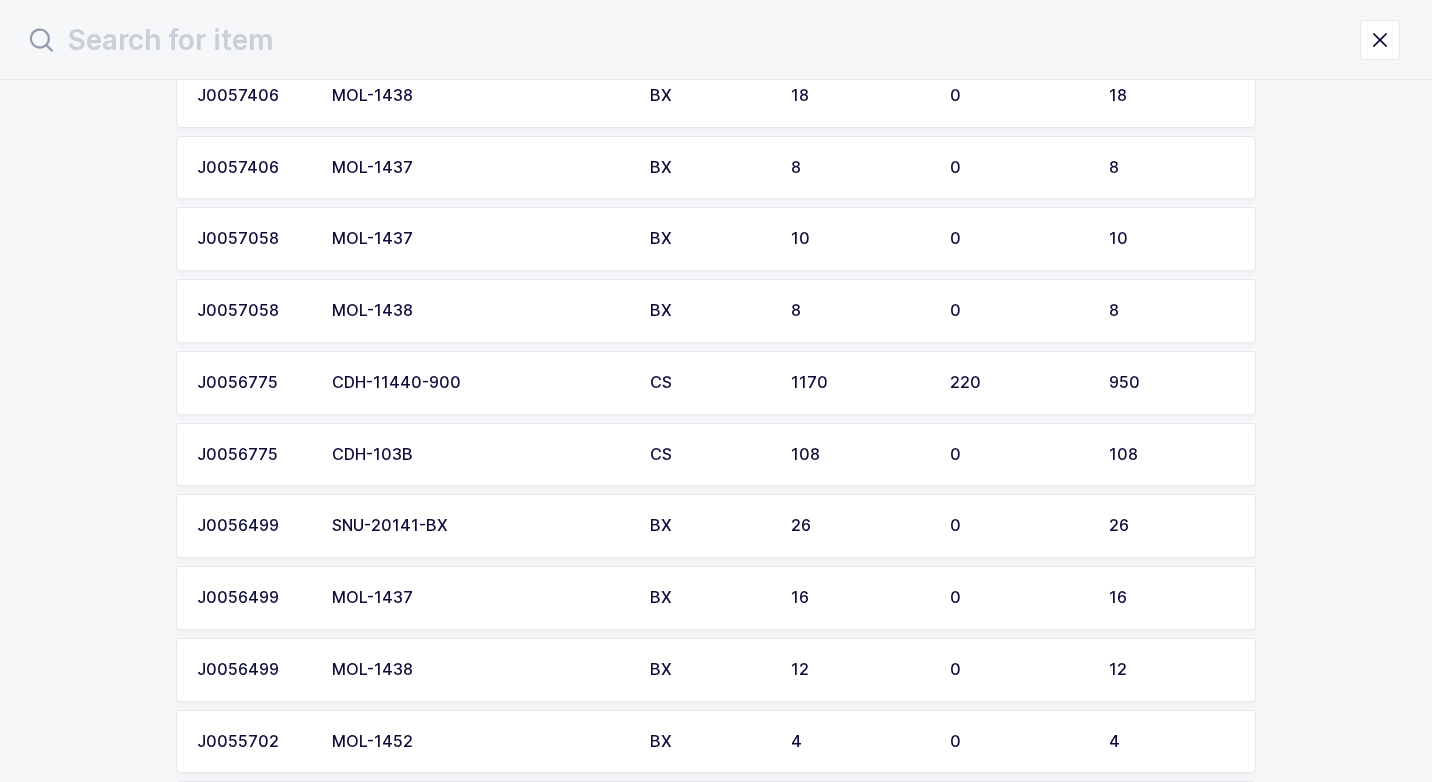 click on "CDH-11440-900" at bounding box center [479, 383] 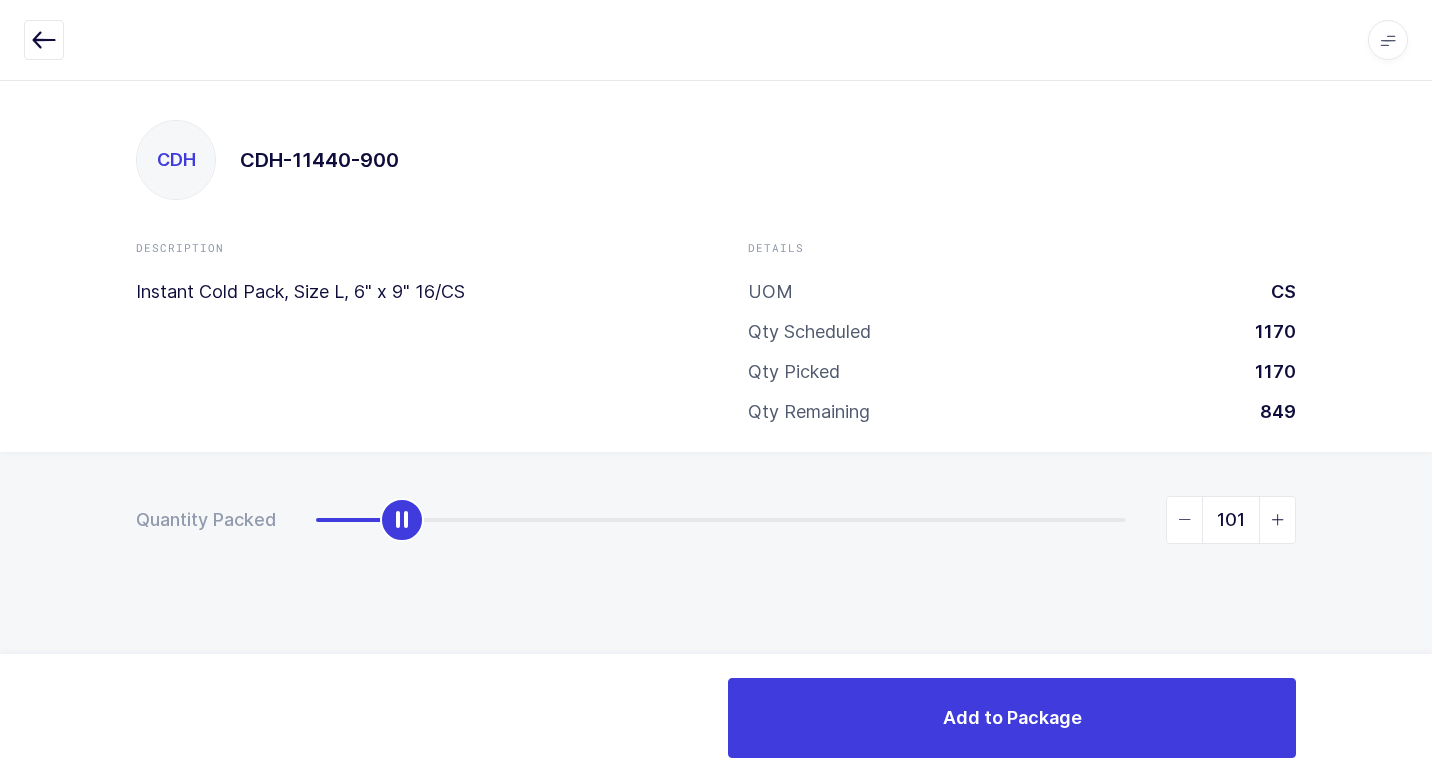 drag, startPoint x: 309, startPoint y: 524, endPoint x: 395, endPoint y: 554, distance: 91.08238 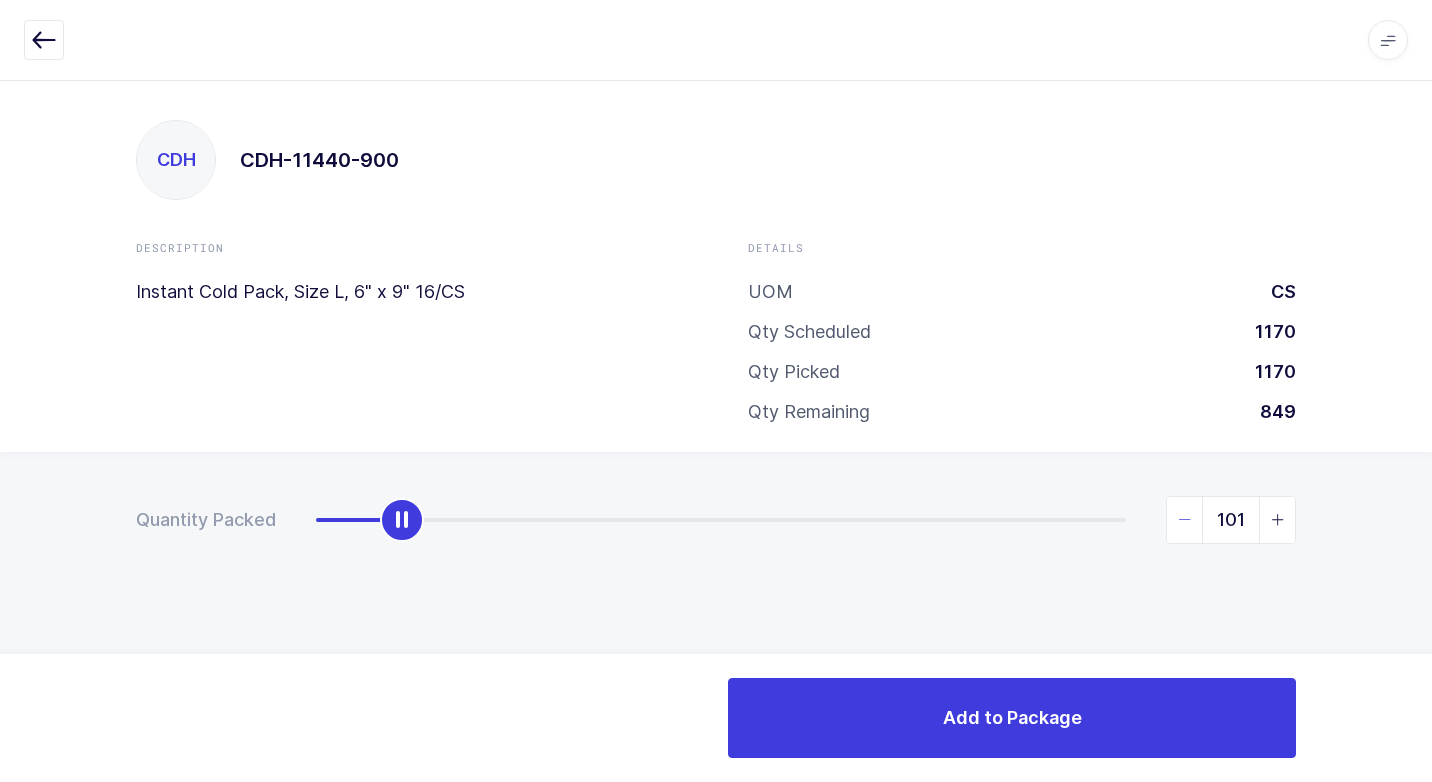 type on "100" 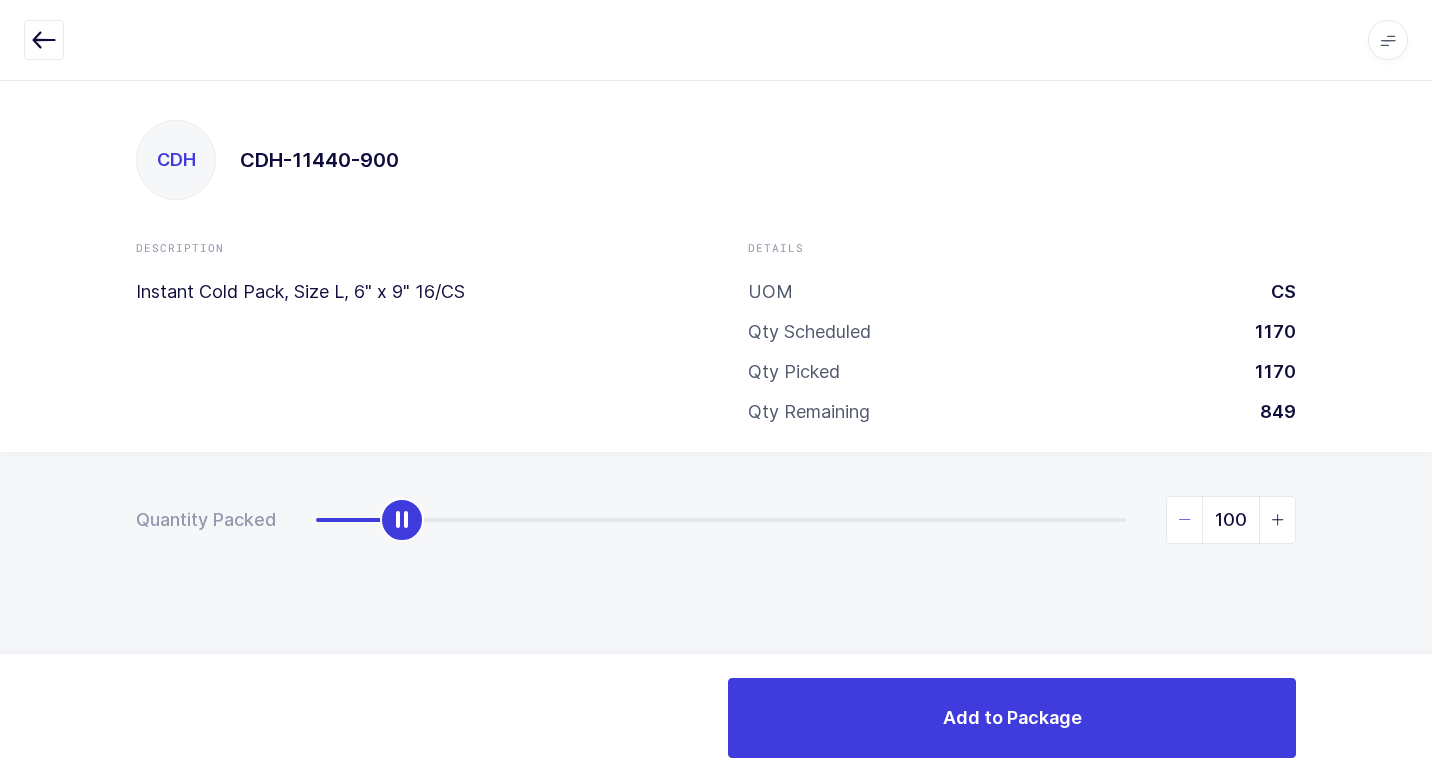 click at bounding box center (1185, 520) 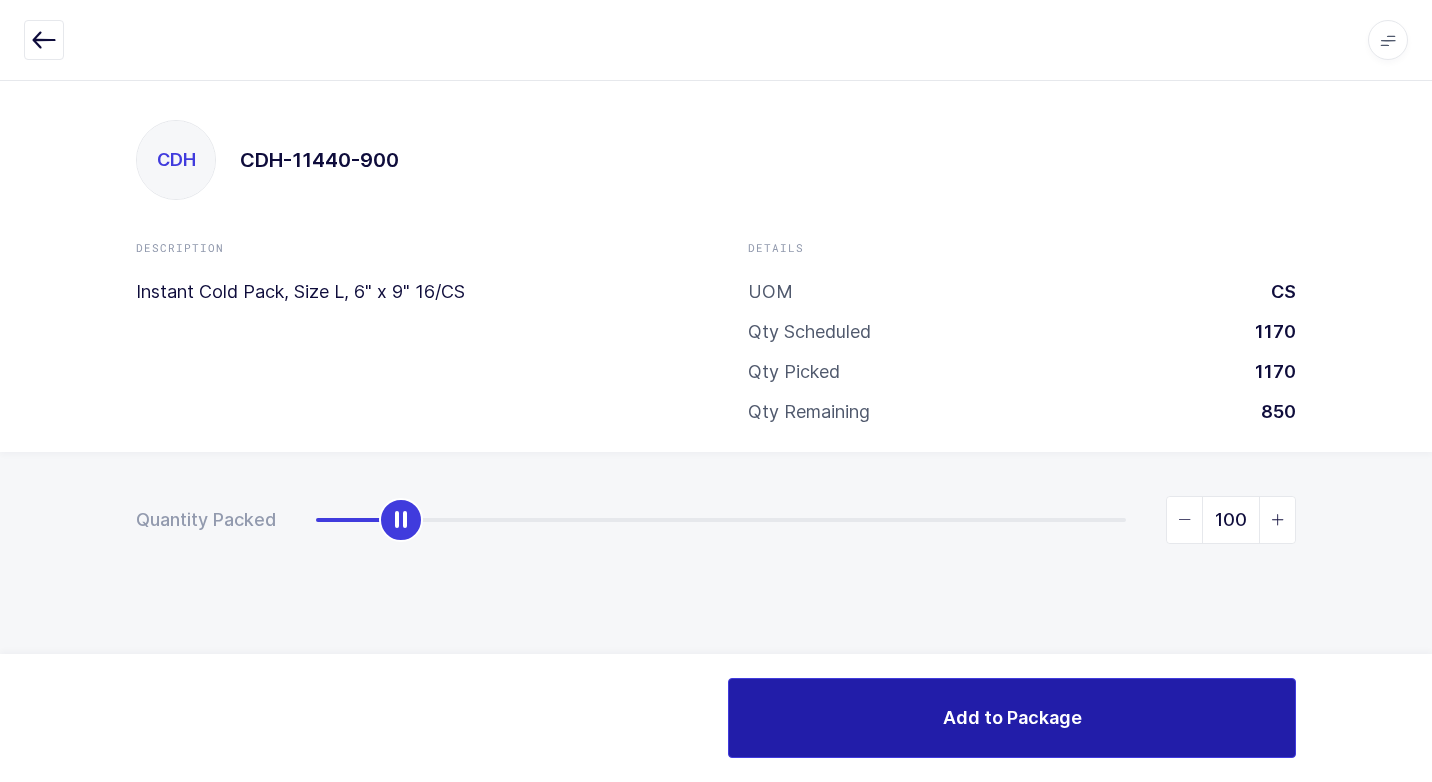 drag, startPoint x: 1007, startPoint y: 711, endPoint x: 989, endPoint y: 716, distance: 18.681541 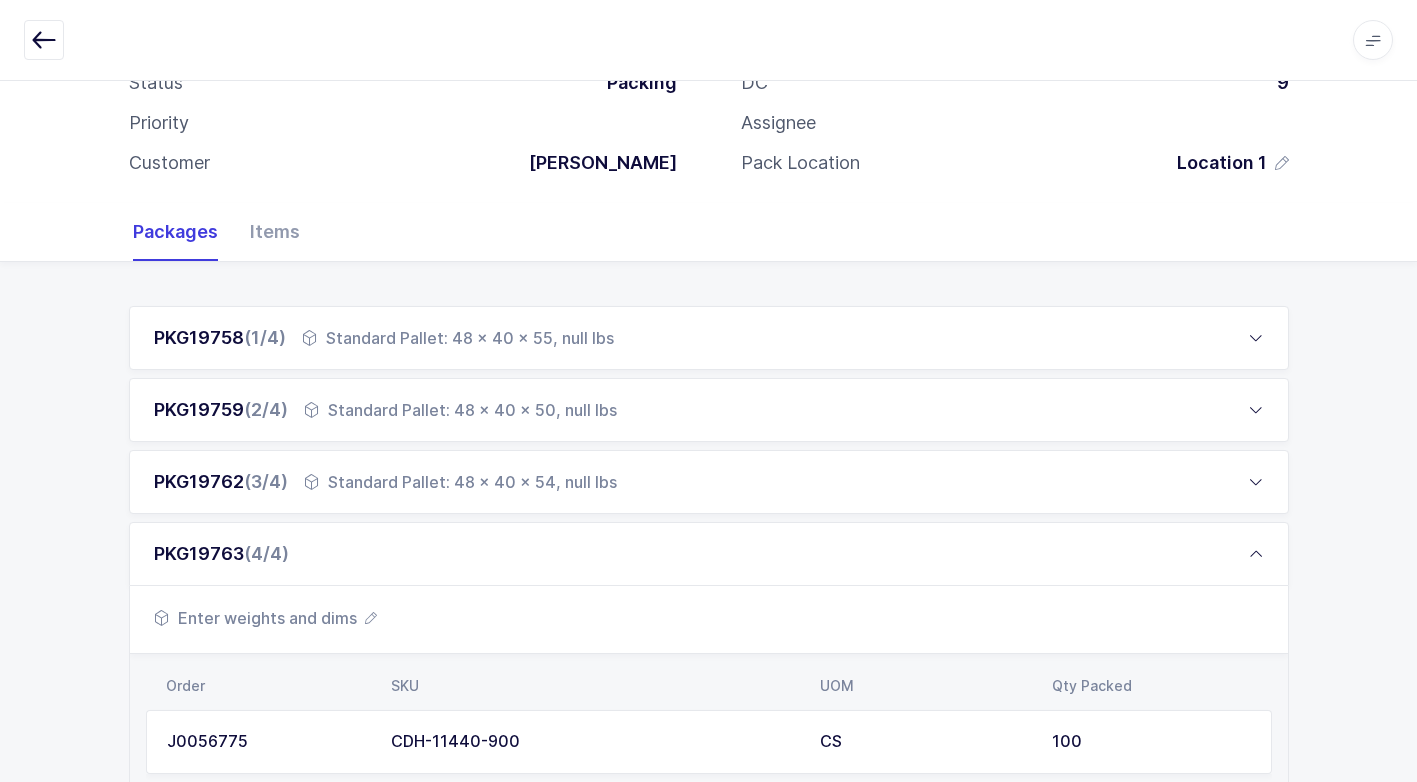 scroll, scrollTop: 369, scrollLeft: 0, axis: vertical 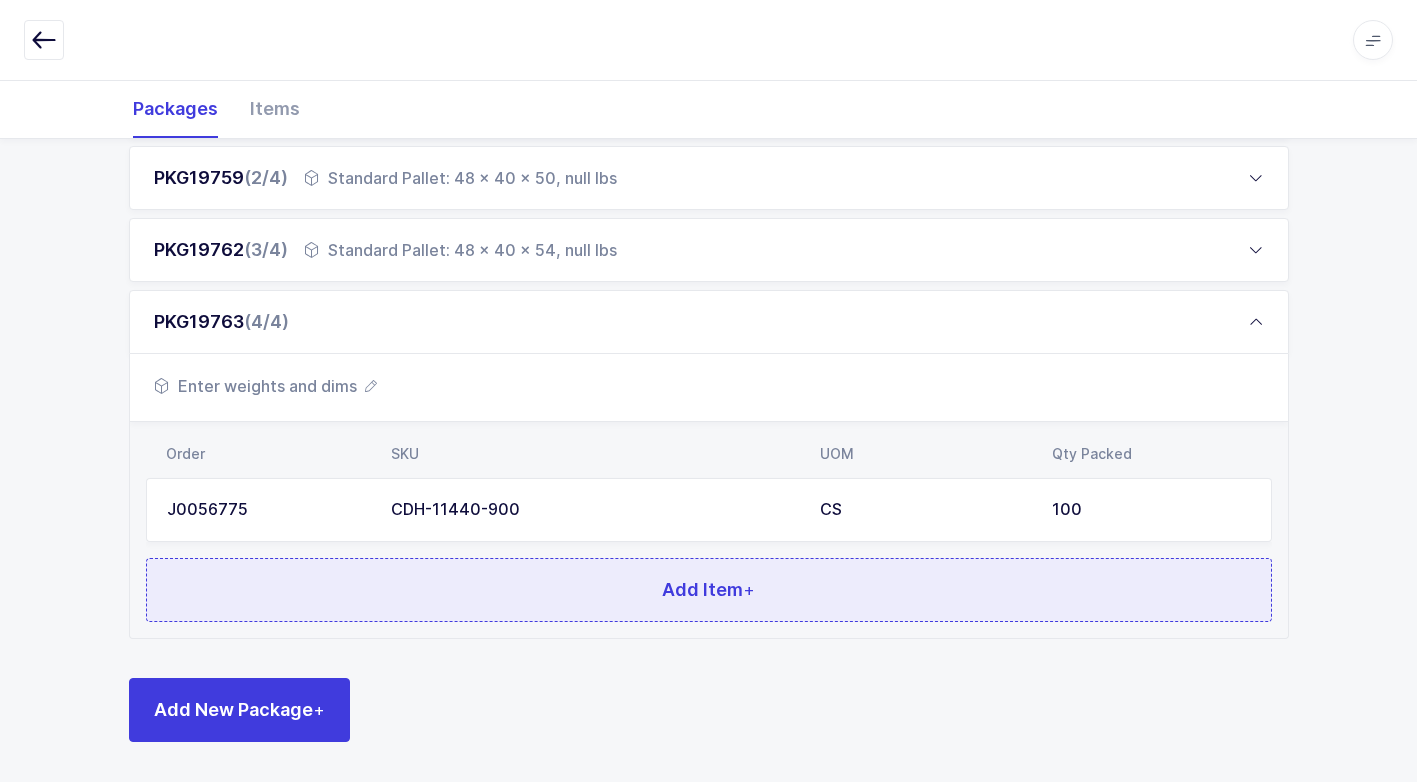 click on "Add Item  +" at bounding box center [709, 590] 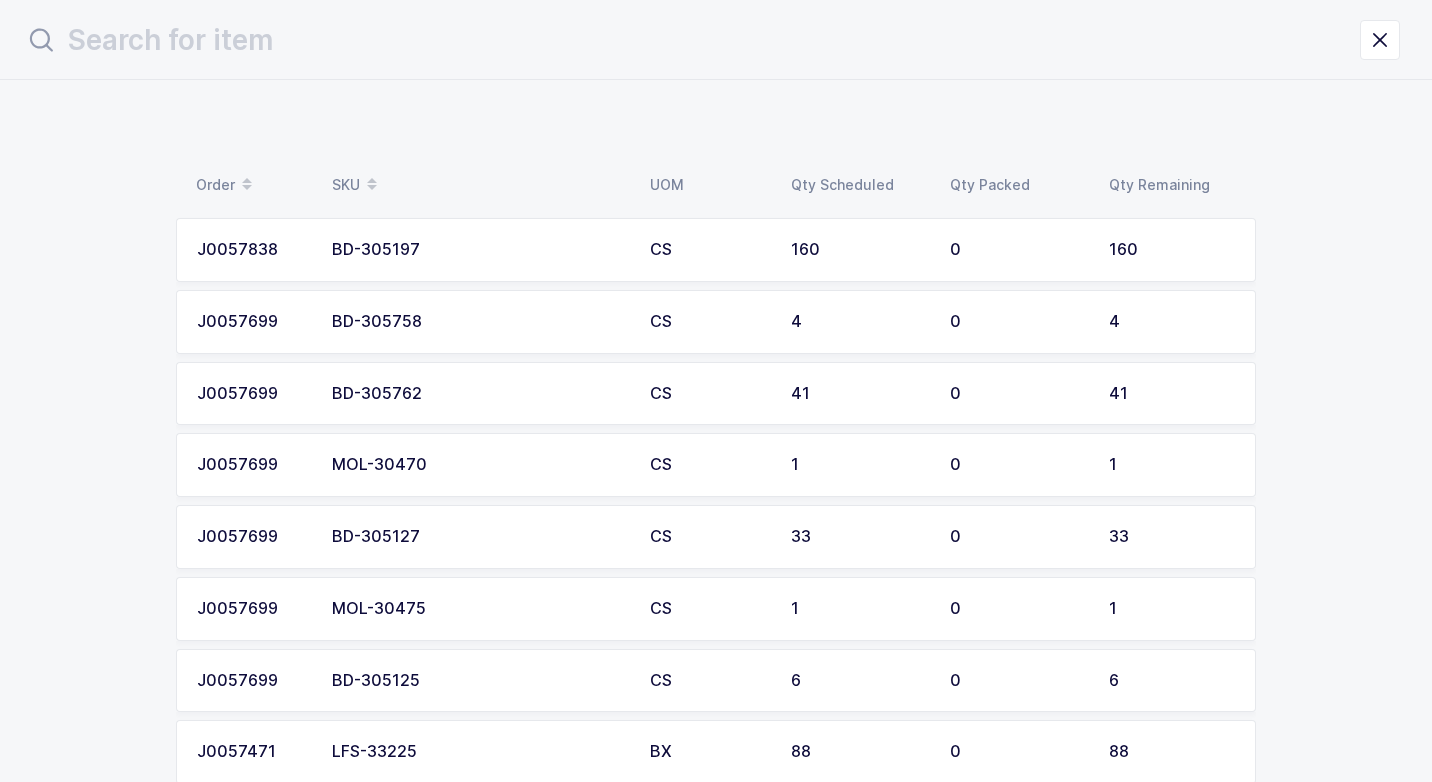 click on "BD-305197" at bounding box center [479, 250] 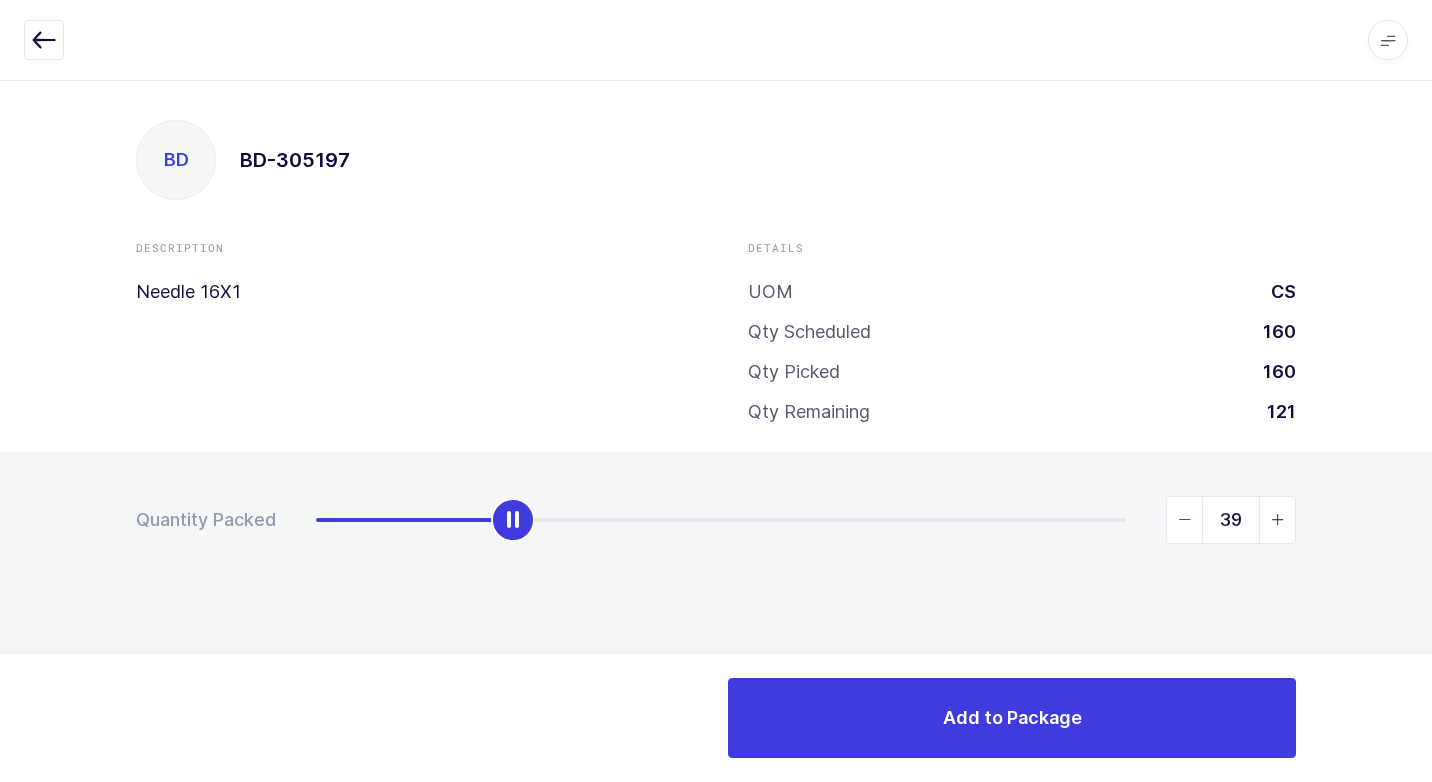 type on "40" 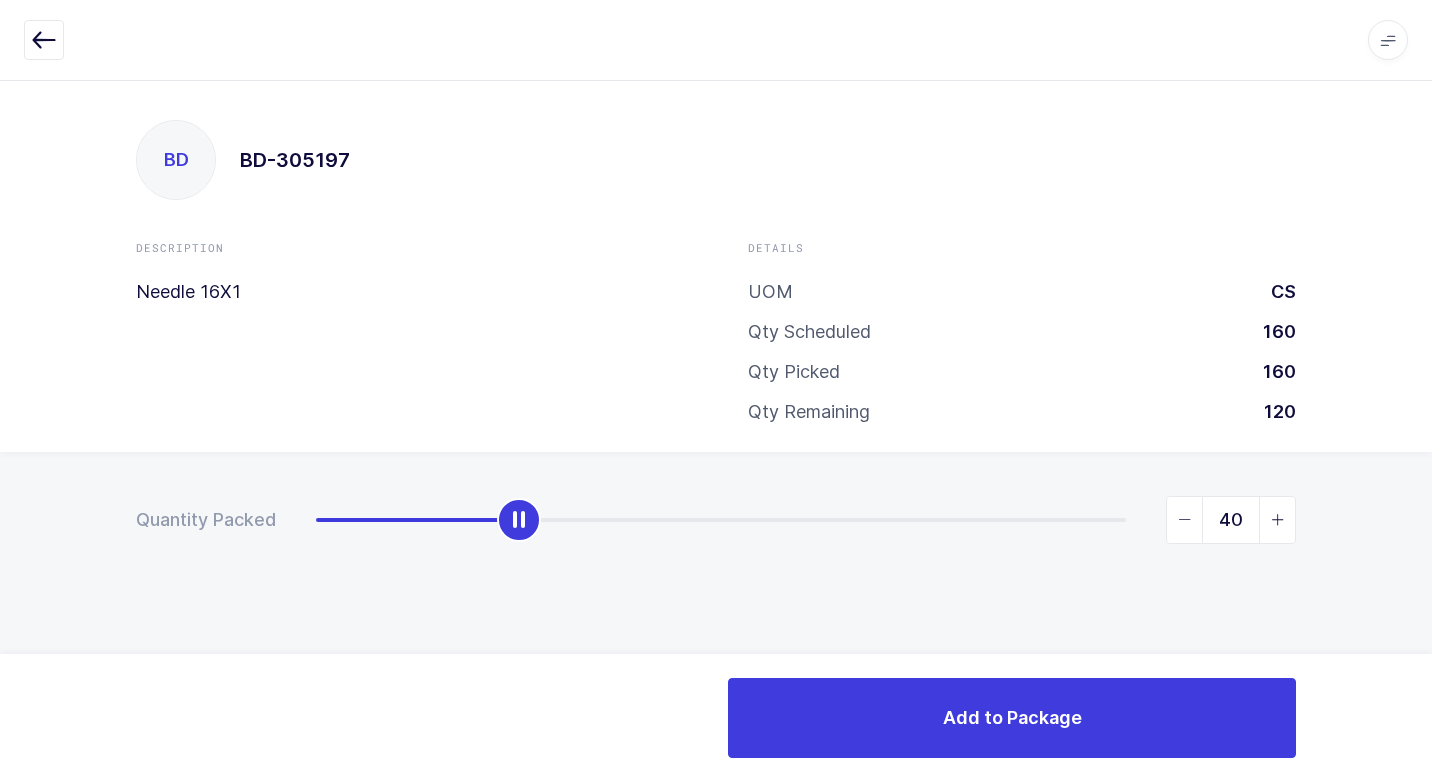drag, startPoint x: 317, startPoint y: 525, endPoint x: 517, endPoint y: 545, distance: 200.99751 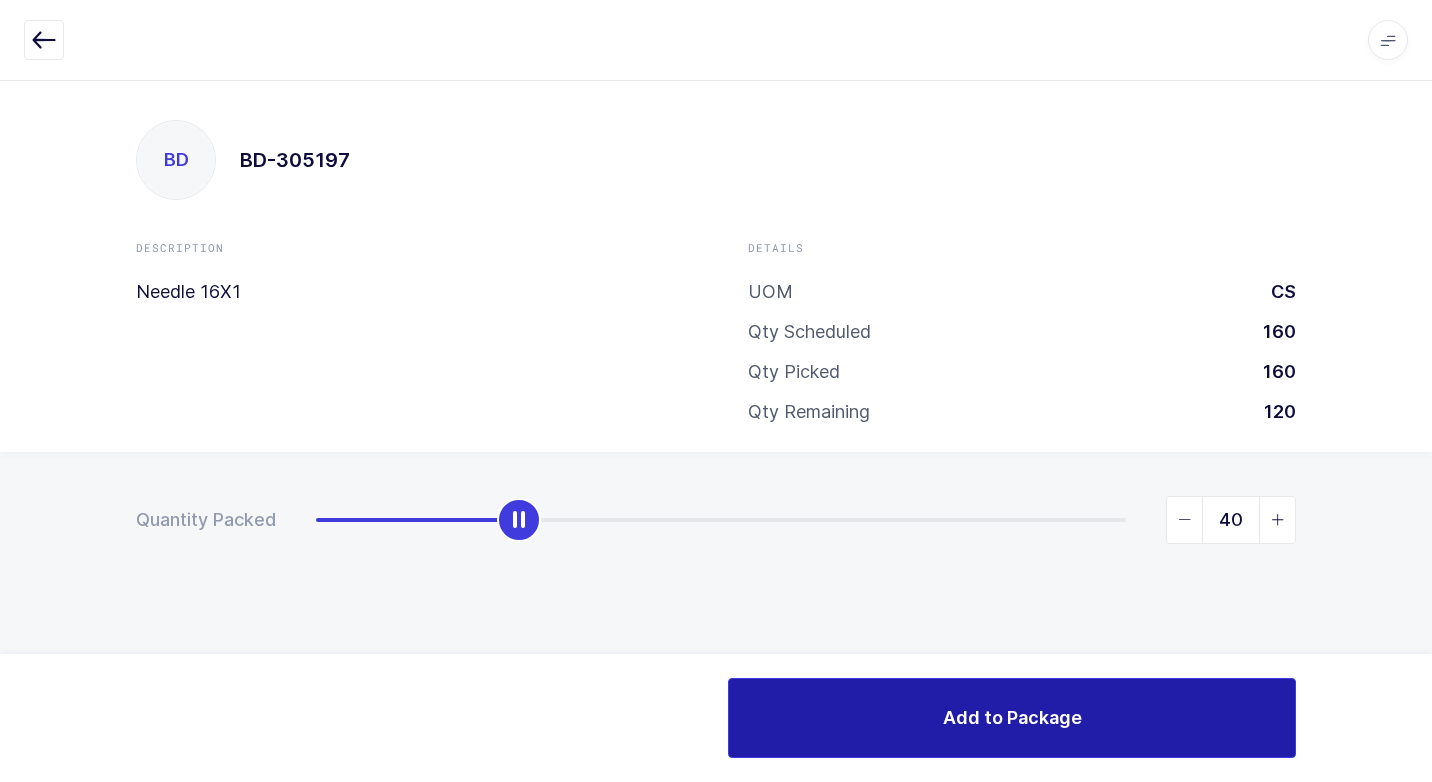 click on "Add to Package" at bounding box center [1012, 718] 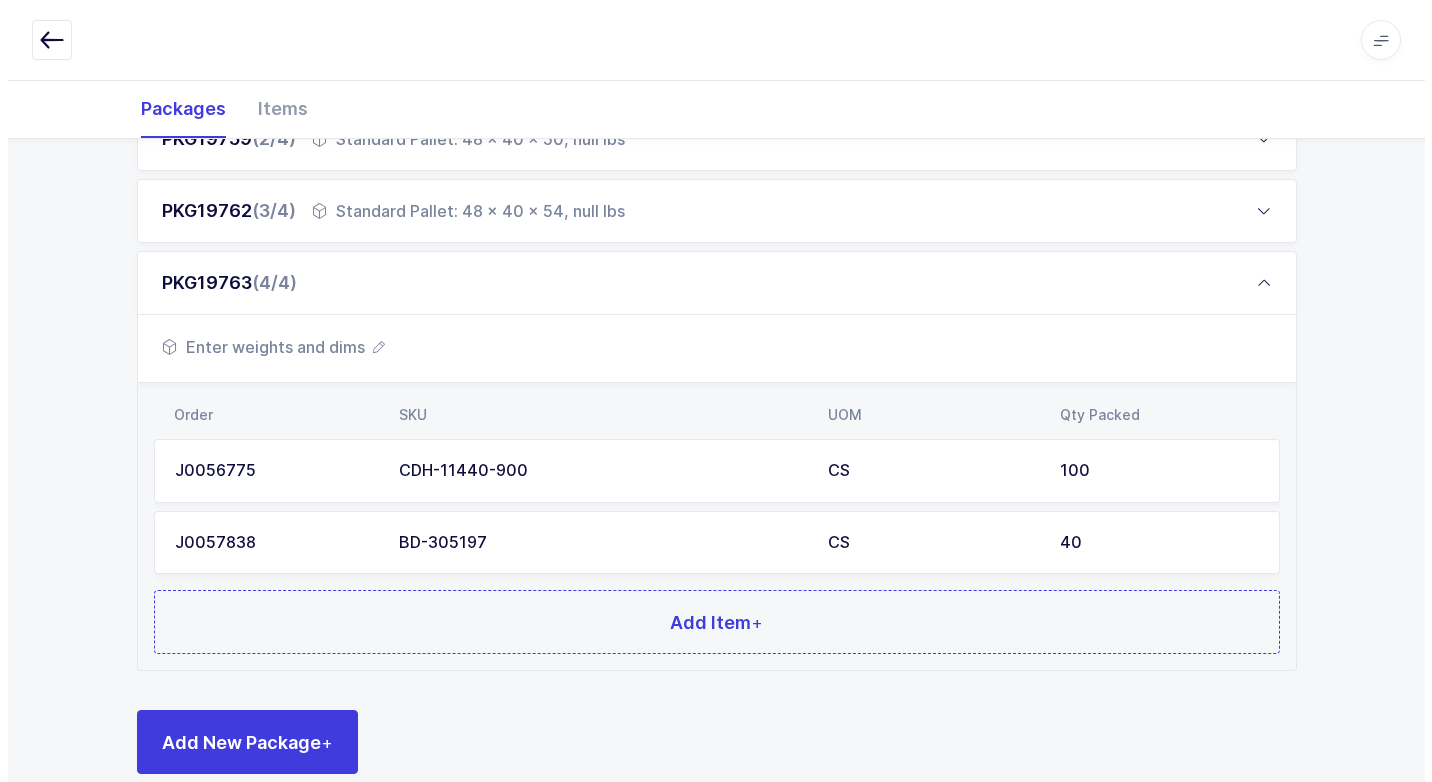 scroll, scrollTop: 440, scrollLeft: 0, axis: vertical 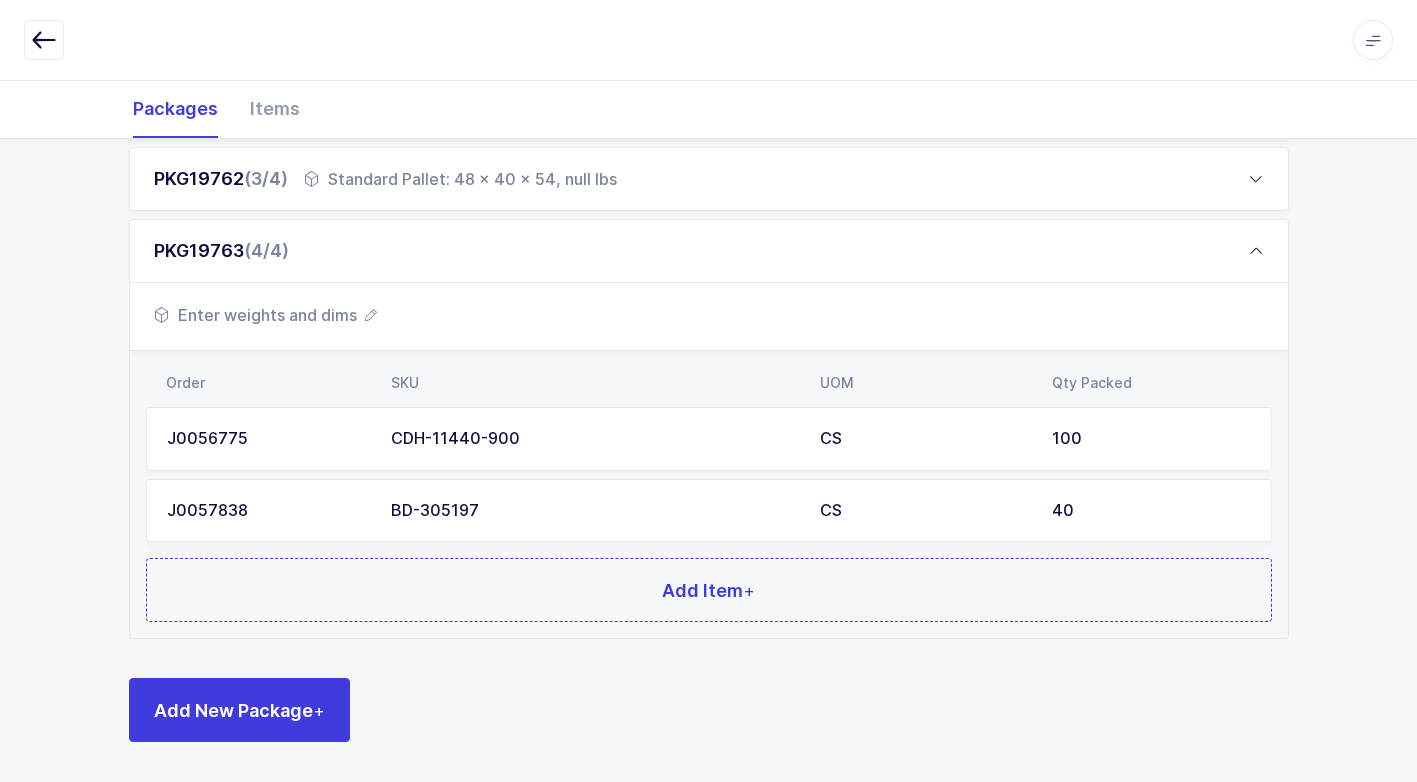 drag, startPoint x: 329, startPoint y: 298, endPoint x: 319, endPoint y: 317, distance: 21.470911 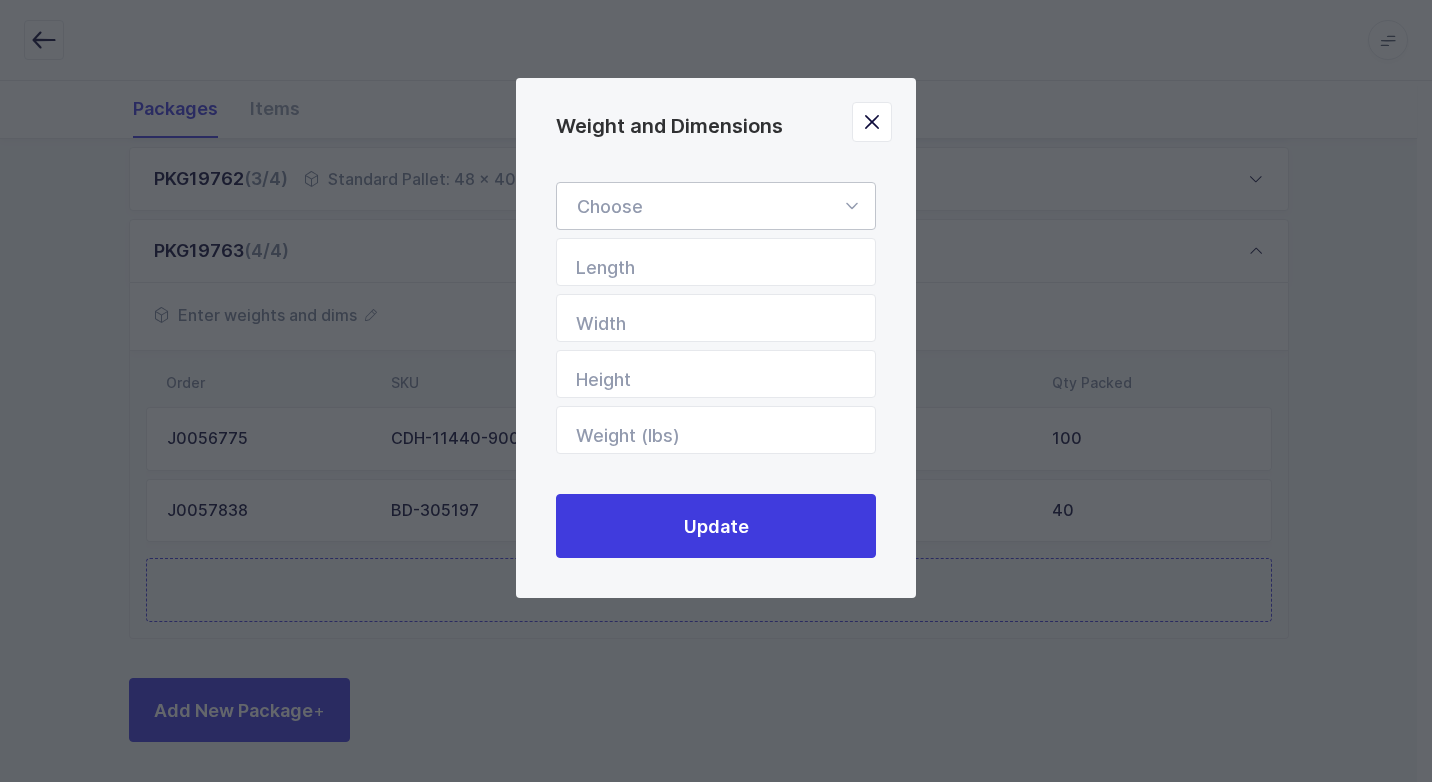 click at bounding box center [851, 206] 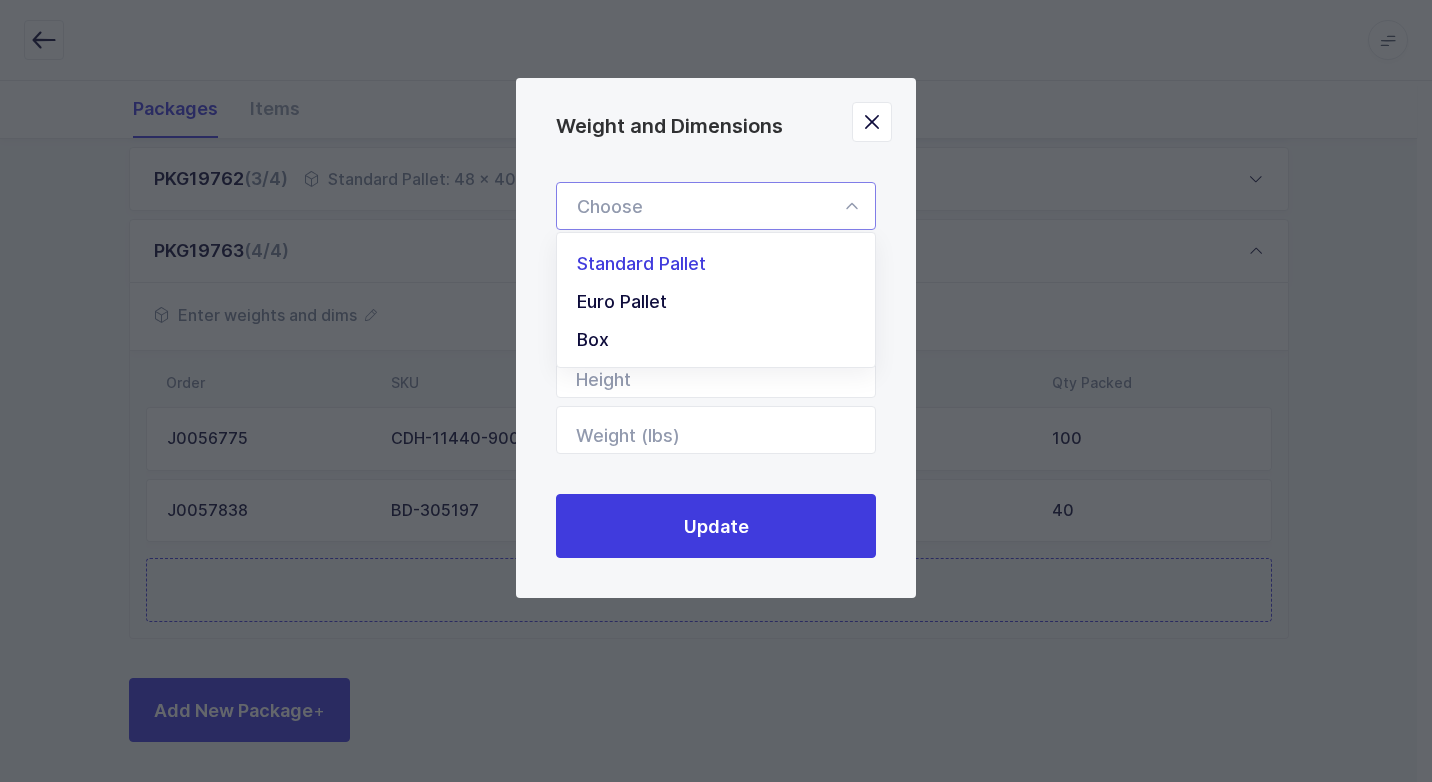 drag, startPoint x: 831, startPoint y: 261, endPoint x: 825, endPoint y: 298, distance: 37.48333 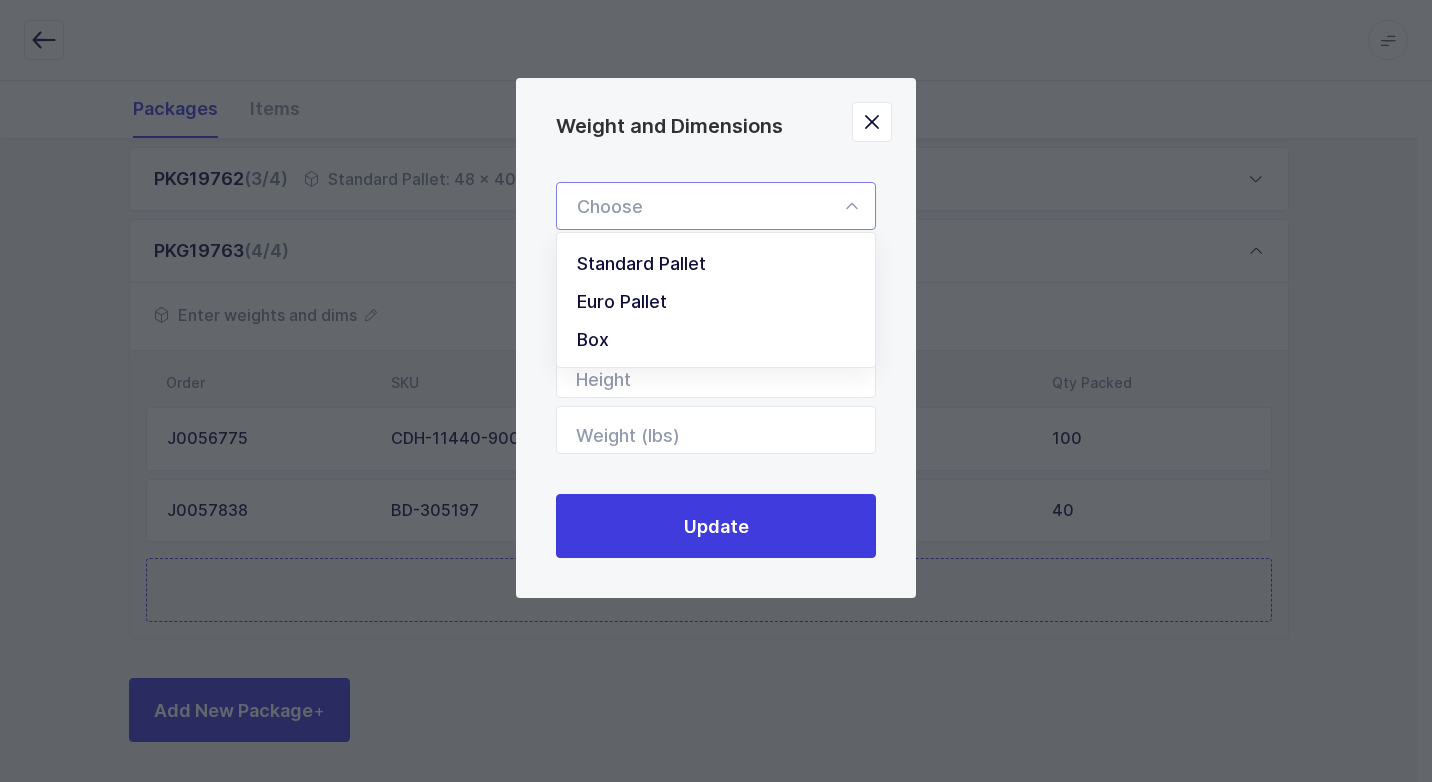 type on "Standard Pallet" 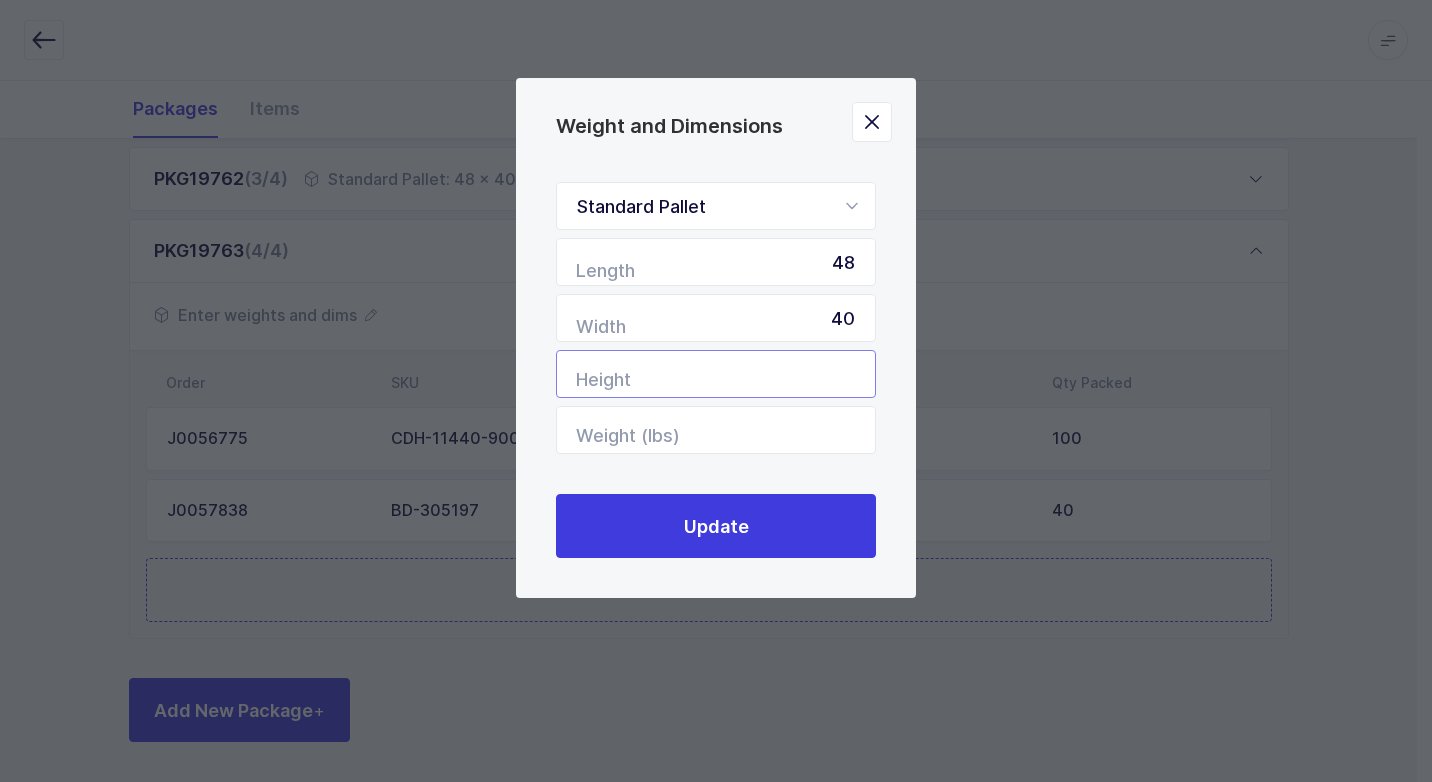 click at bounding box center (716, 374) 